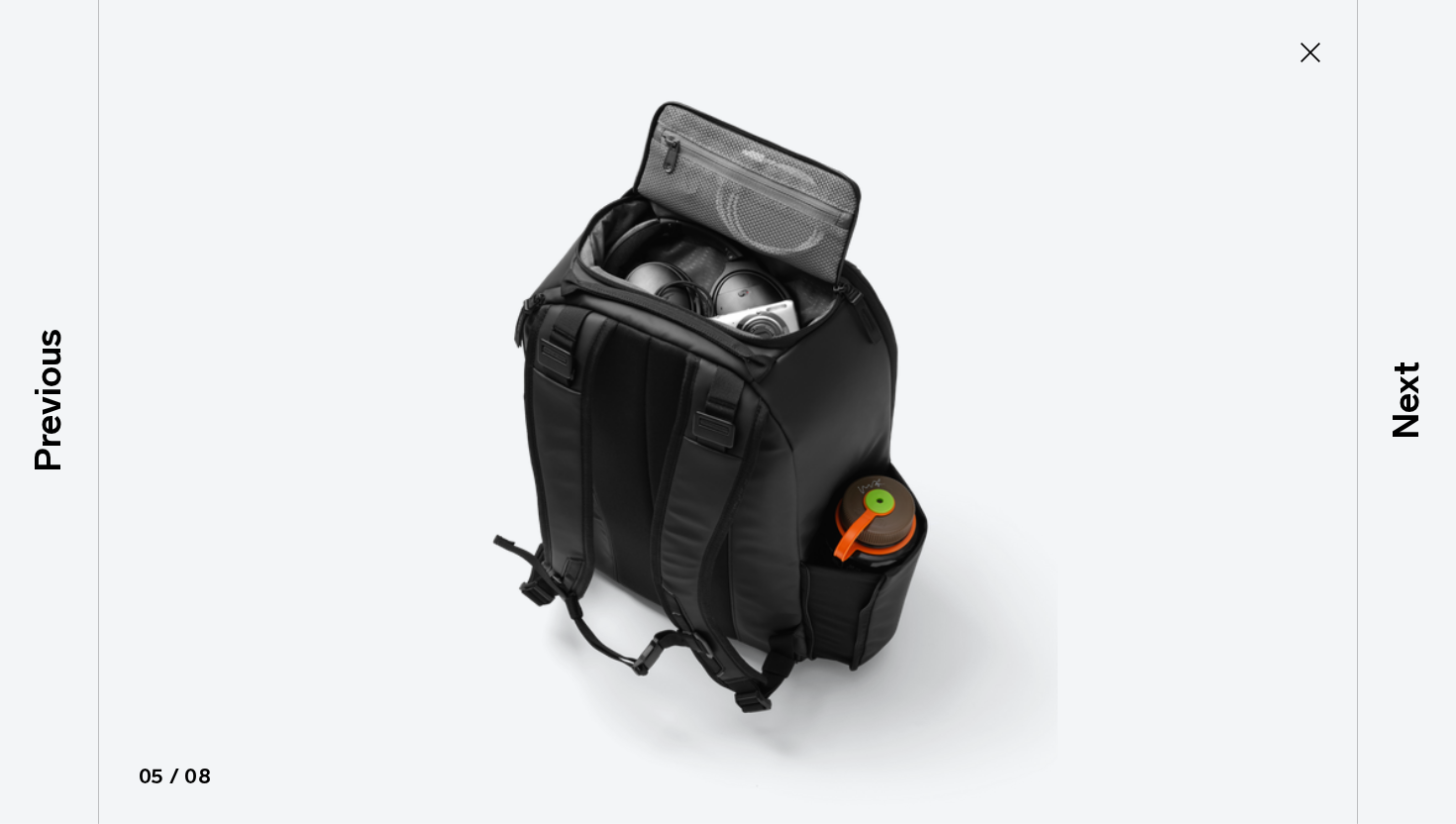 scroll, scrollTop: 84, scrollLeft: 0, axis: vertical 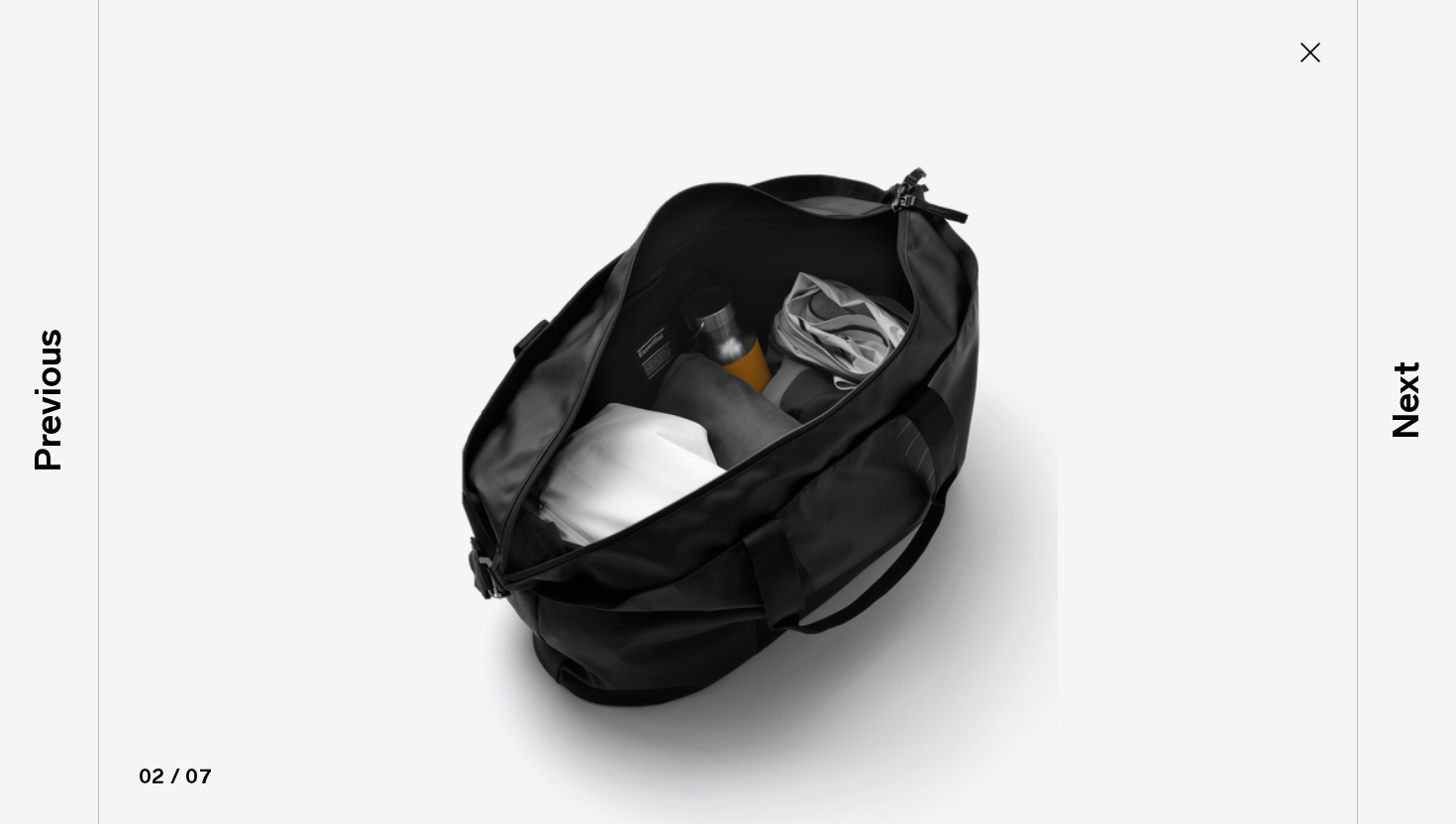 click 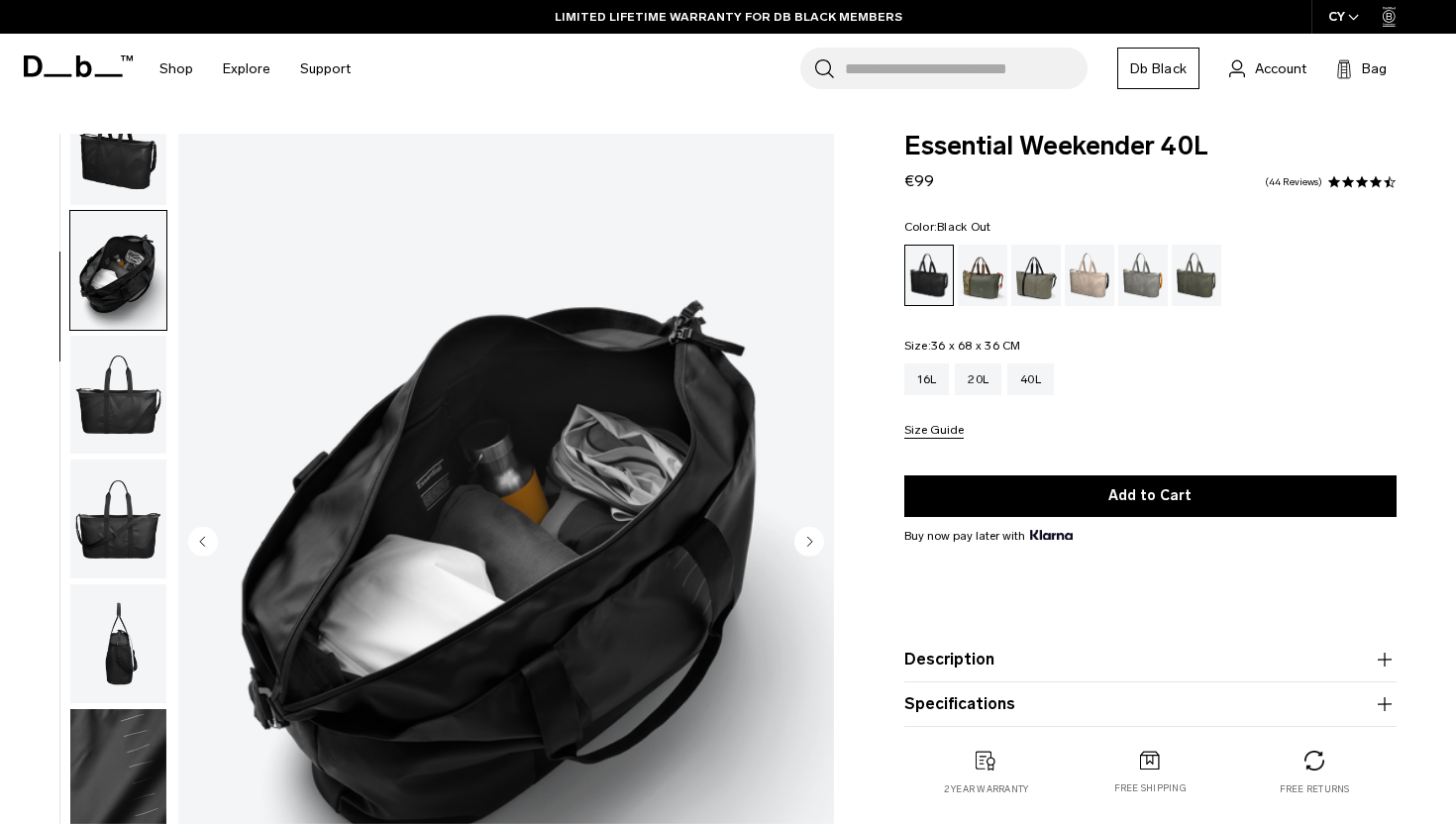 click at bounding box center (118, 395) 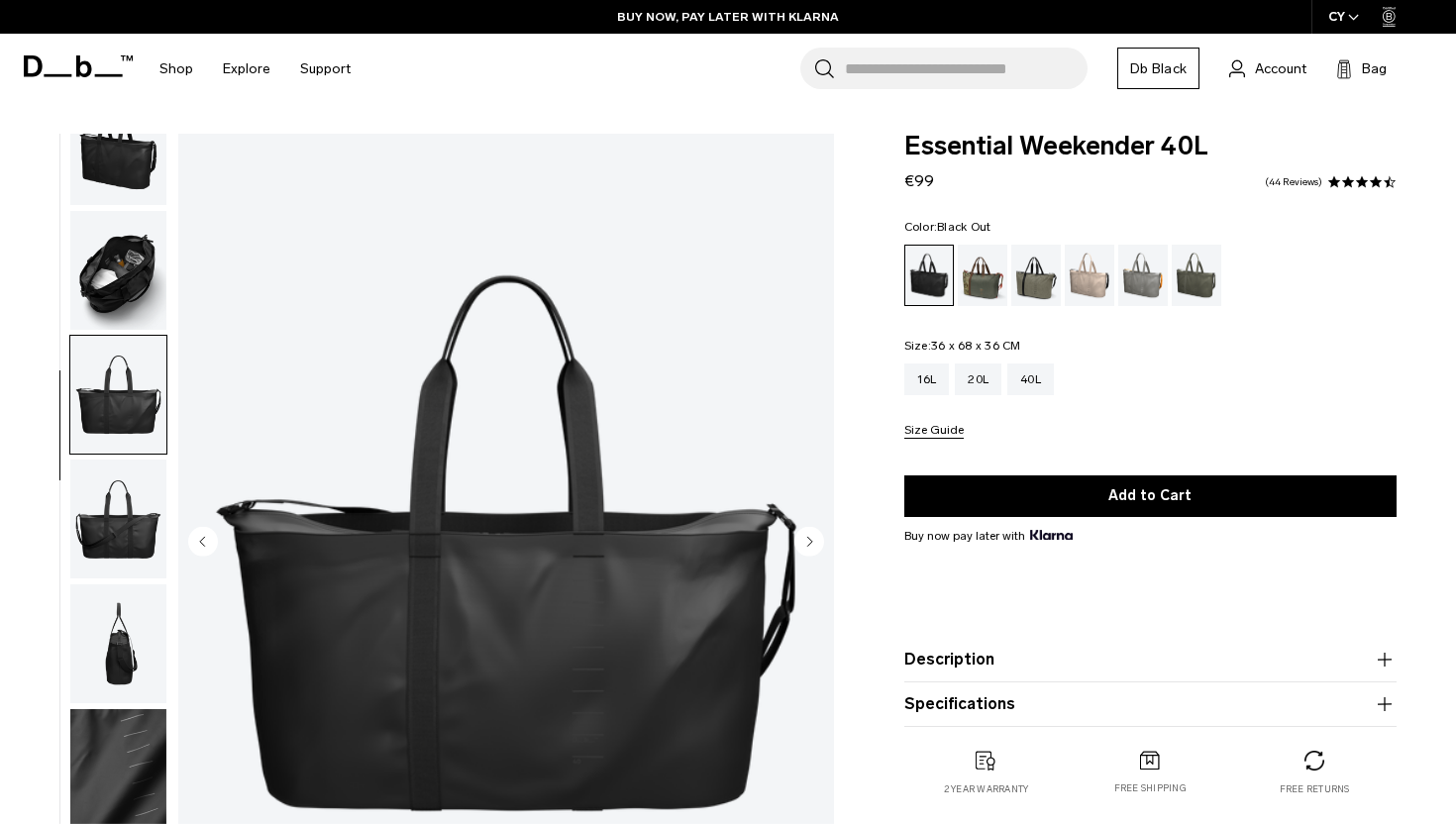 click at bounding box center [118, 519] 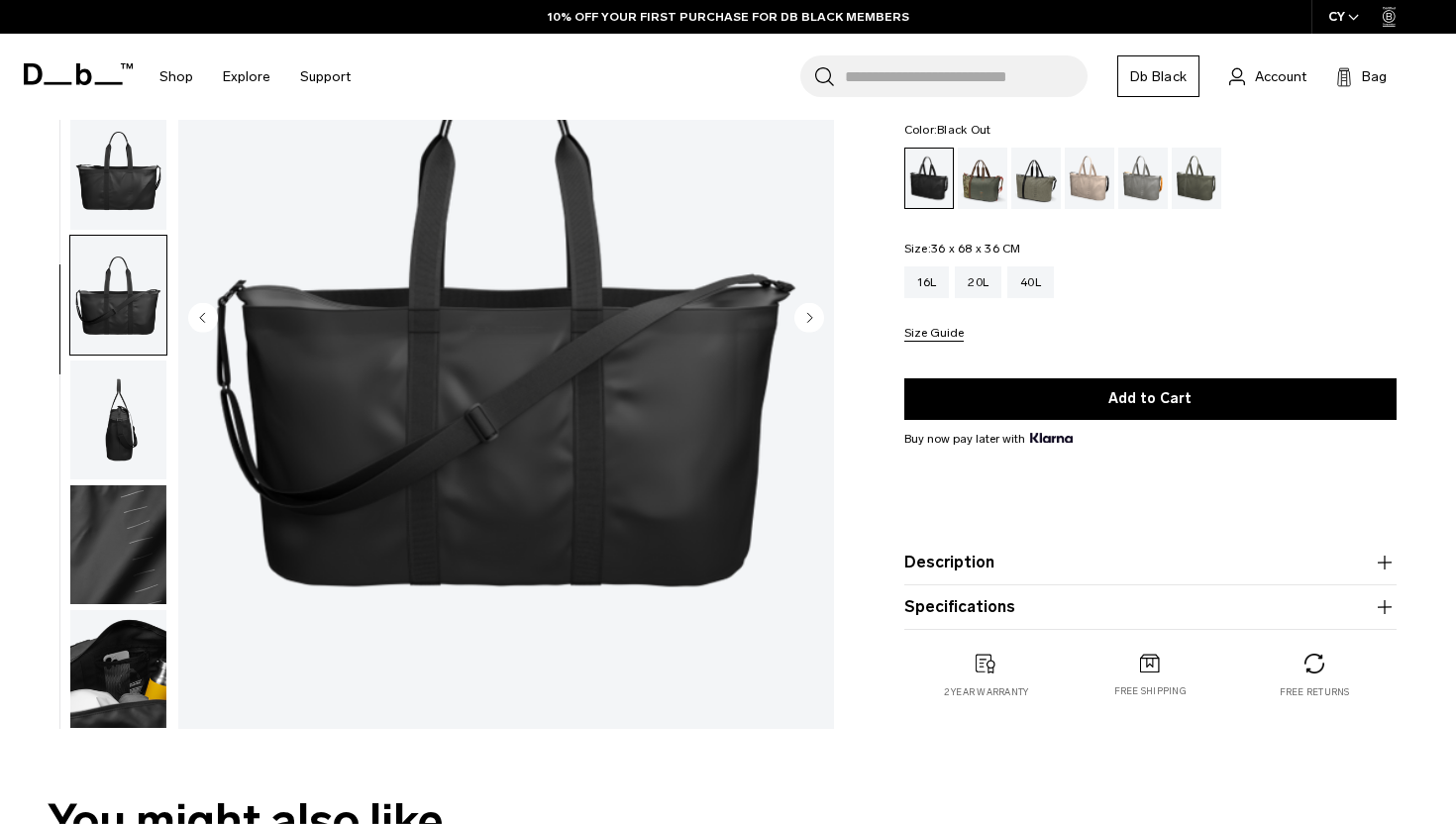 scroll, scrollTop: 226, scrollLeft: 0, axis: vertical 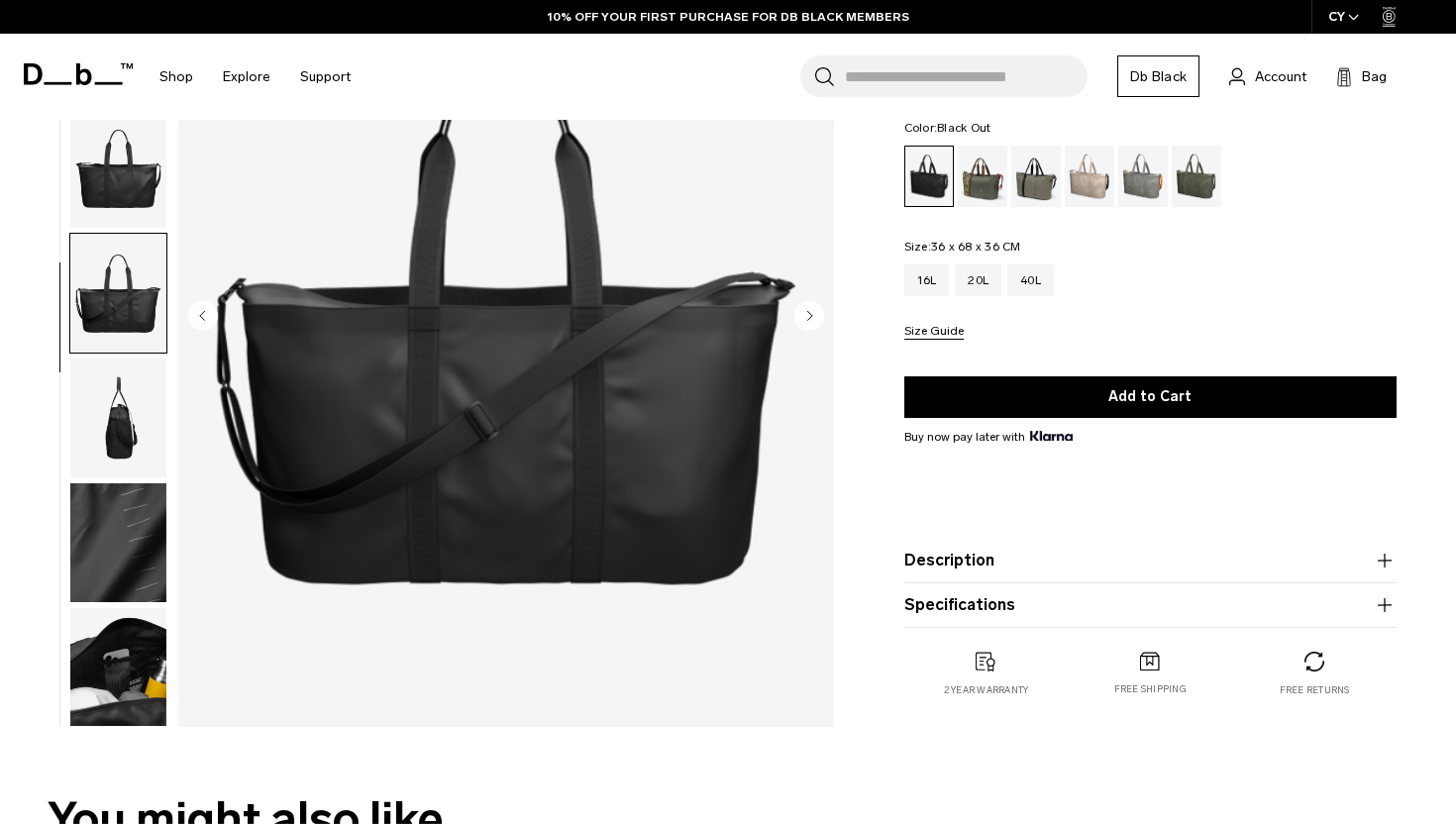 click at bounding box center [118, 668] 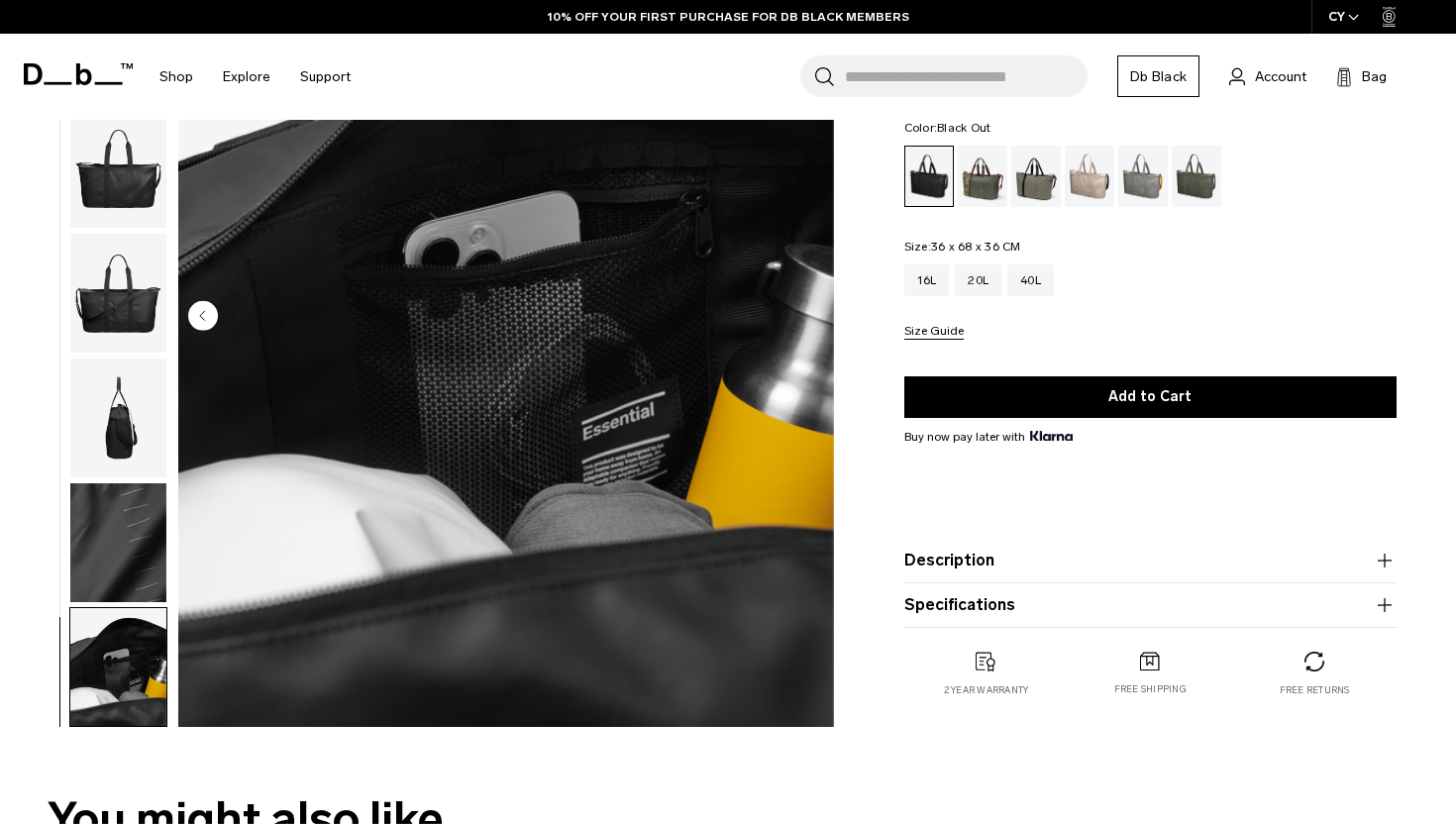 scroll, scrollTop: 0, scrollLeft: 0, axis: both 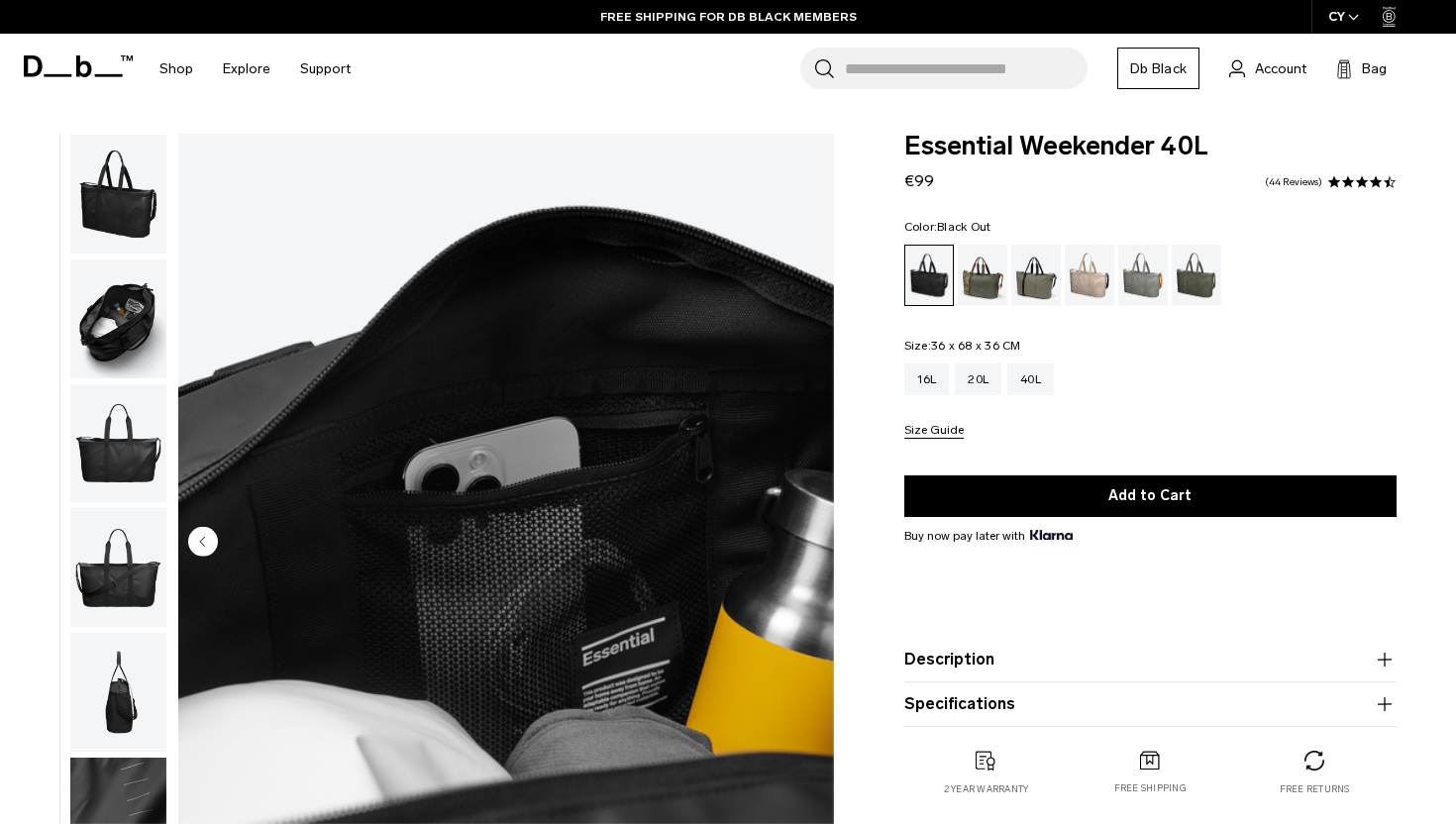 click at bounding box center [118, 319] 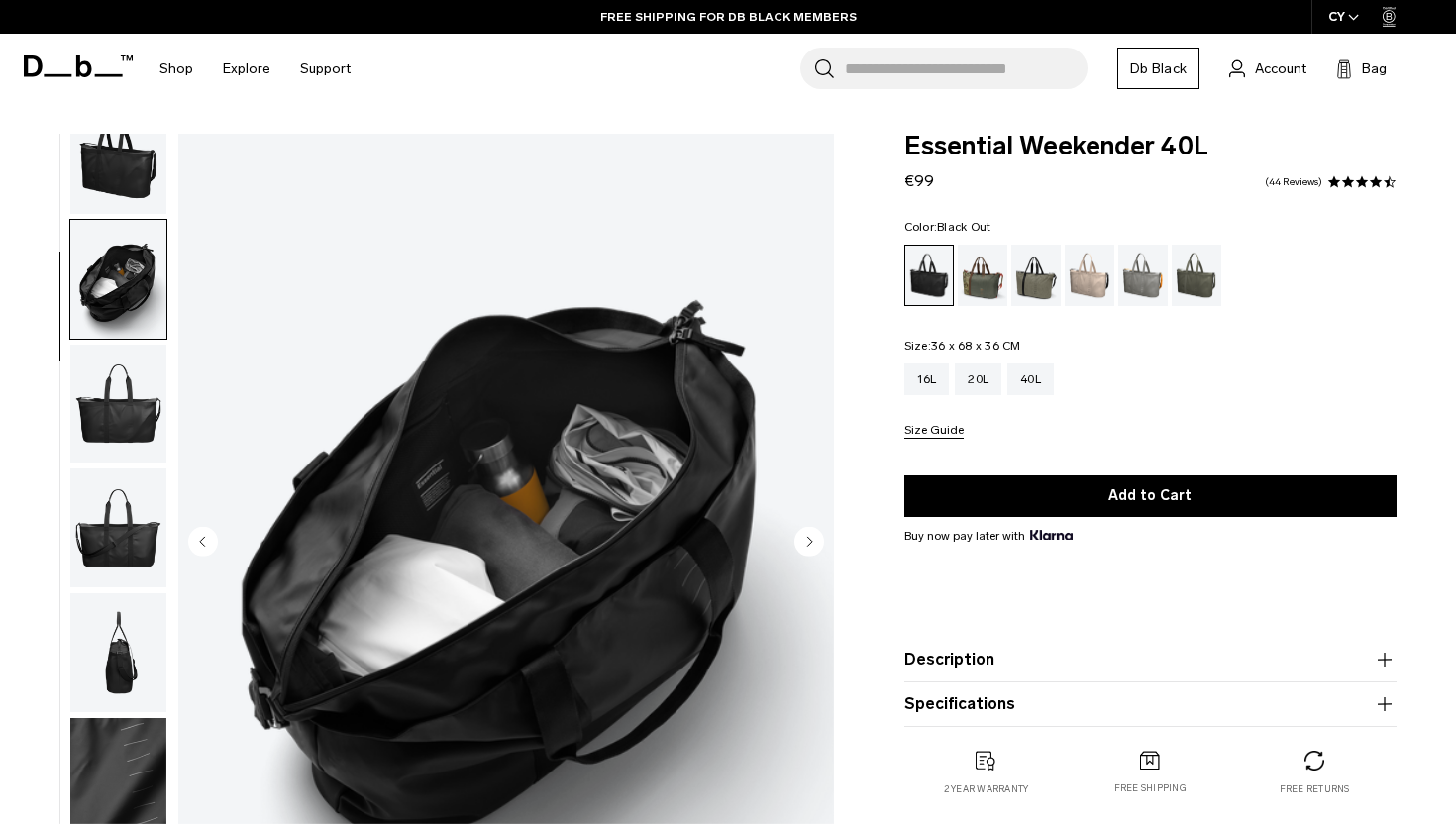 scroll, scrollTop: 49, scrollLeft: 0, axis: vertical 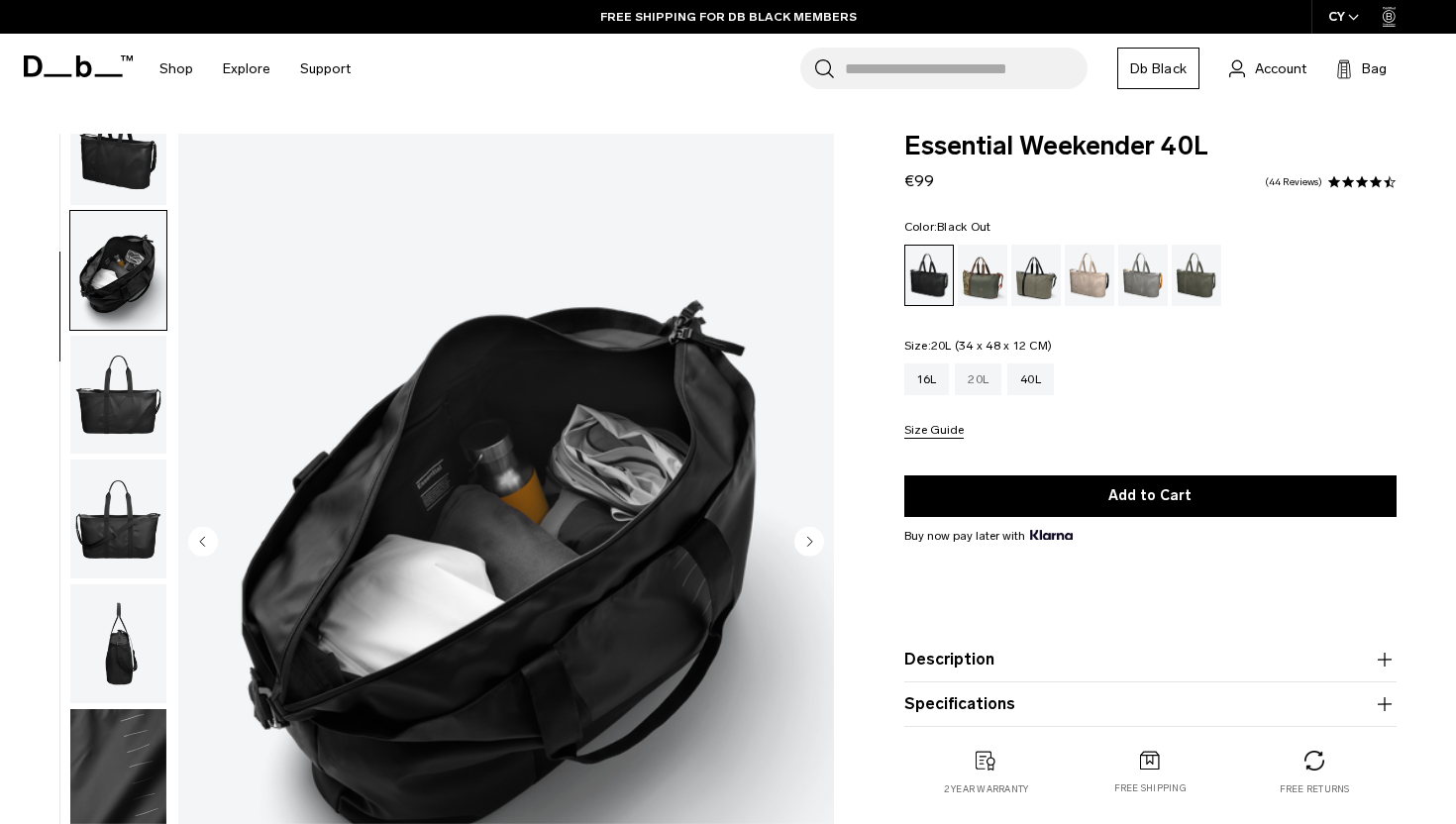 click on "20L" at bounding box center (978, 379) 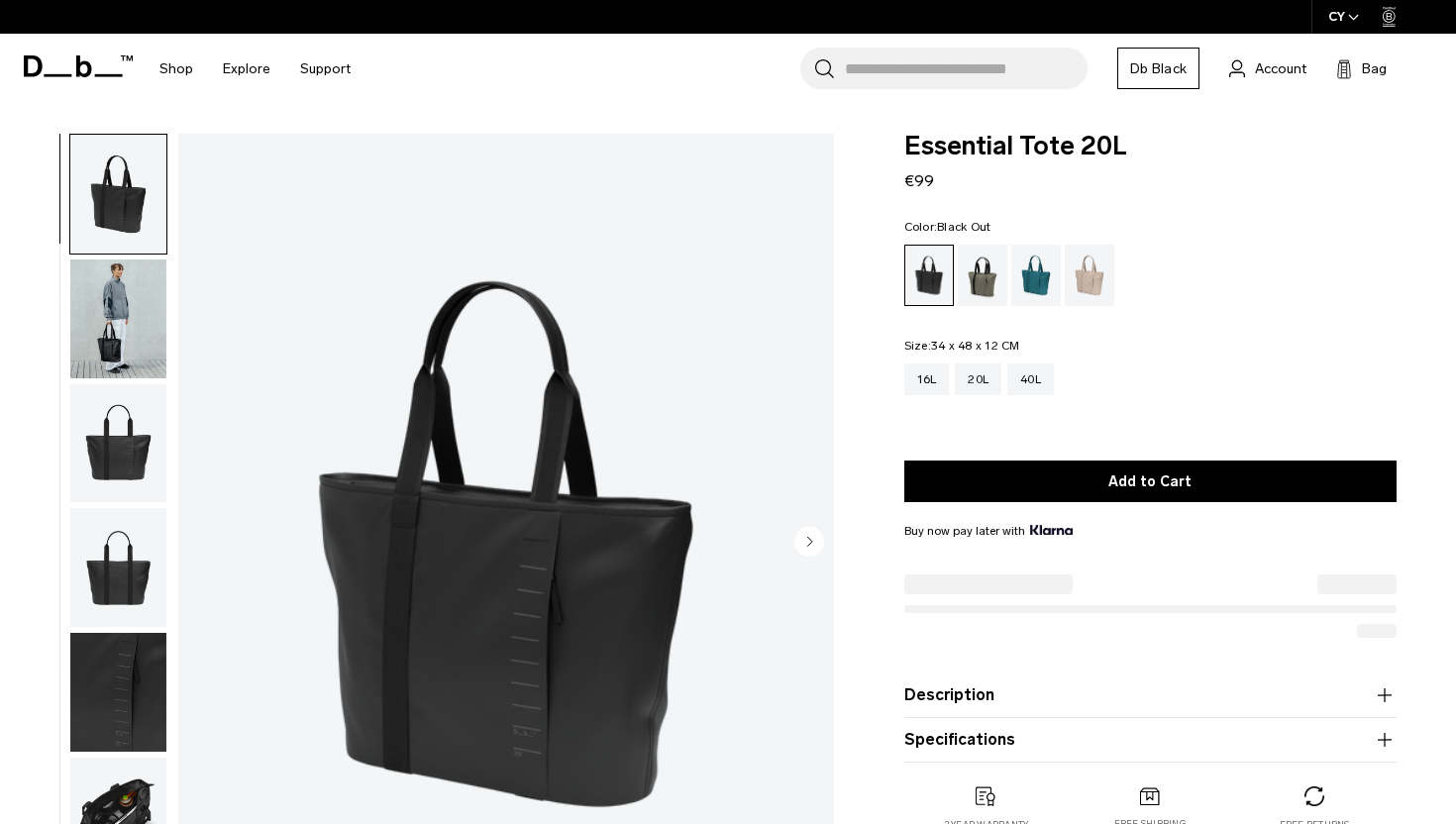 scroll, scrollTop: 0, scrollLeft: 0, axis: both 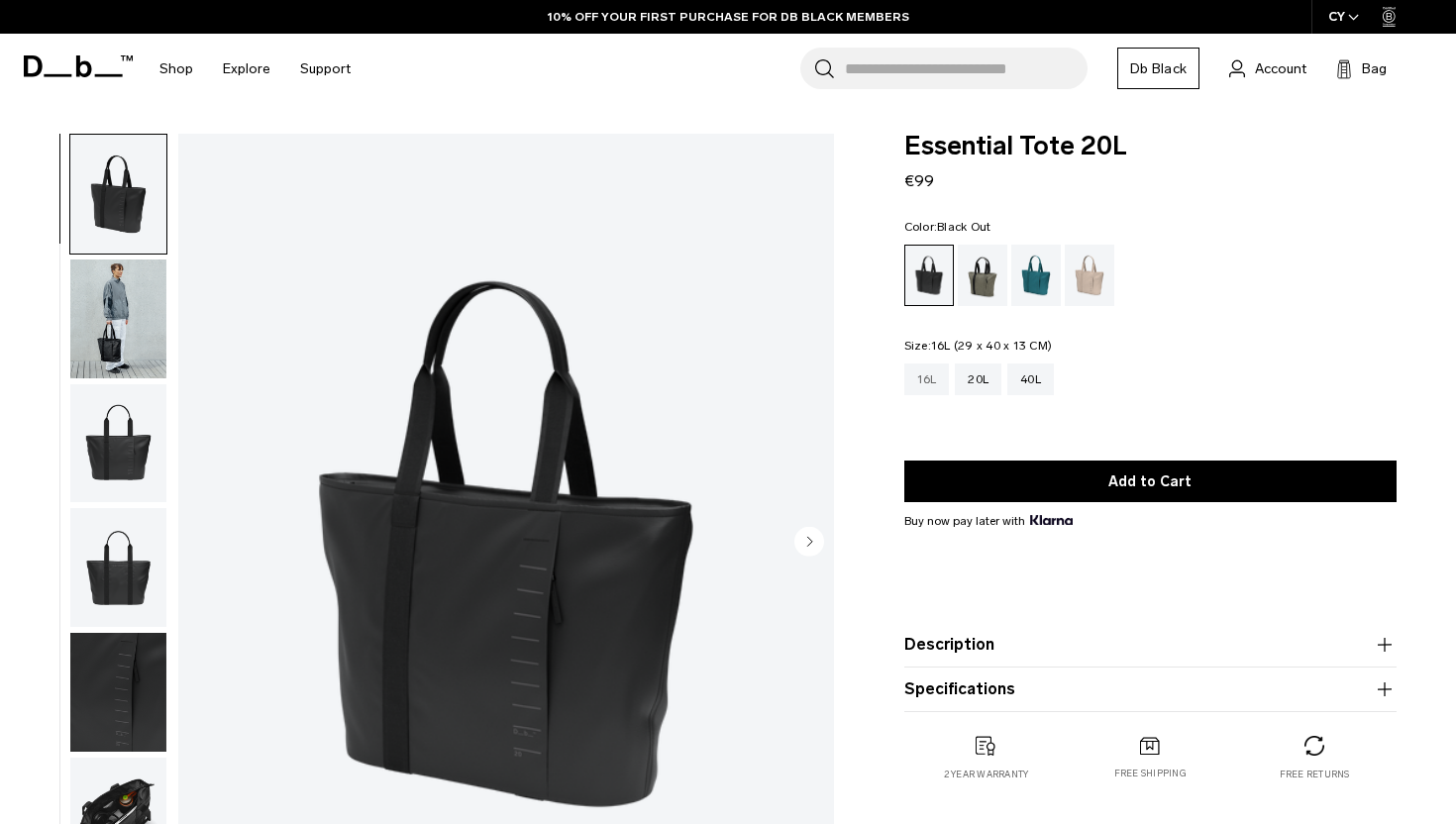 click on "16L" at bounding box center [927, 379] 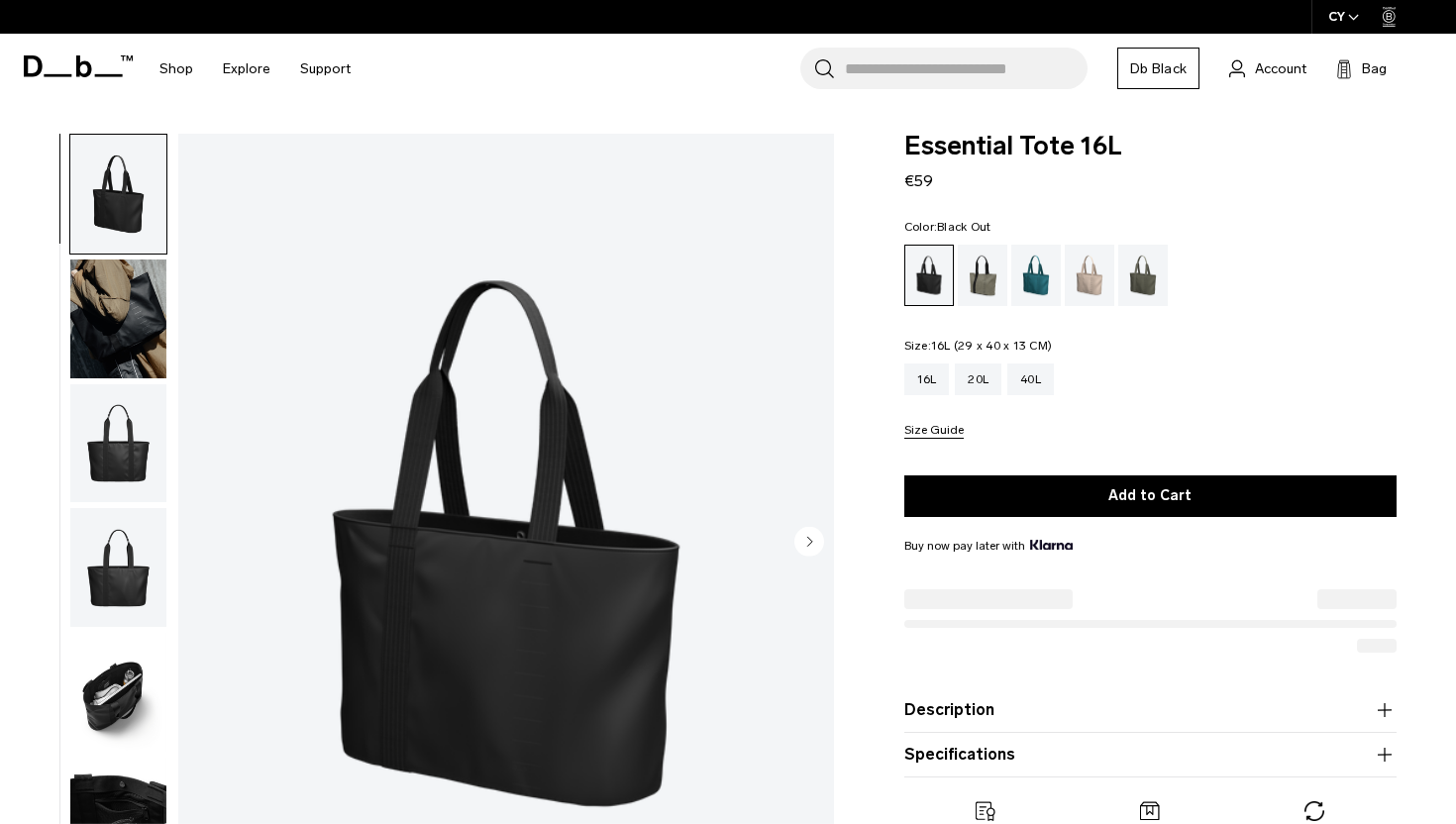 scroll, scrollTop: 0, scrollLeft: 0, axis: both 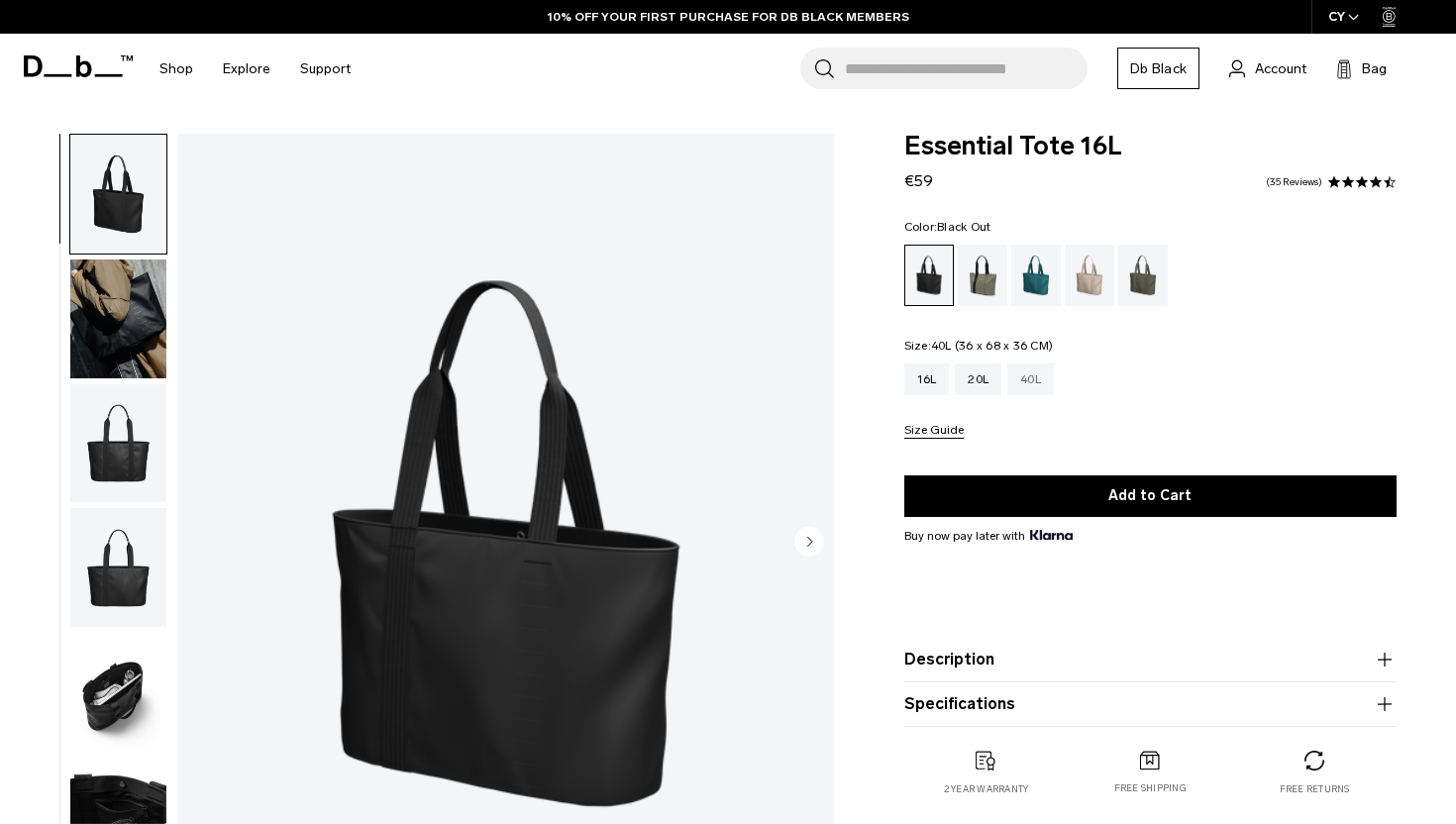 click on "40L" at bounding box center (1030, 379) 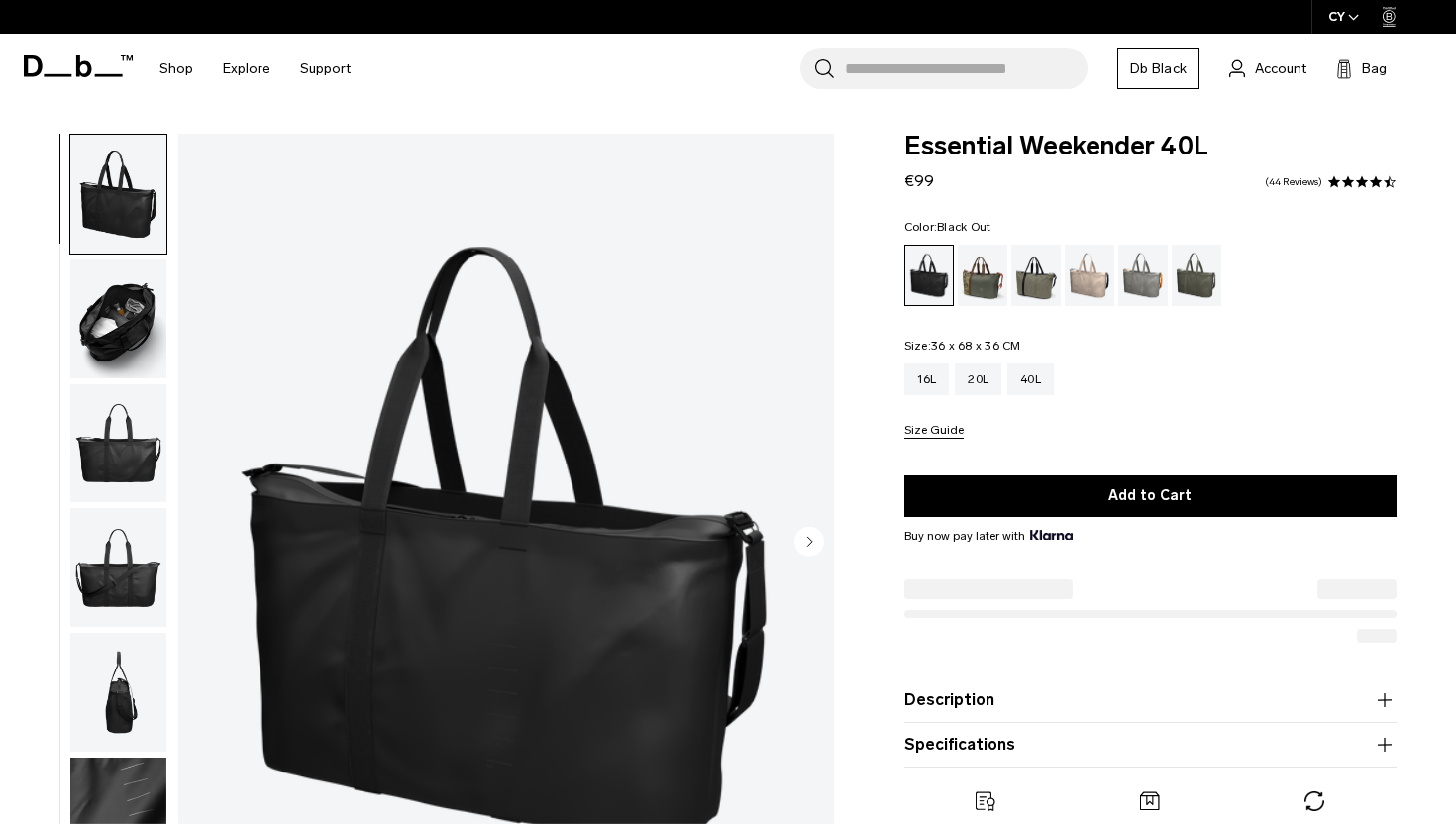 scroll, scrollTop: 0, scrollLeft: 0, axis: both 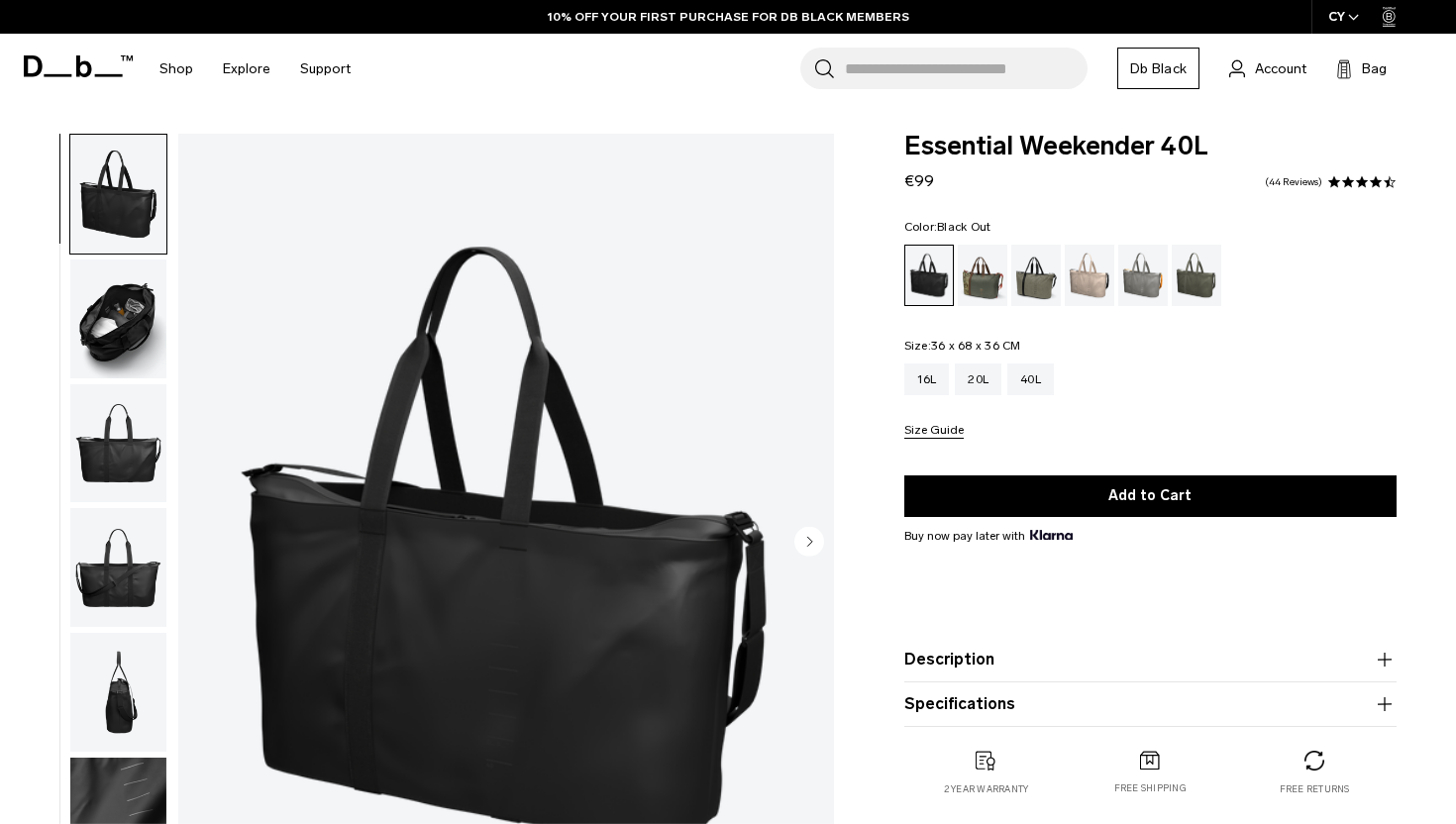 click at bounding box center (118, 319) 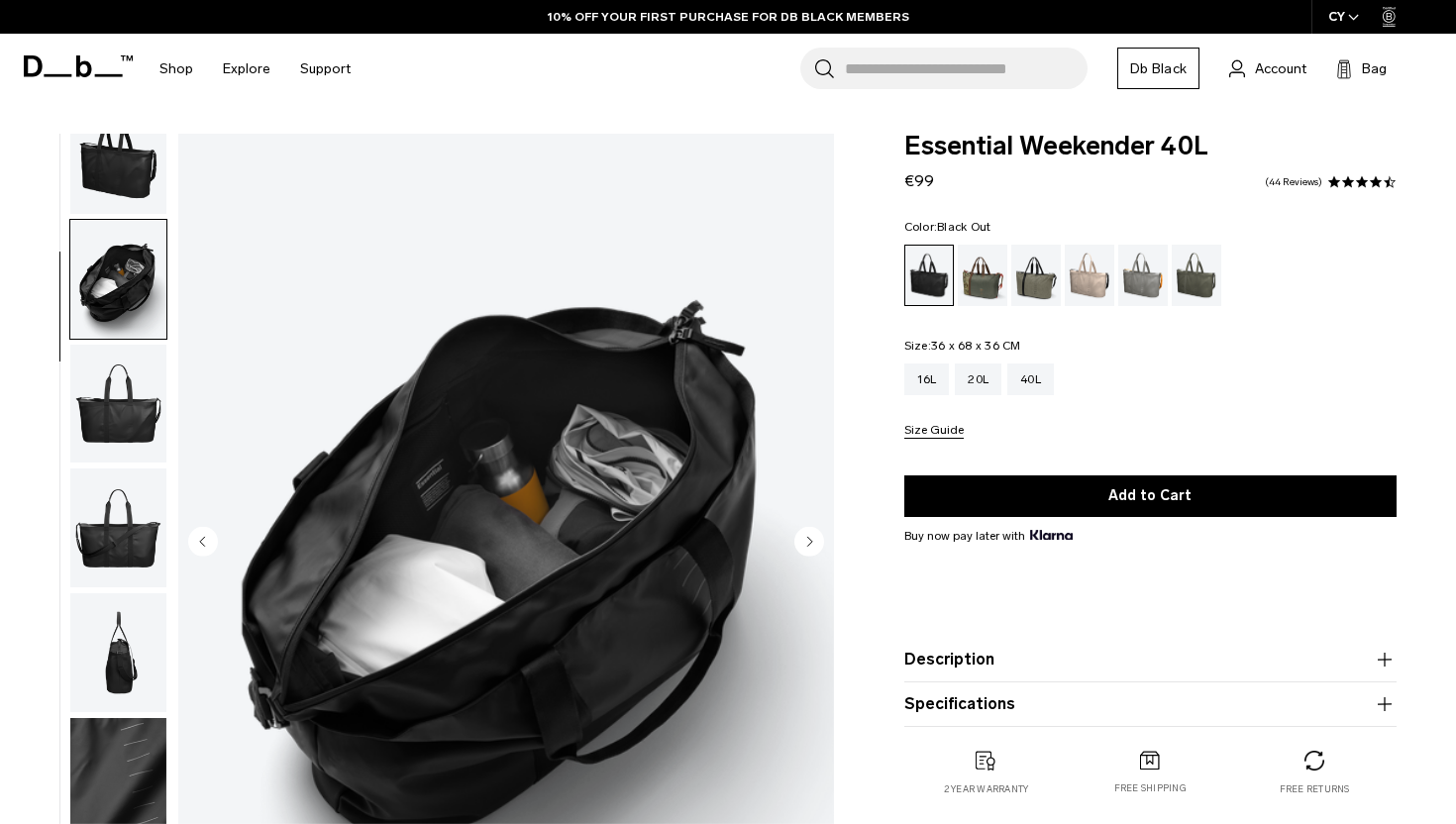 scroll, scrollTop: 49, scrollLeft: 0, axis: vertical 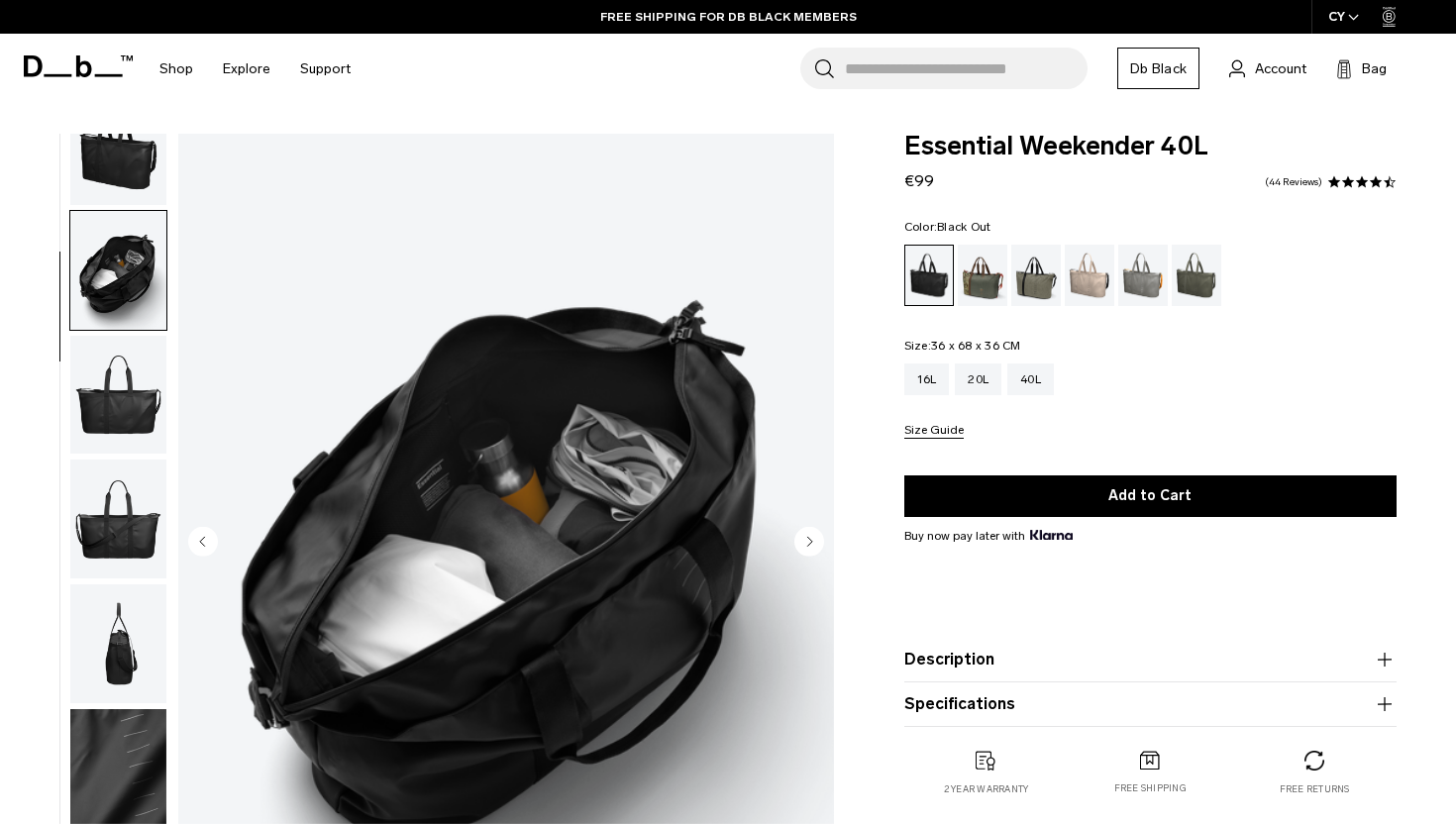 click at bounding box center (118, 395) 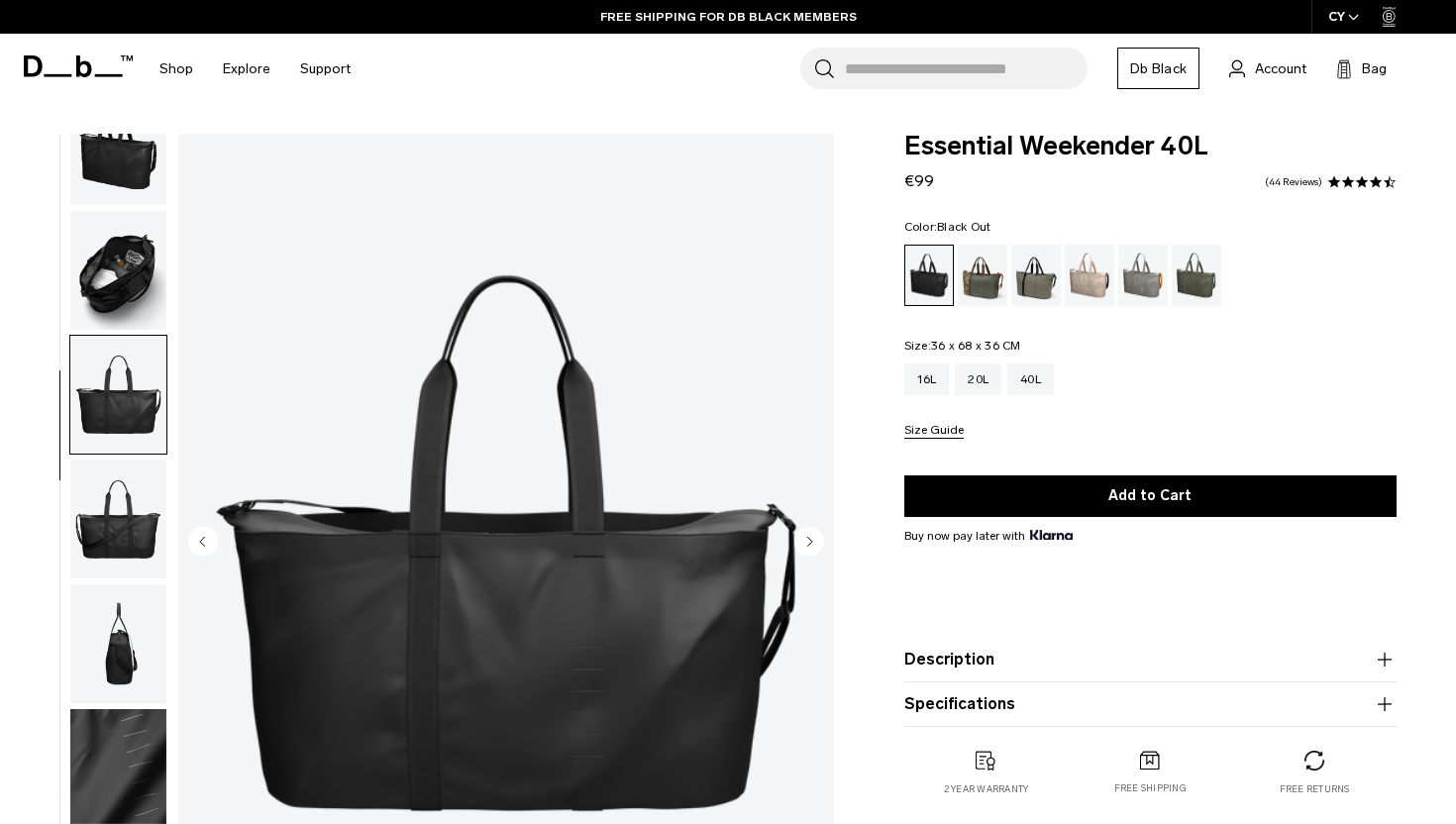 click at bounding box center [118, 519] 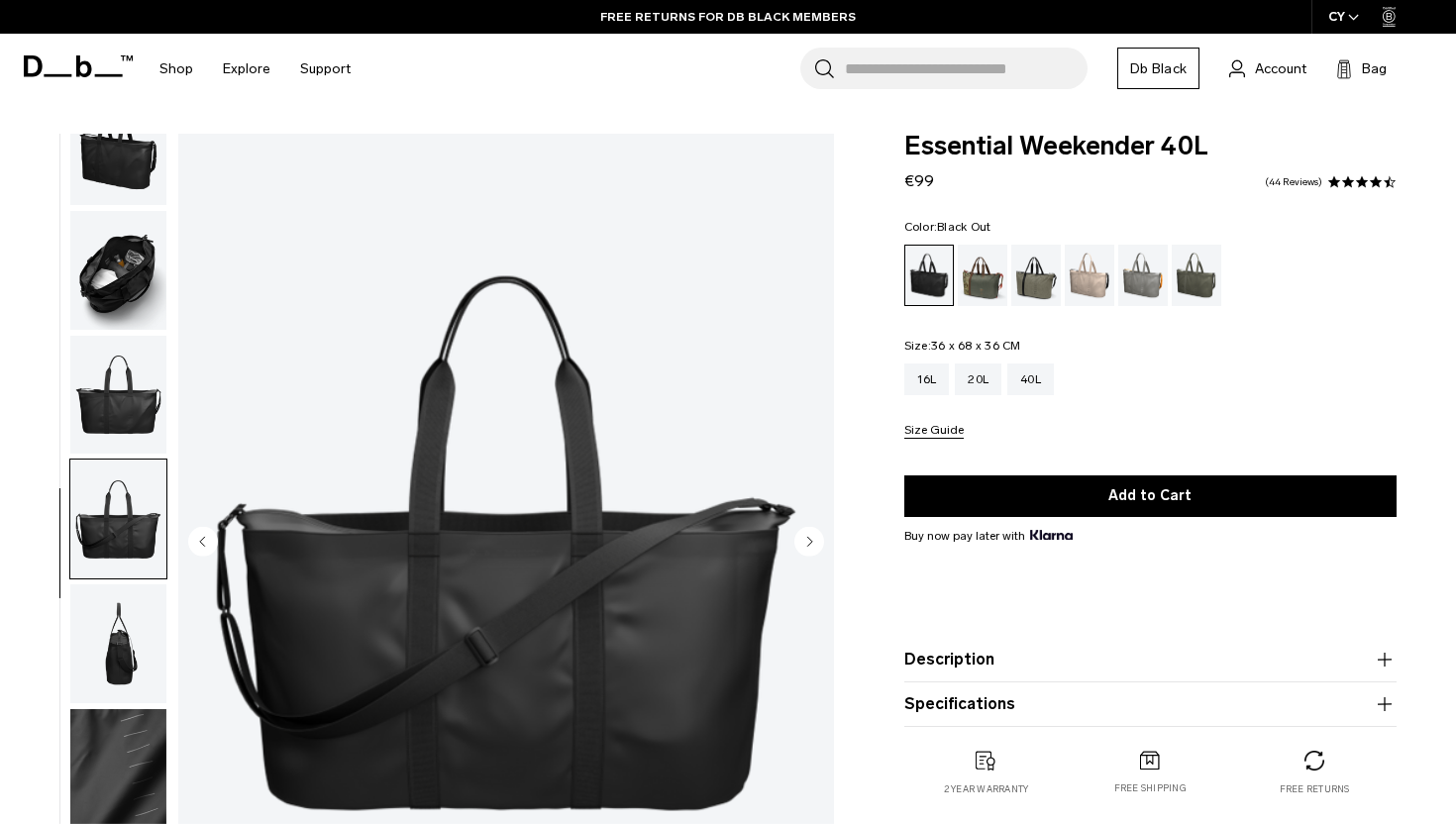 click at bounding box center [118, 644] 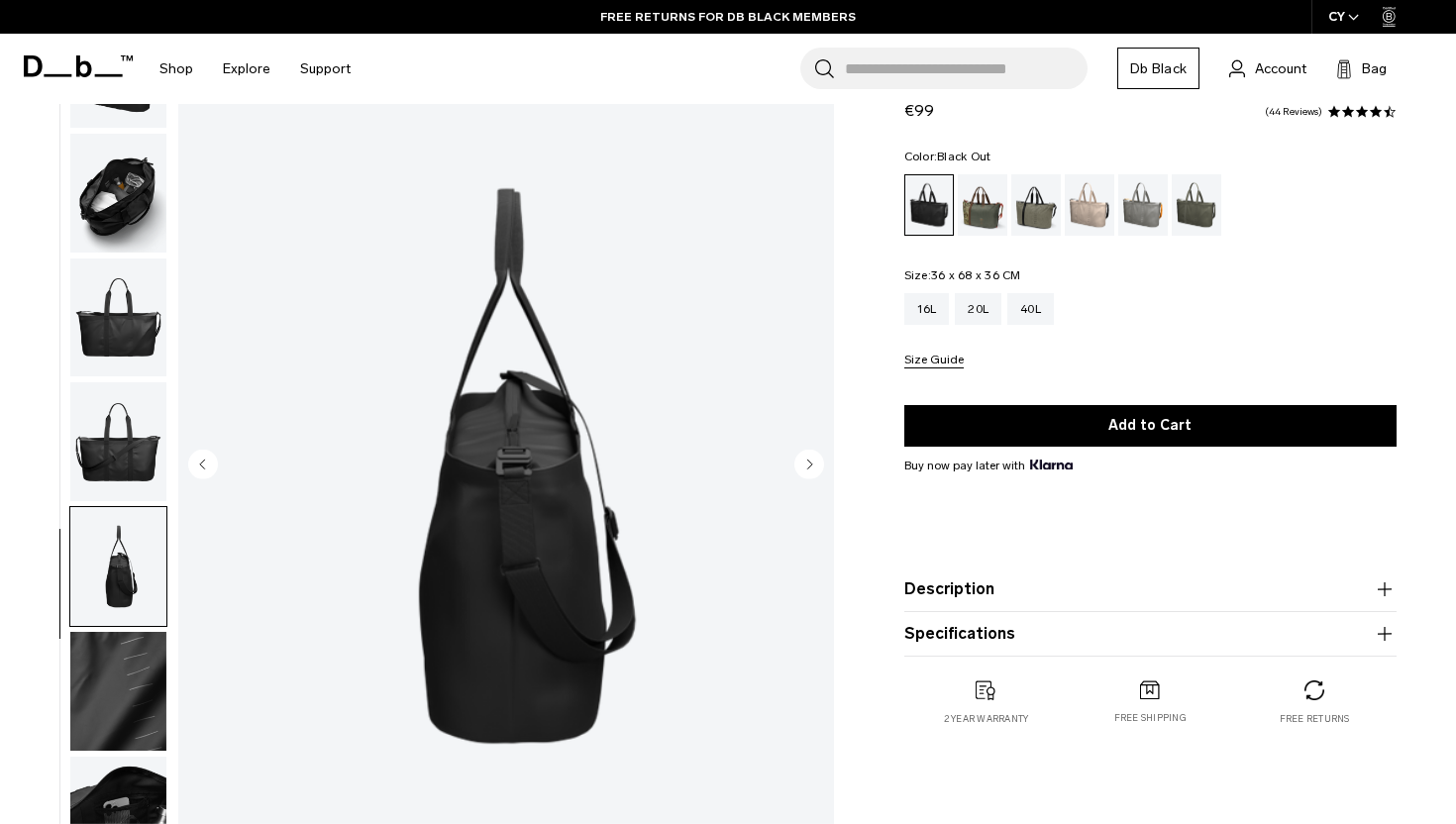 scroll, scrollTop: 84, scrollLeft: 0, axis: vertical 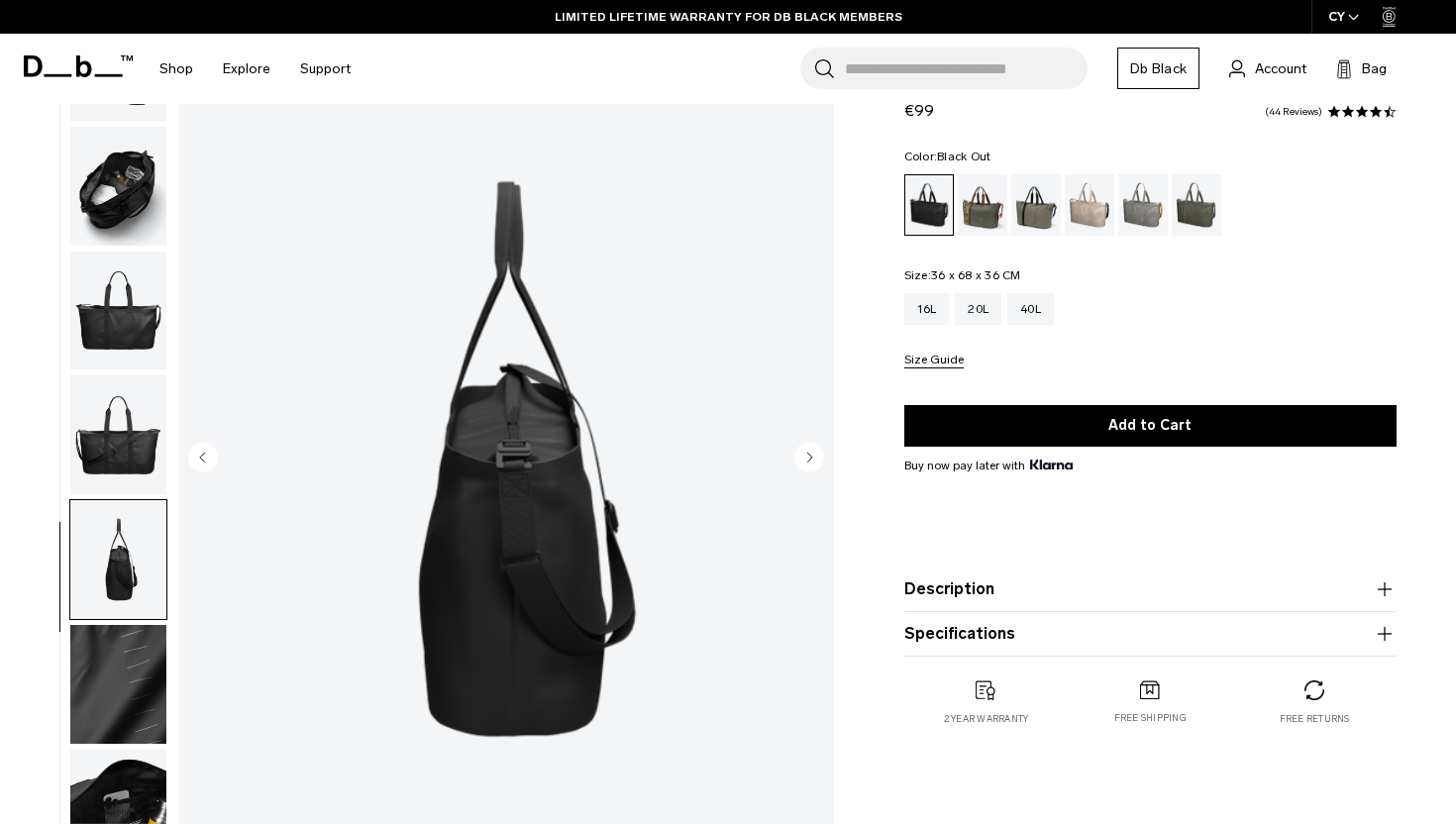 click at bounding box center (118, 684) 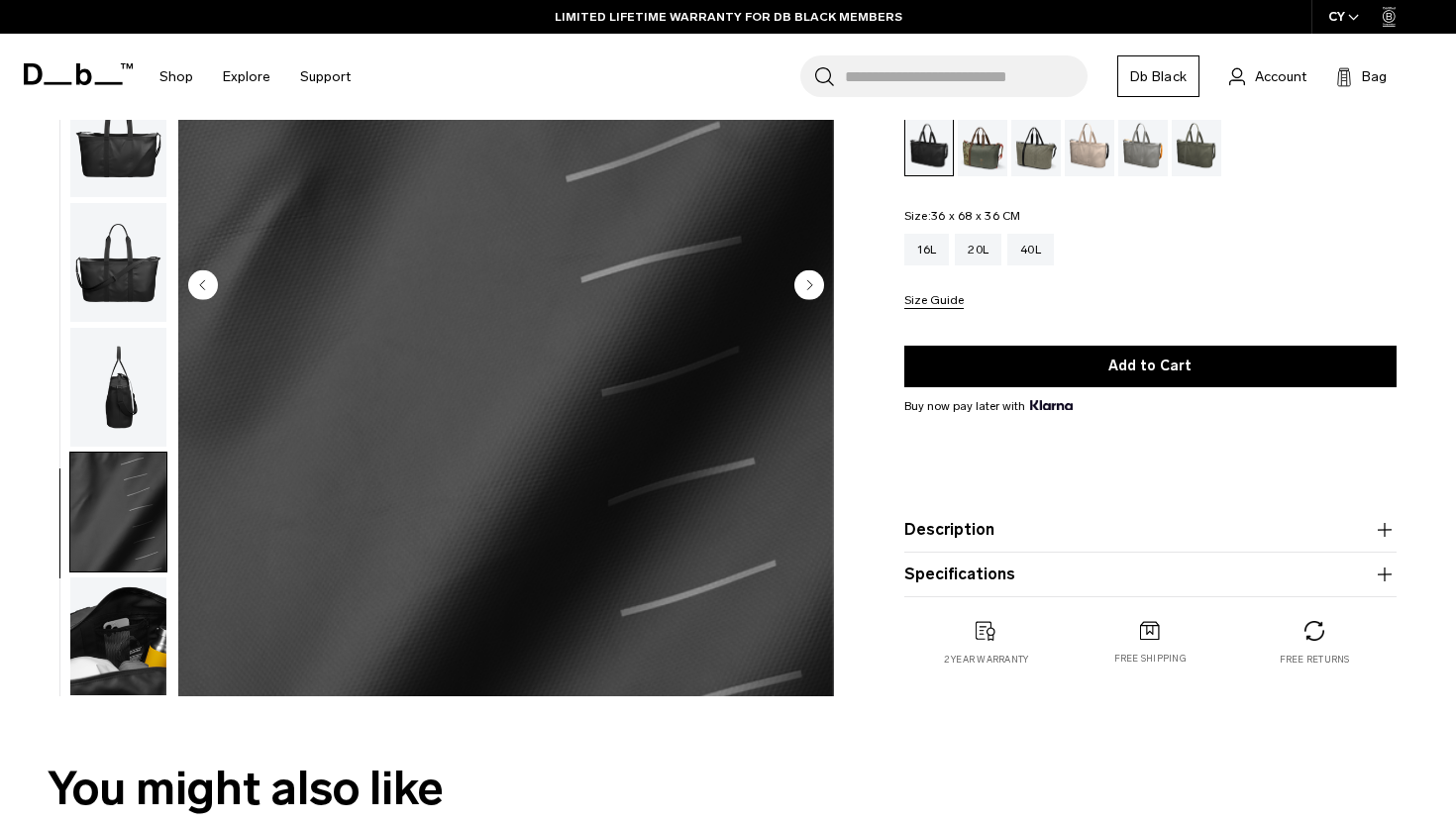 scroll, scrollTop: 266, scrollLeft: 0, axis: vertical 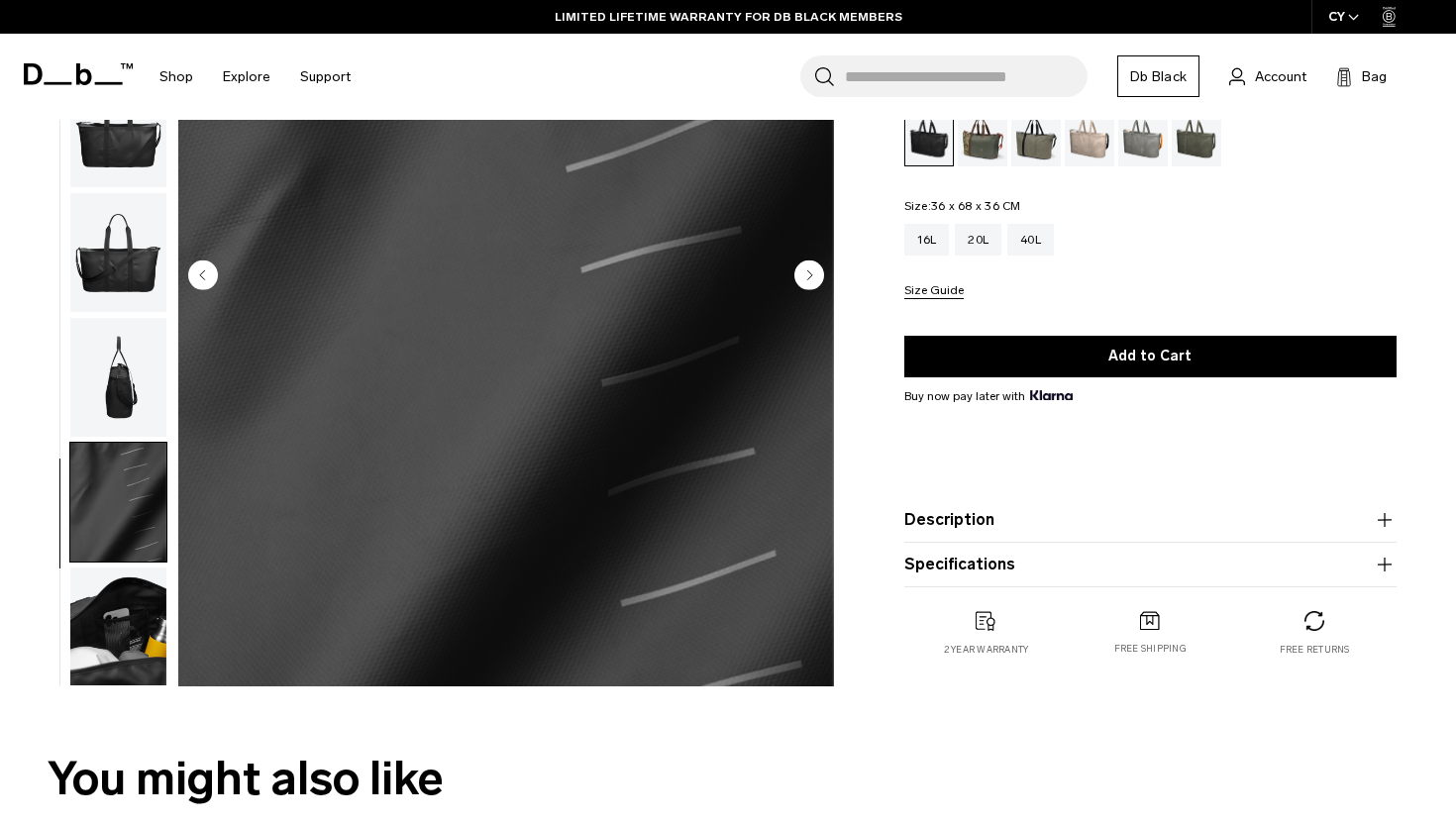 click at bounding box center (118, 627) 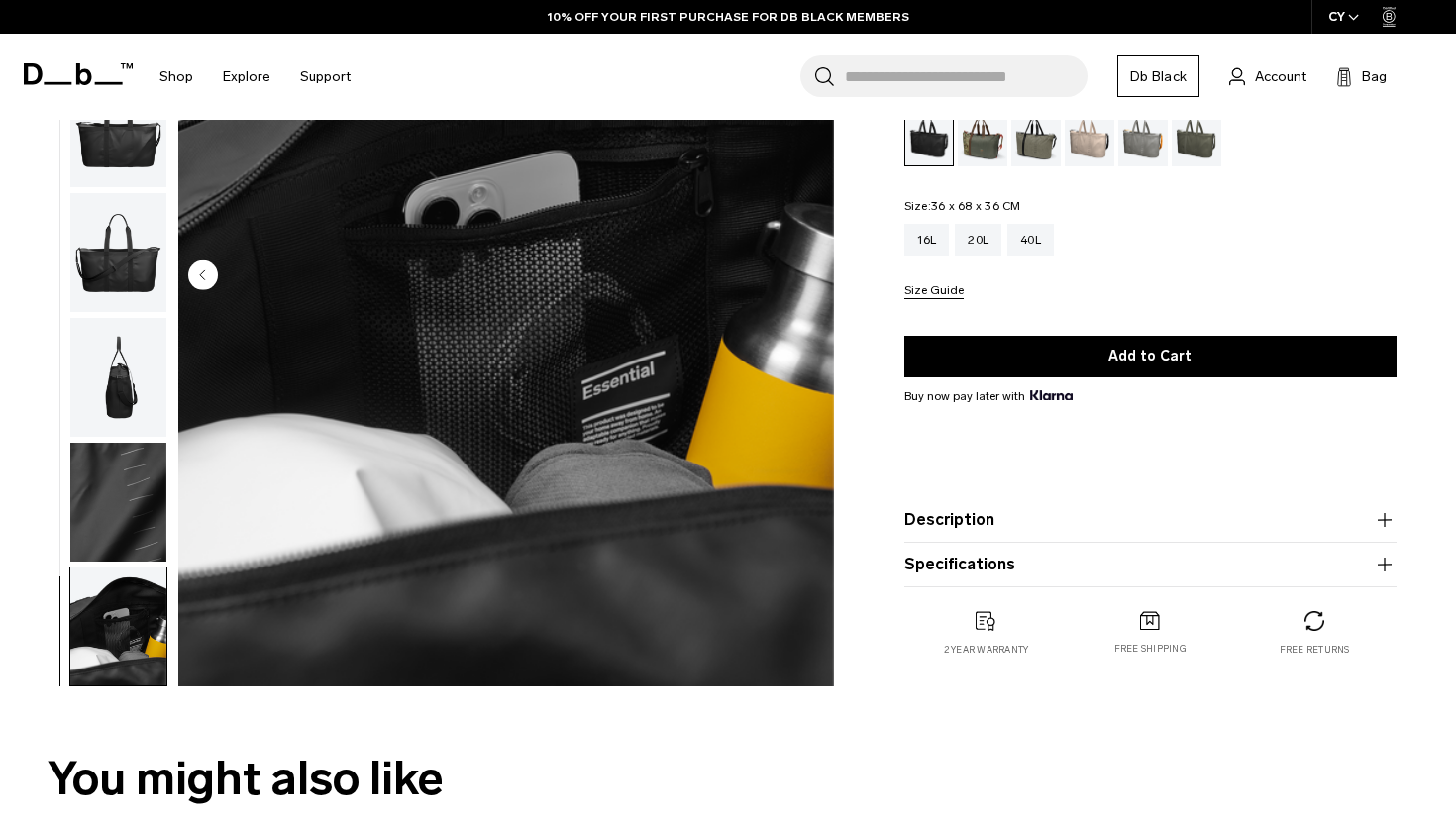 scroll, scrollTop: 0, scrollLeft: 0, axis: both 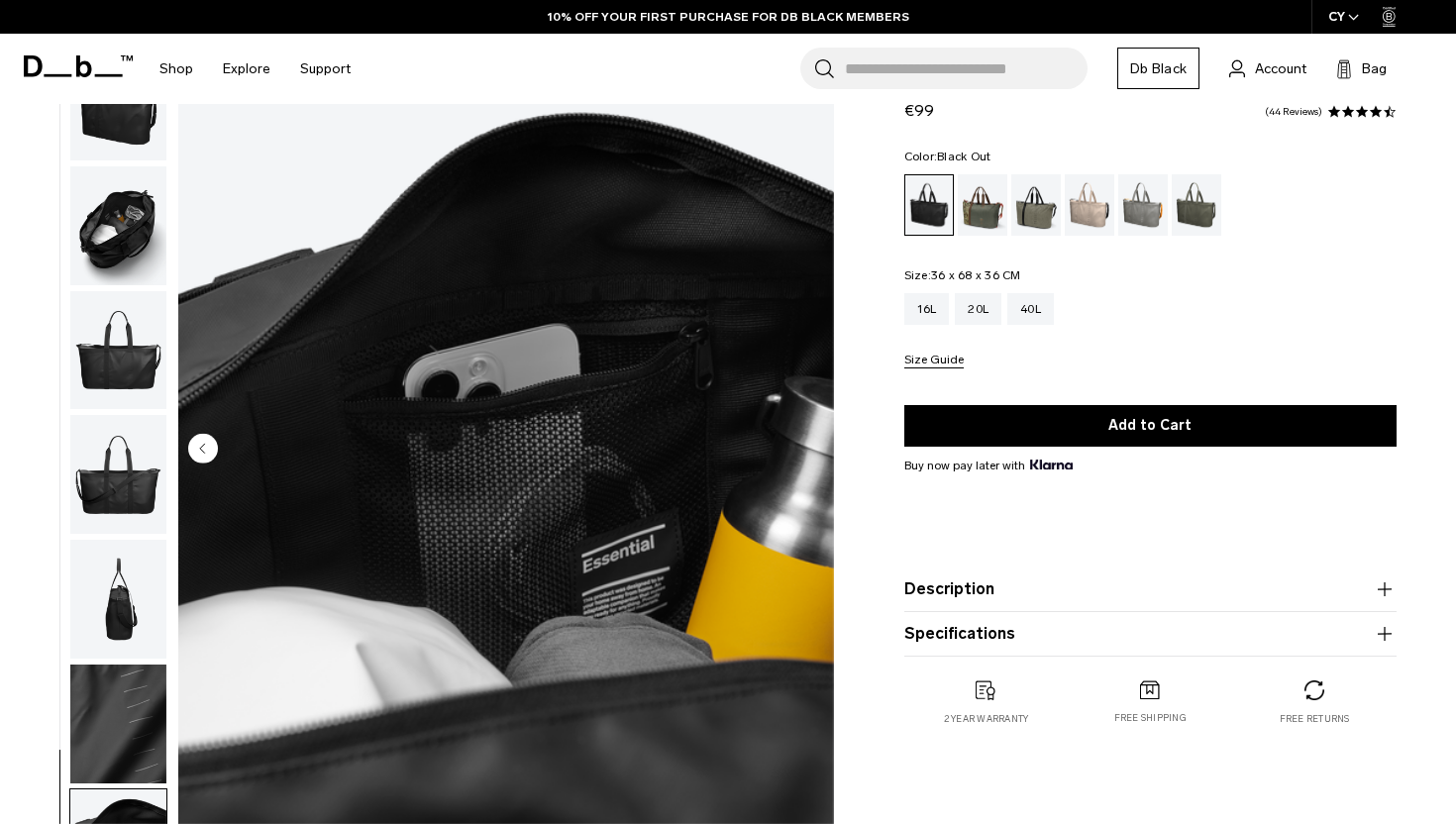 click at bounding box center [118, 226] 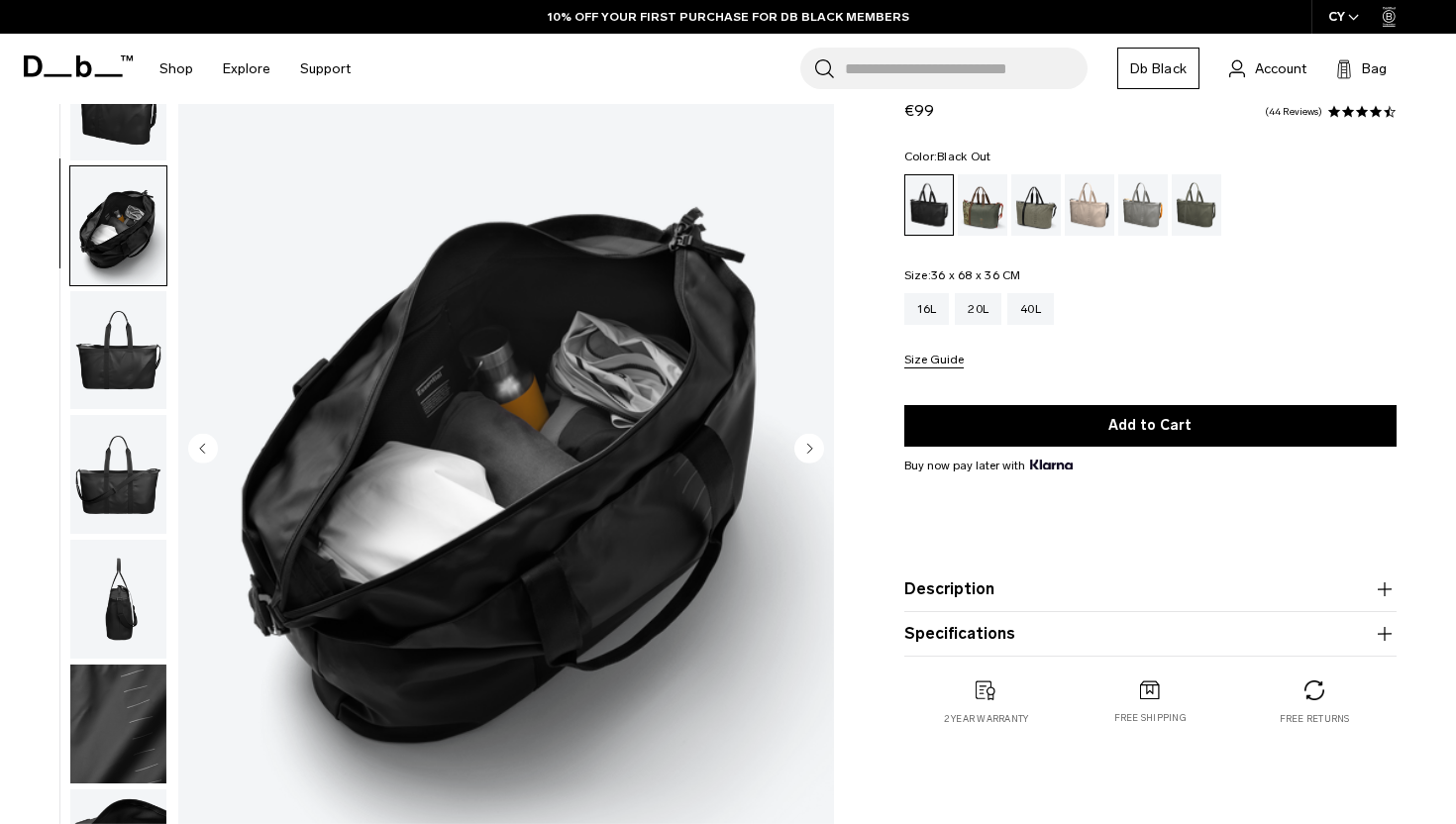 scroll, scrollTop: 49, scrollLeft: 0, axis: vertical 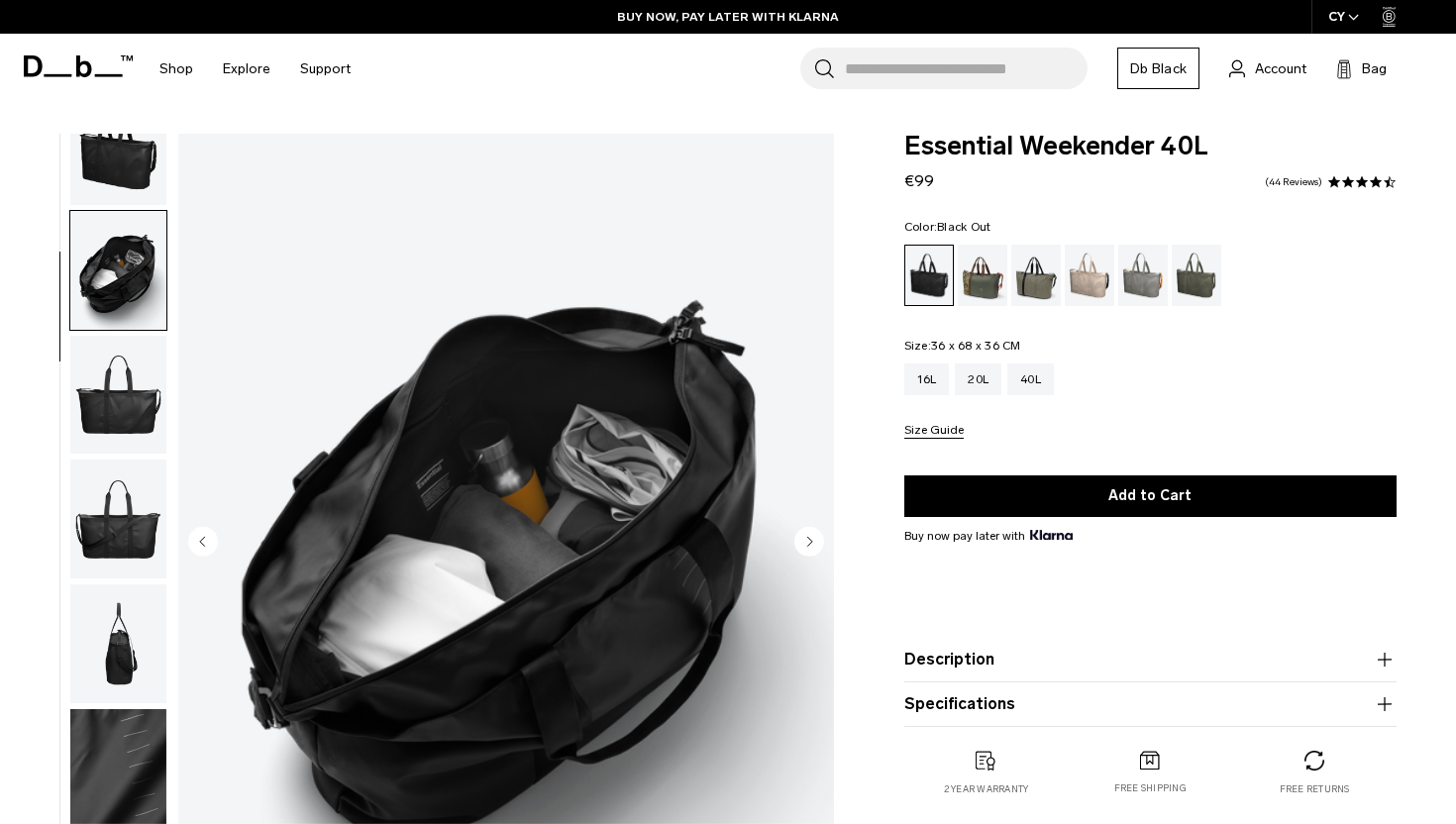 click at bounding box center (506, 543) 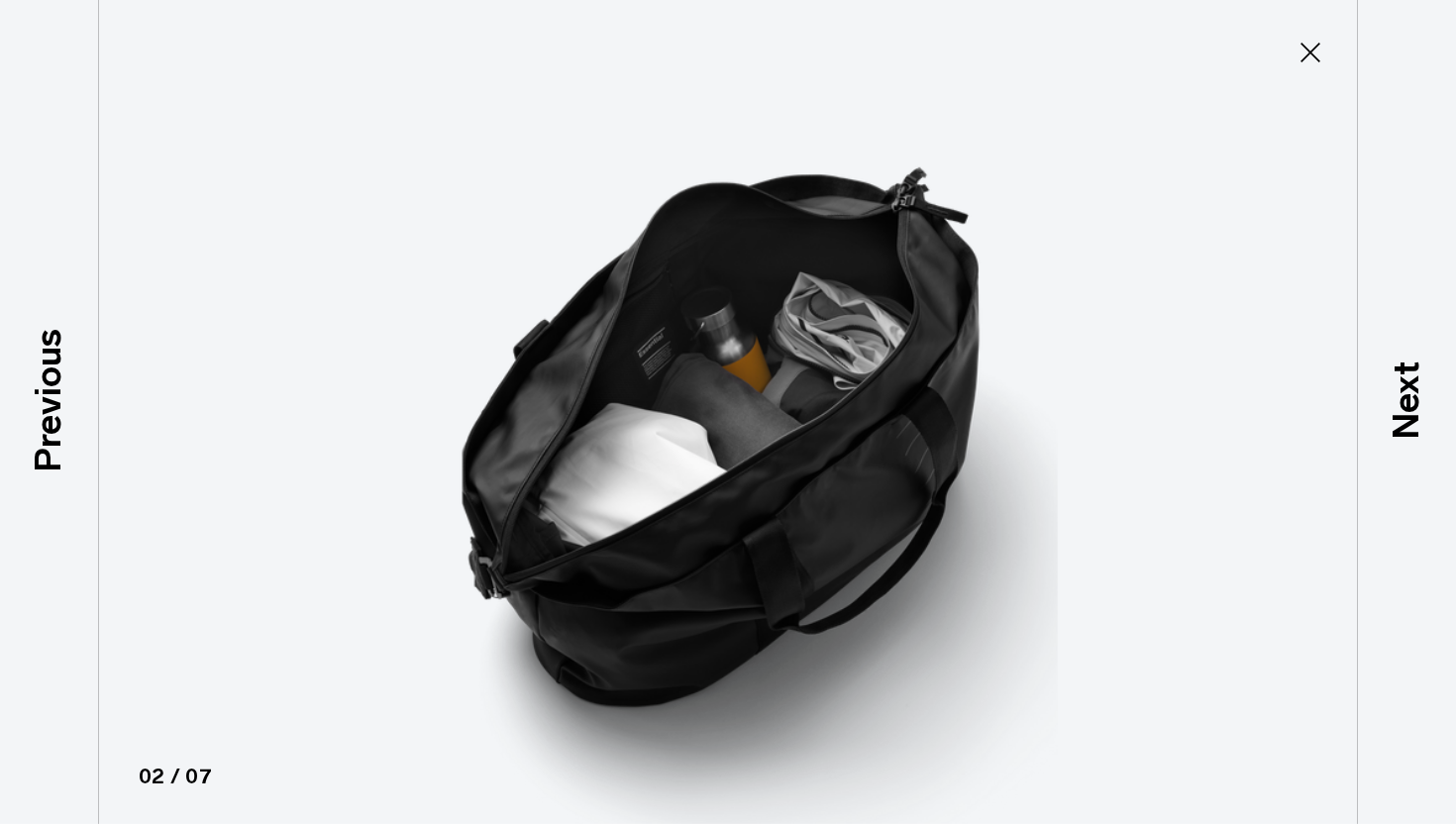 click 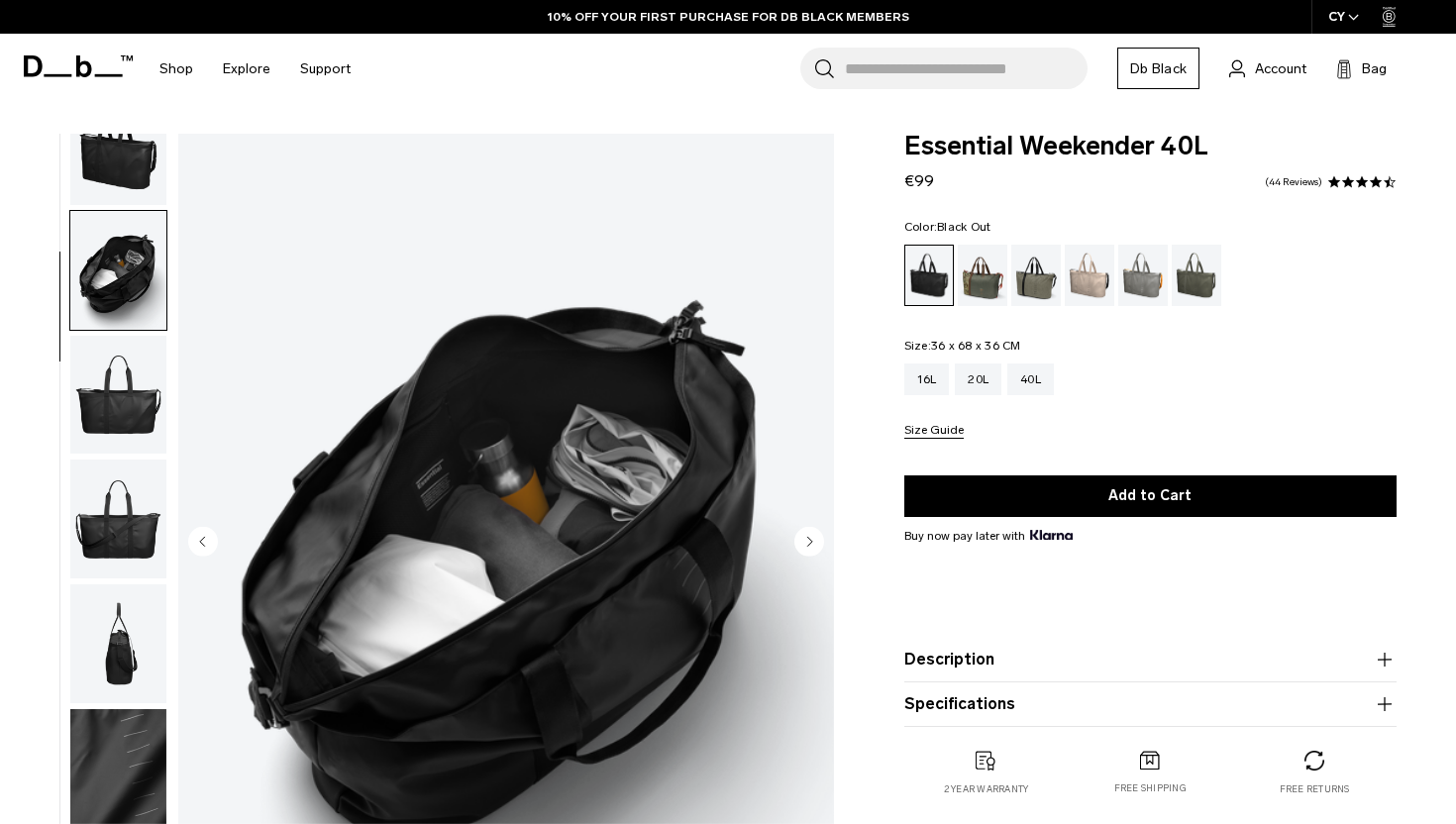 scroll, scrollTop: 0, scrollLeft: 0, axis: both 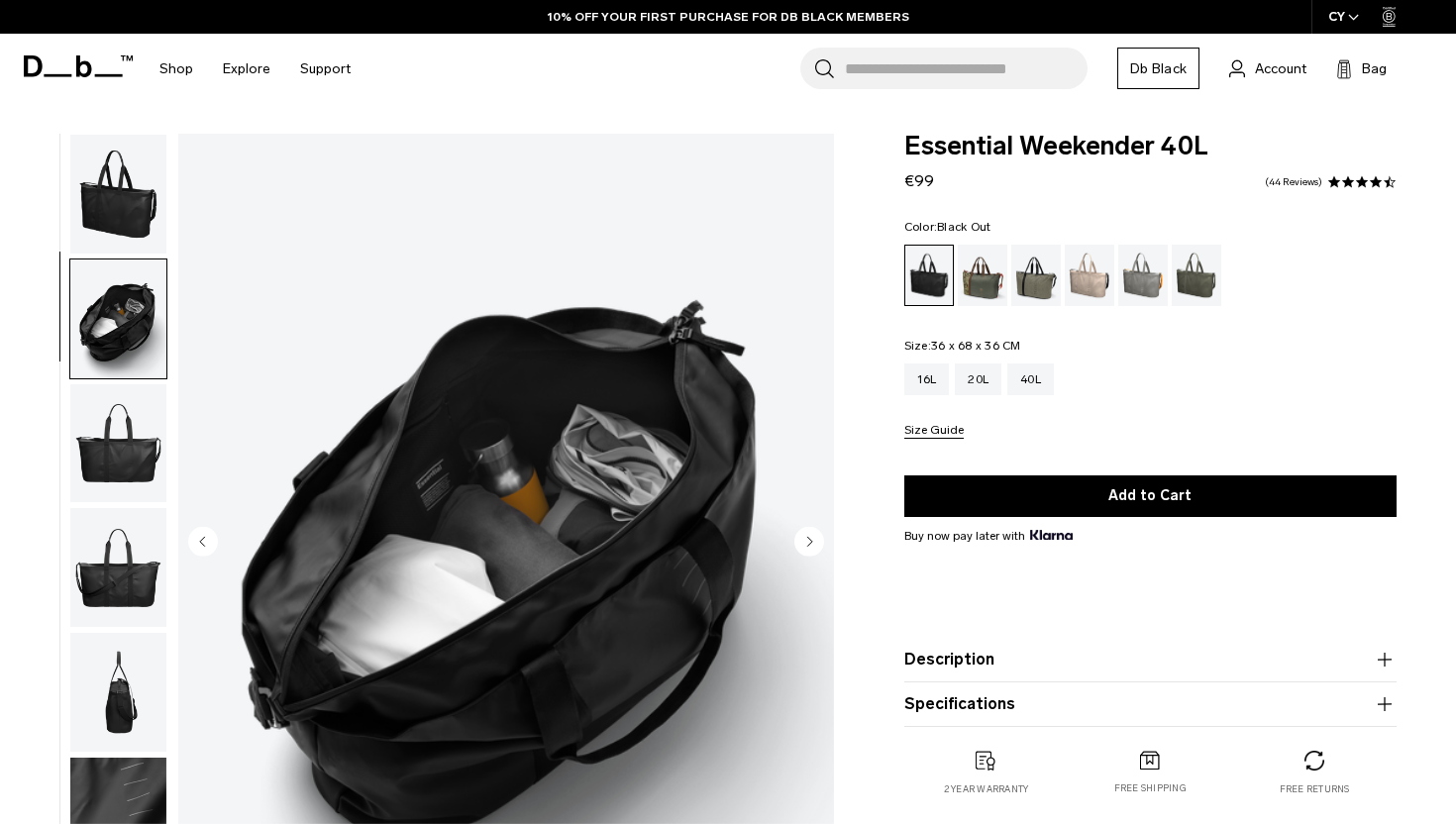 click at bounding box center (118, 194) 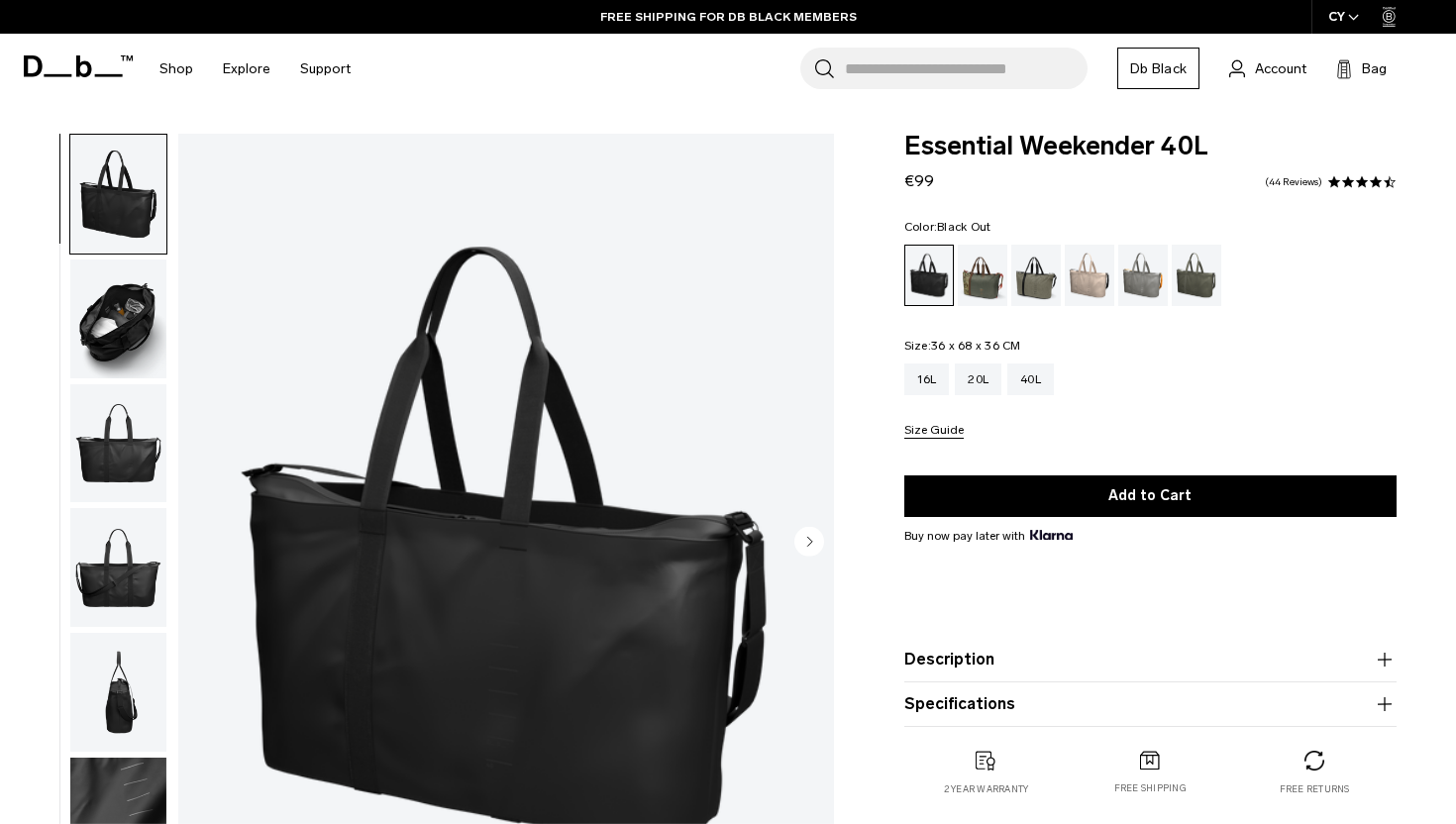 click at bounding box center [118, 444] 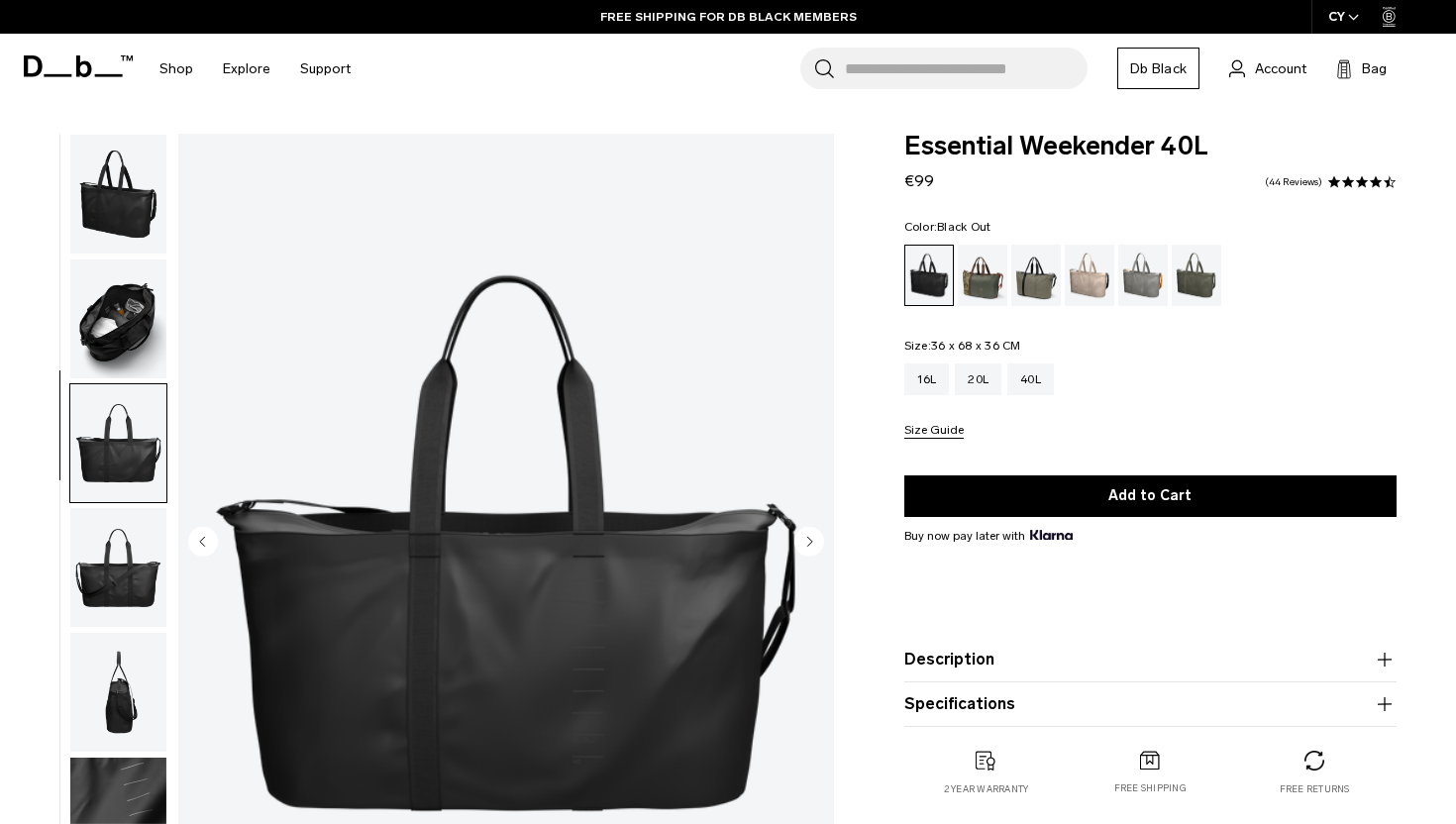 scroll, scrollTop: 49, scrollLeft: 0, axis: vertical 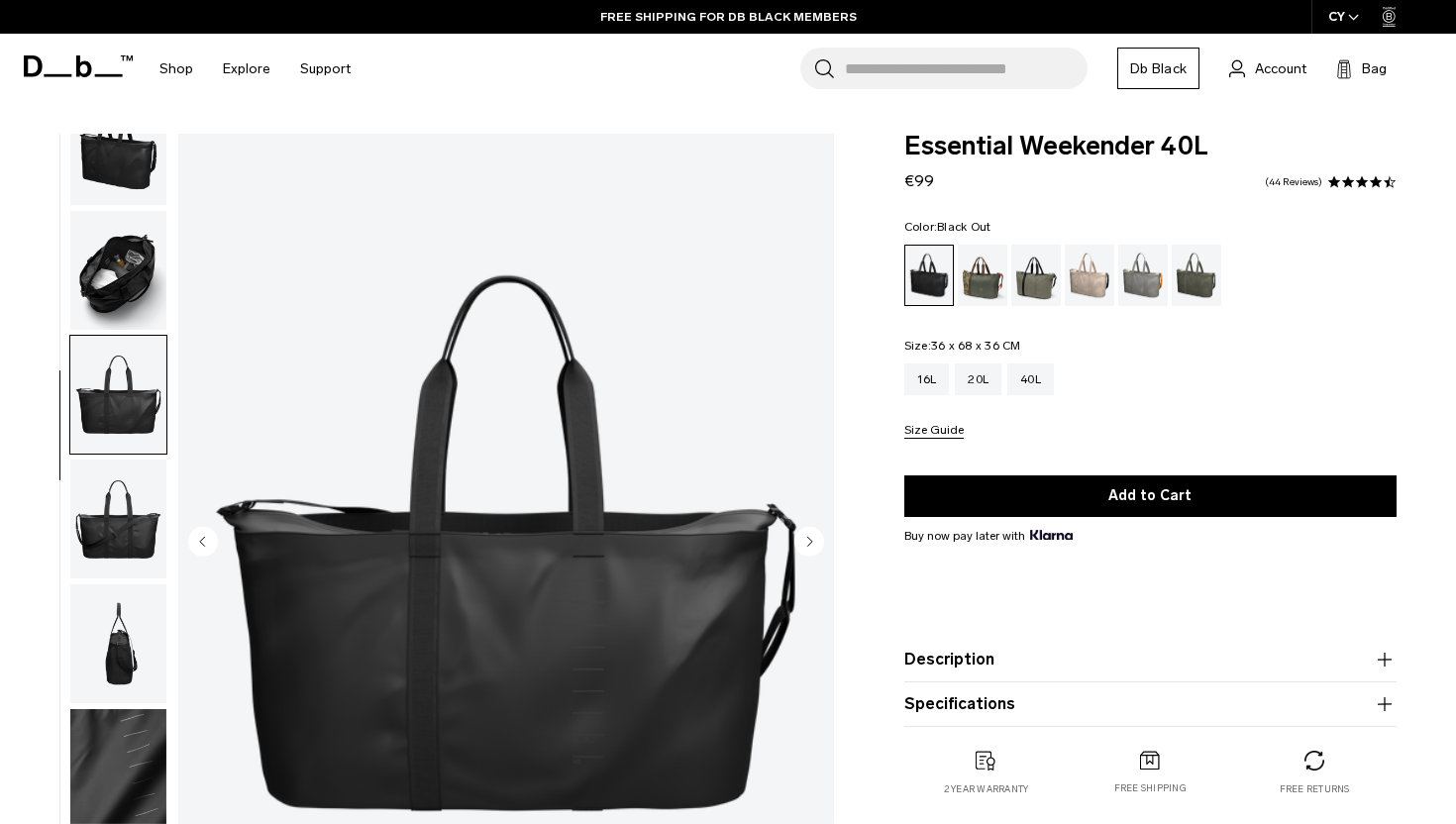 click at bounding box center (118, 519) 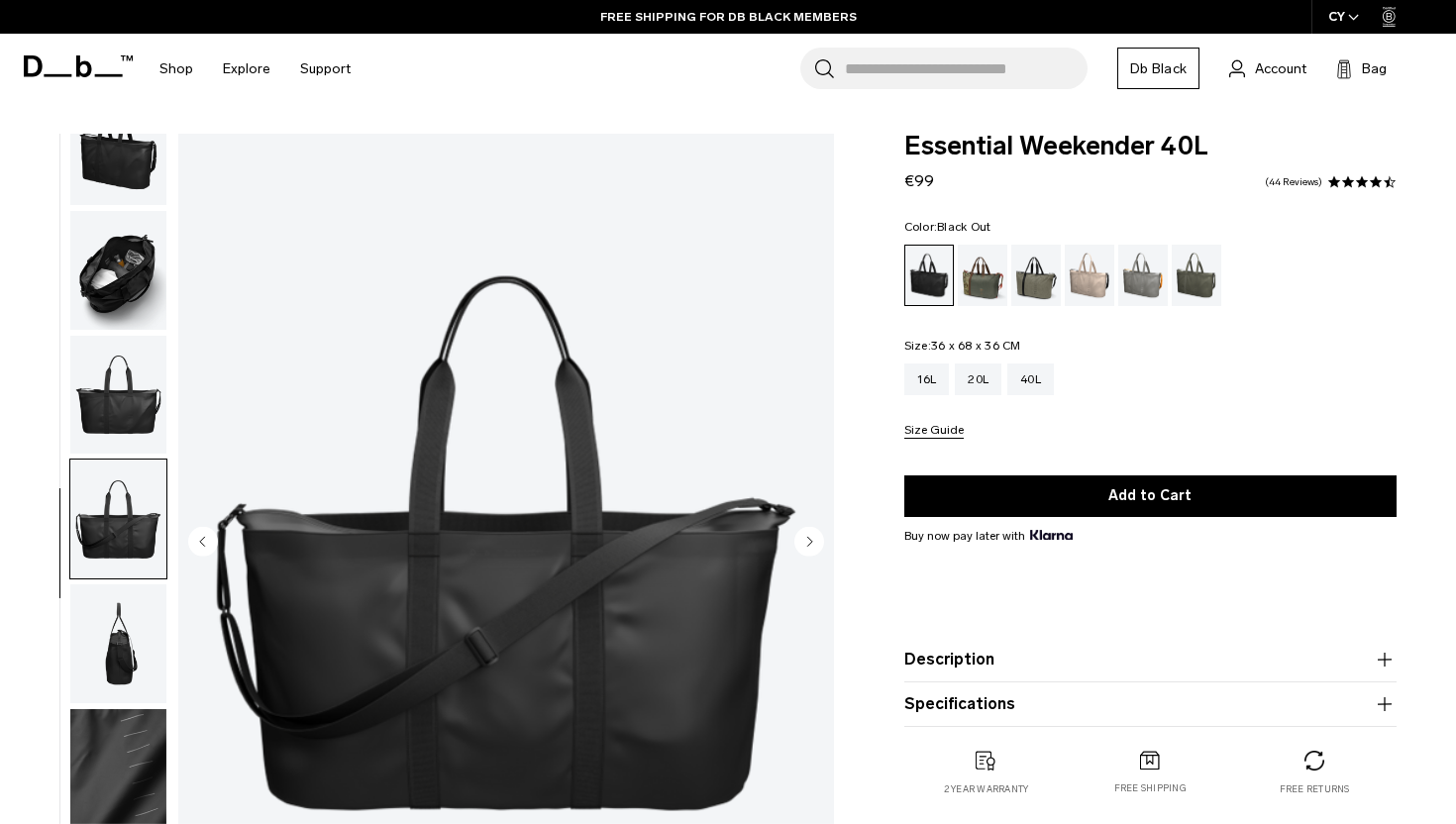 click at bounding box center (118, 395) 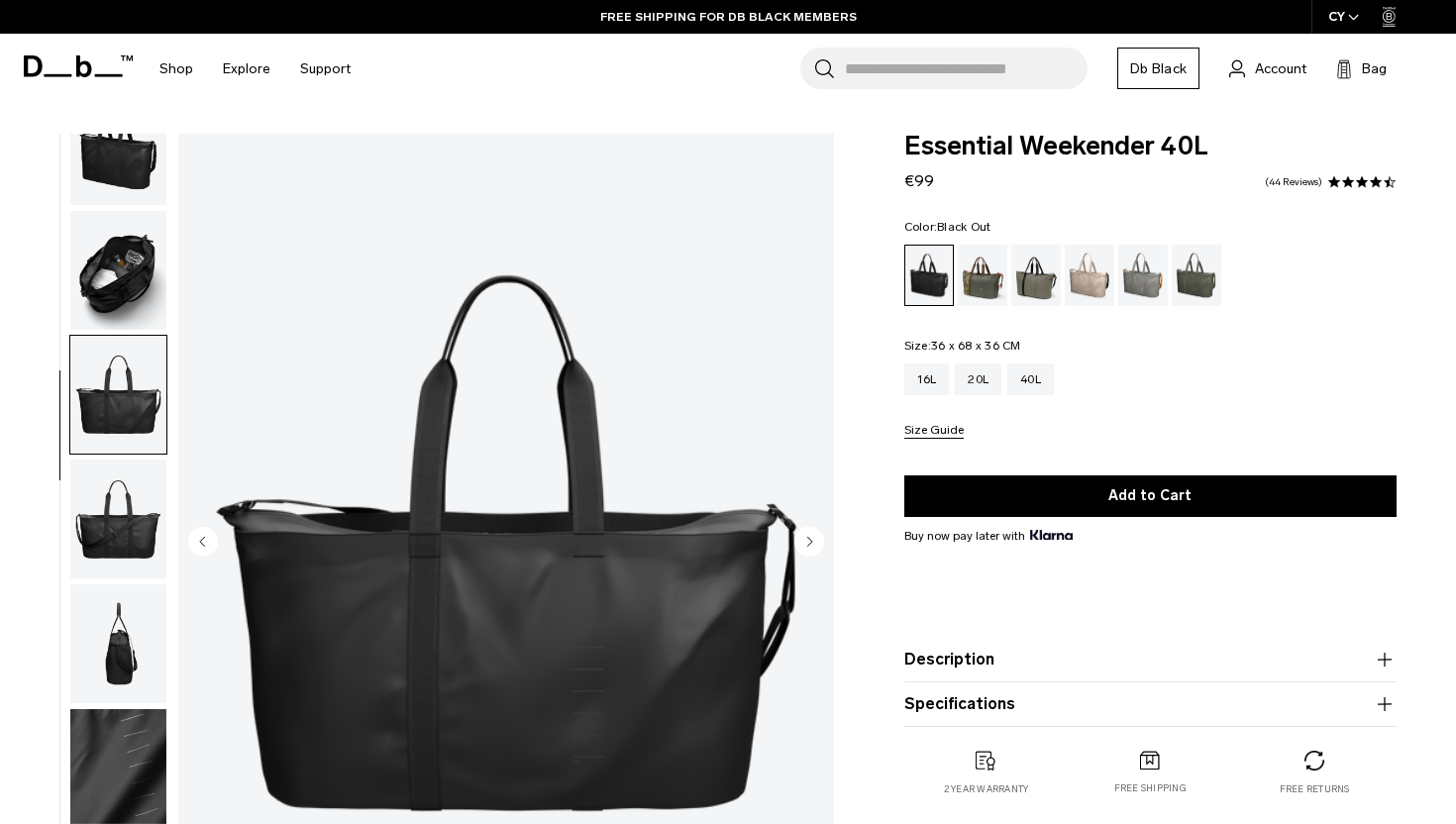 click at bounding box center [118, 519] 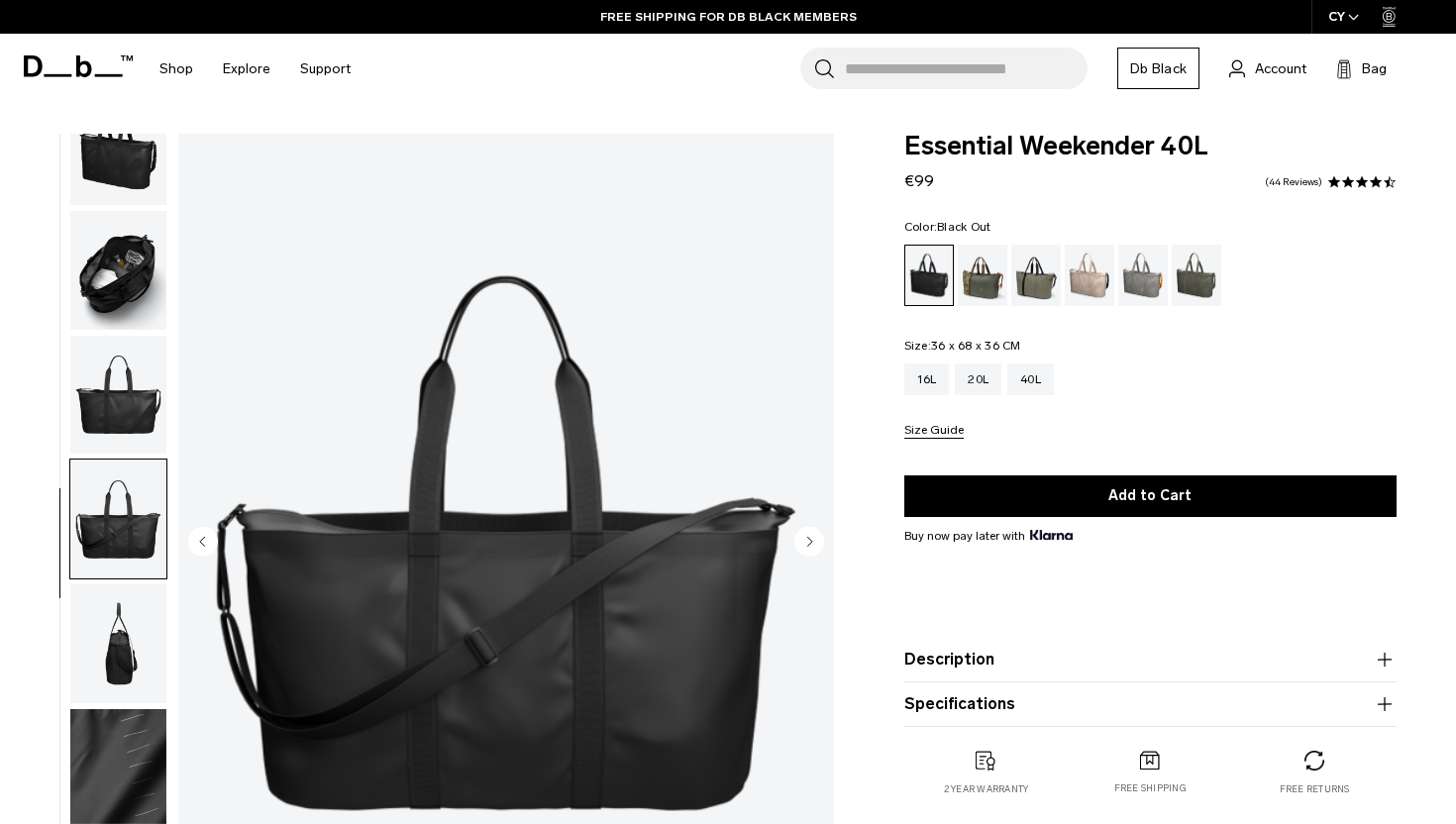 click at bounding box center [118, 395] 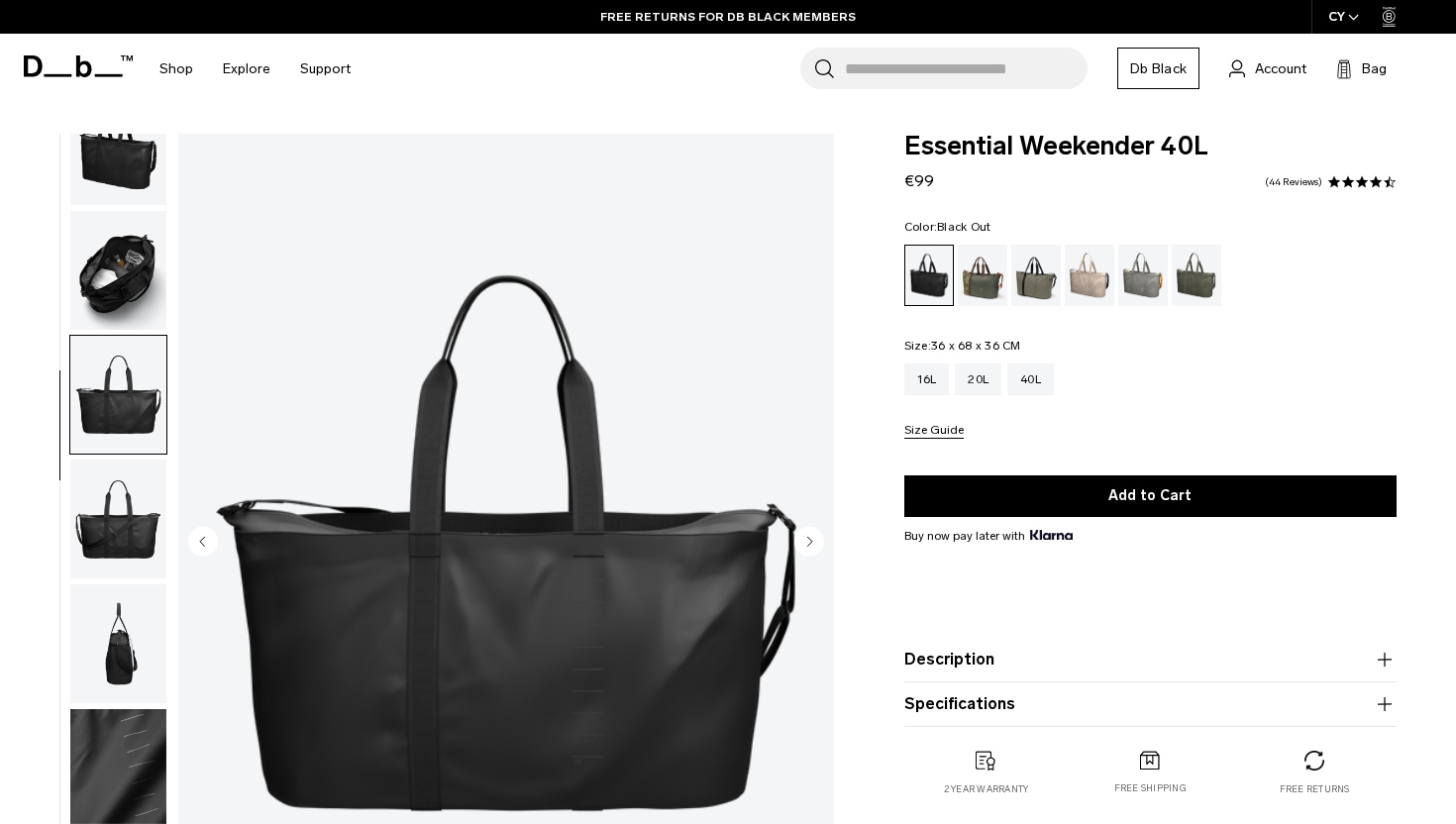 click at bounding box center [118, 519] 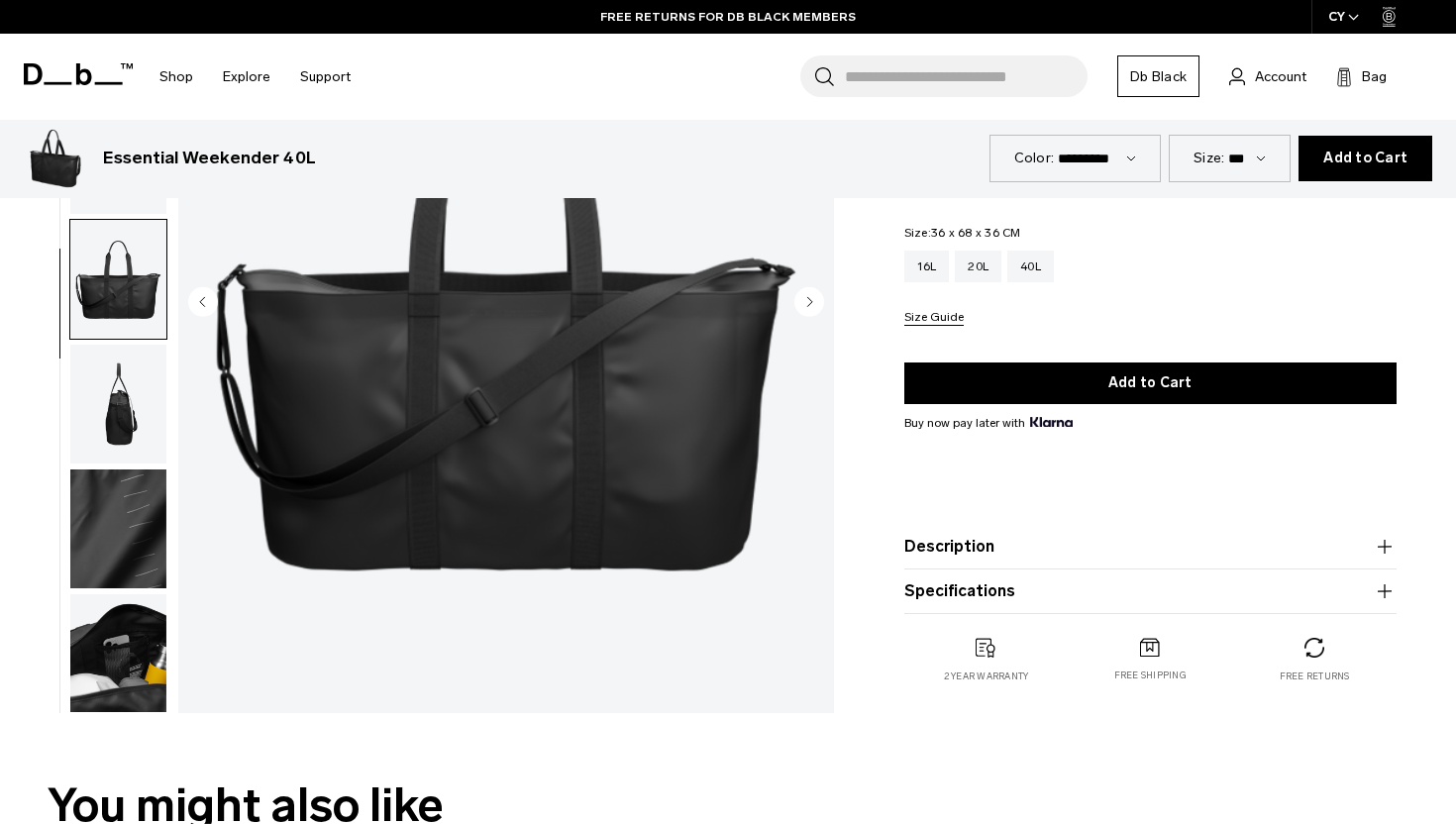scroll, scrollTop: 0, scrollLeft: 0, axis: both 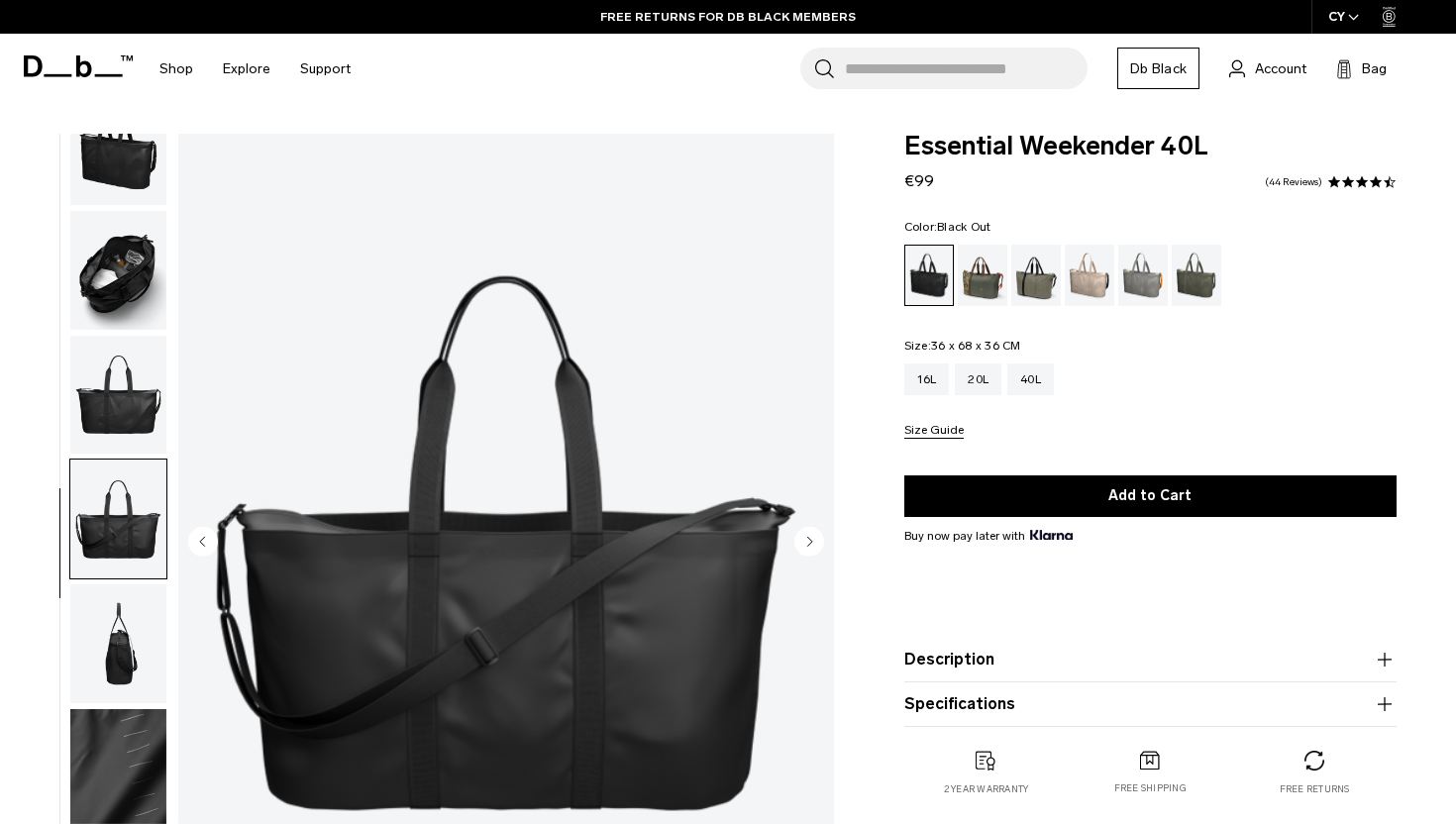 click at bounding box center [506, 543] 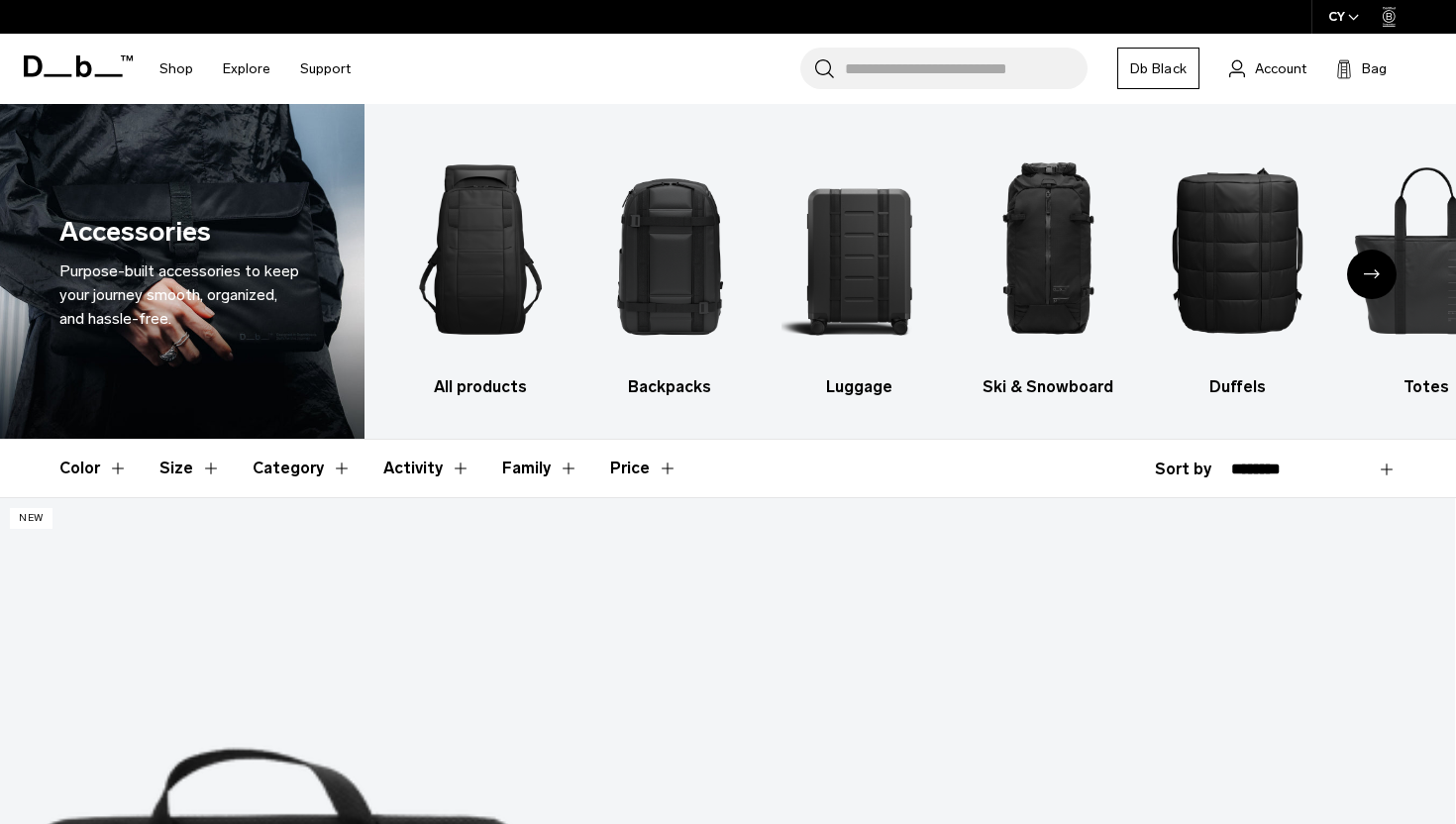scroll, scrollTop: 0, scrollLeft: 0, axis: both 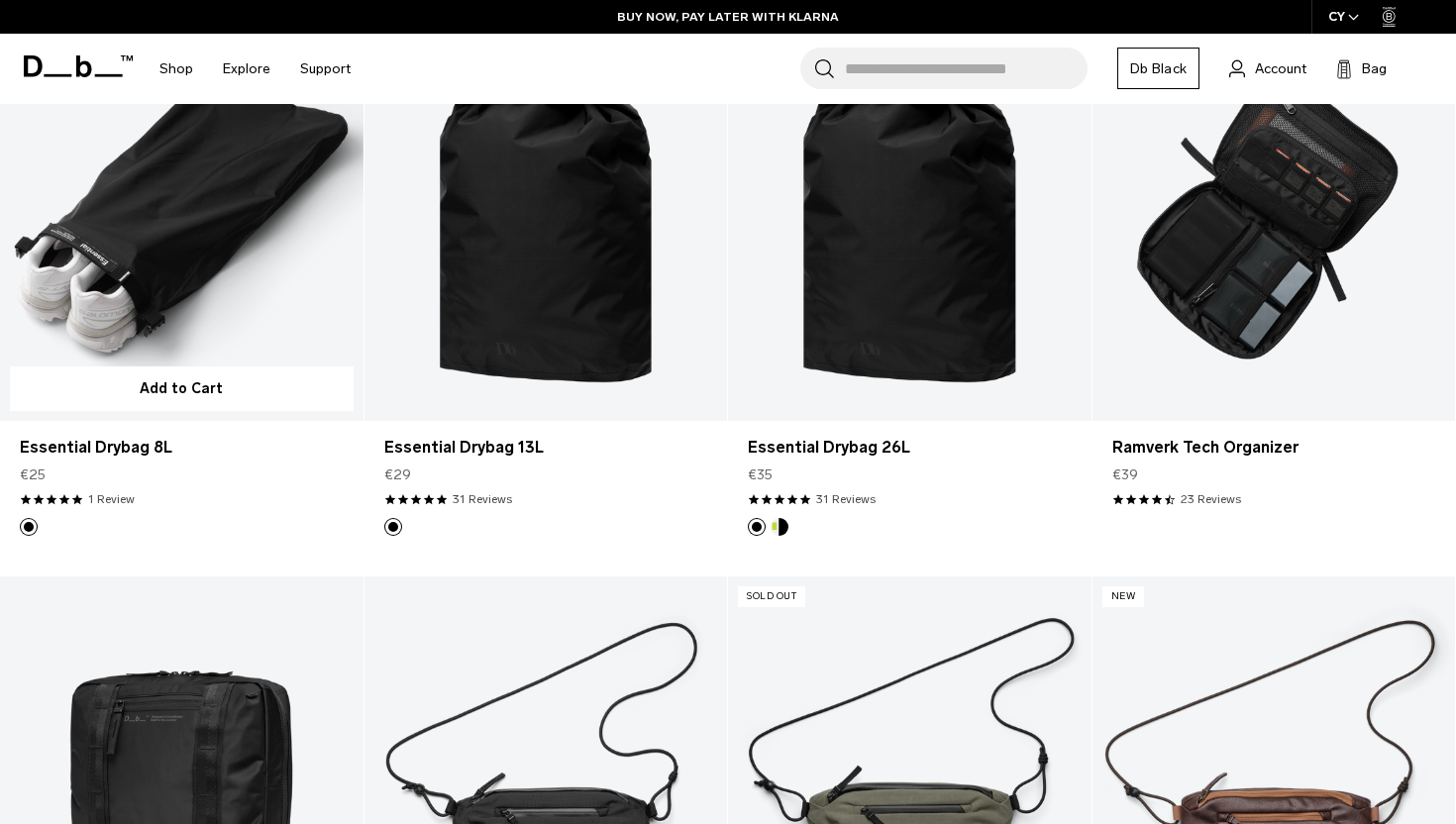 click at bounding box center (181, 219) 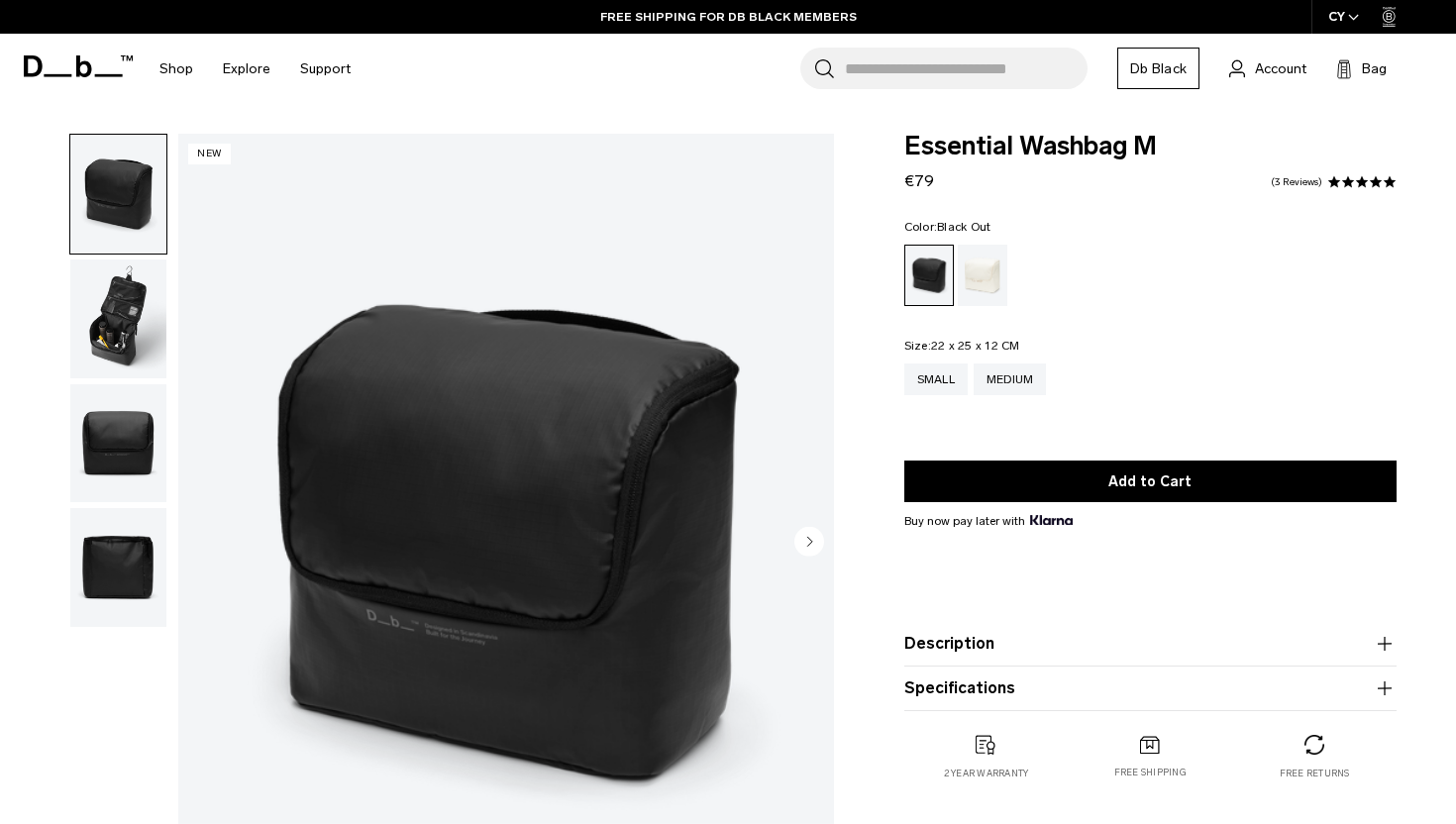 scroll, scrollTop: 0, scrollLeft: 0, axis: both 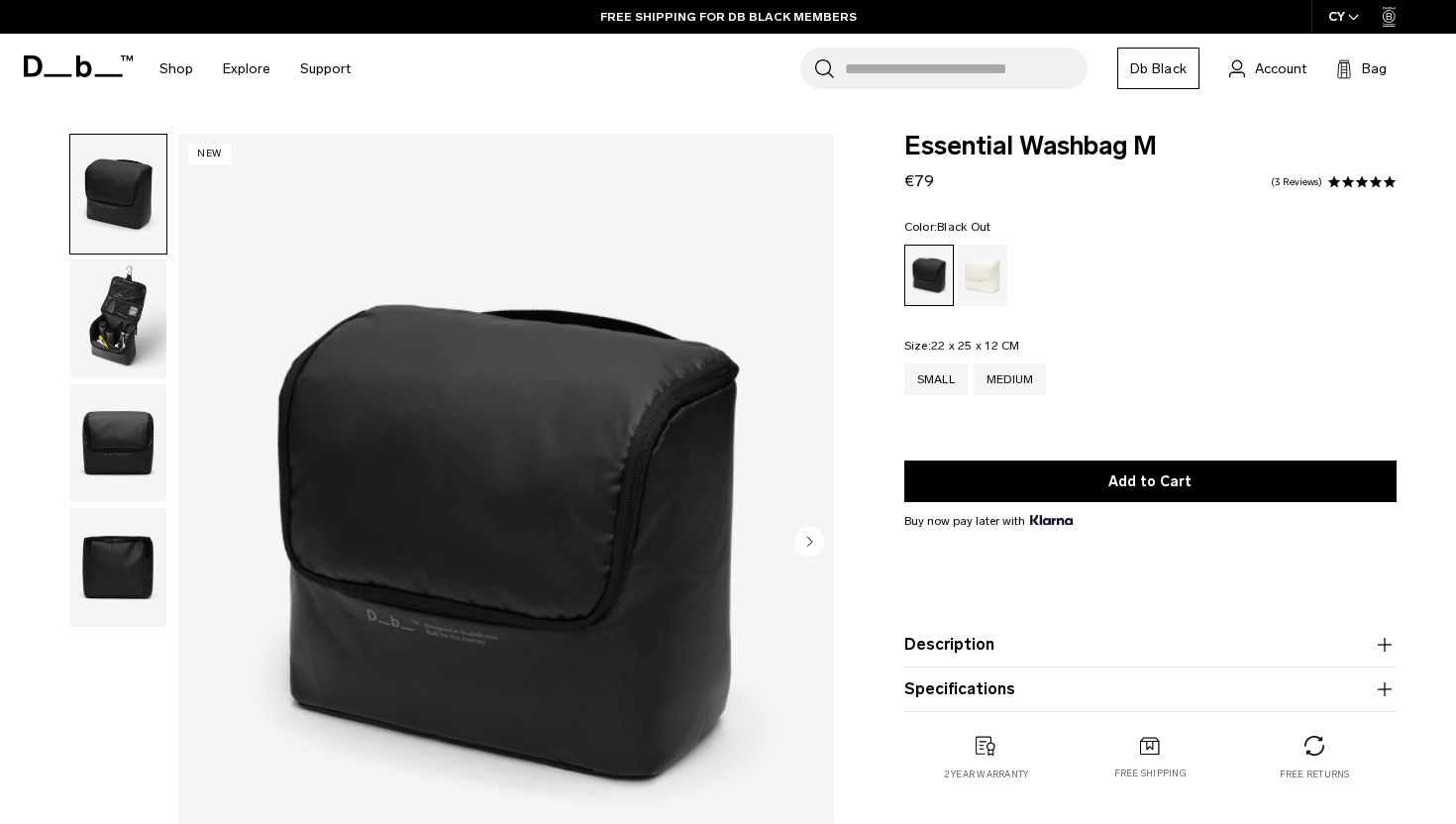 click at bounding box center (118, 319) 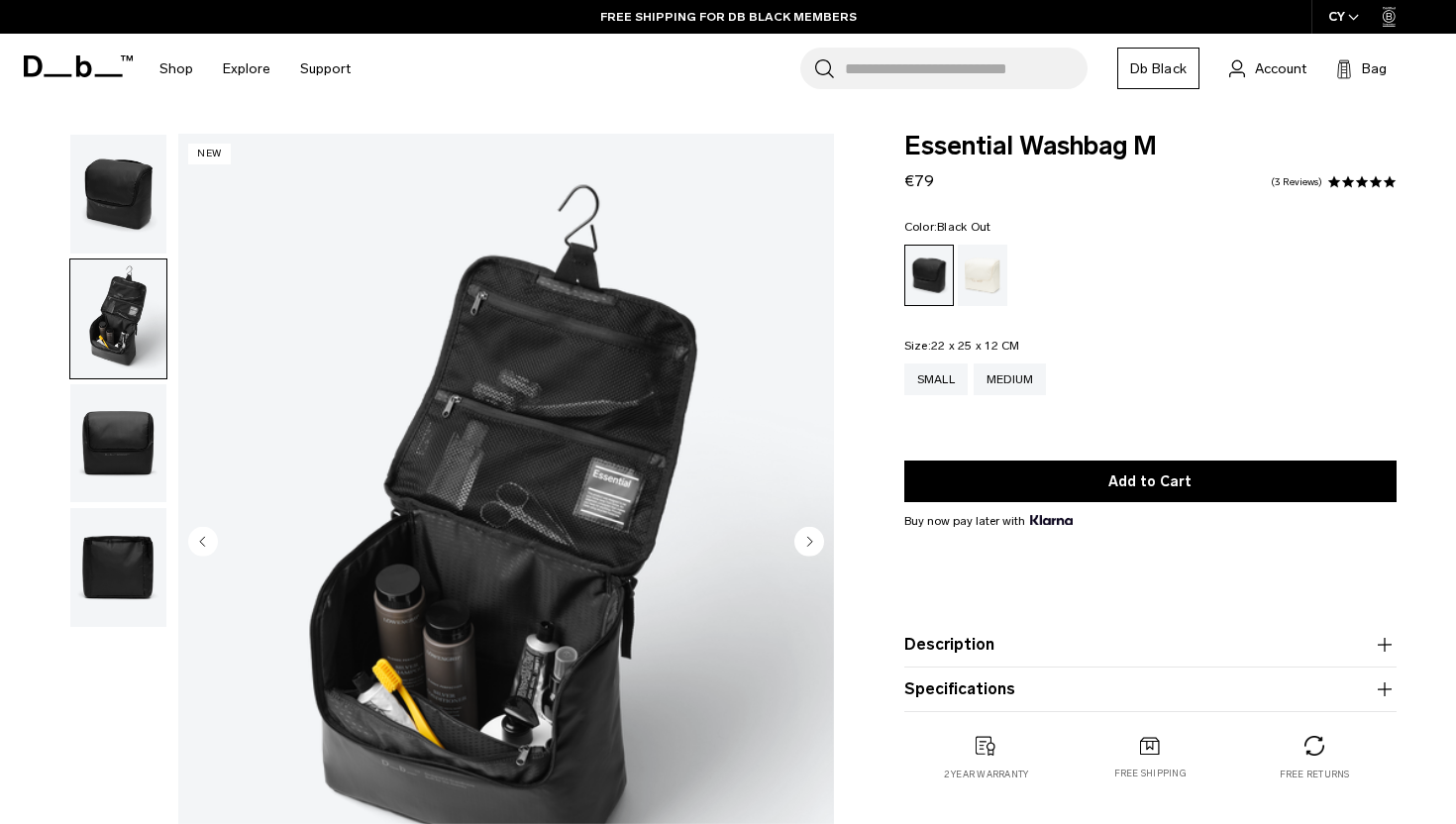 click at bounding box center (506, 543) 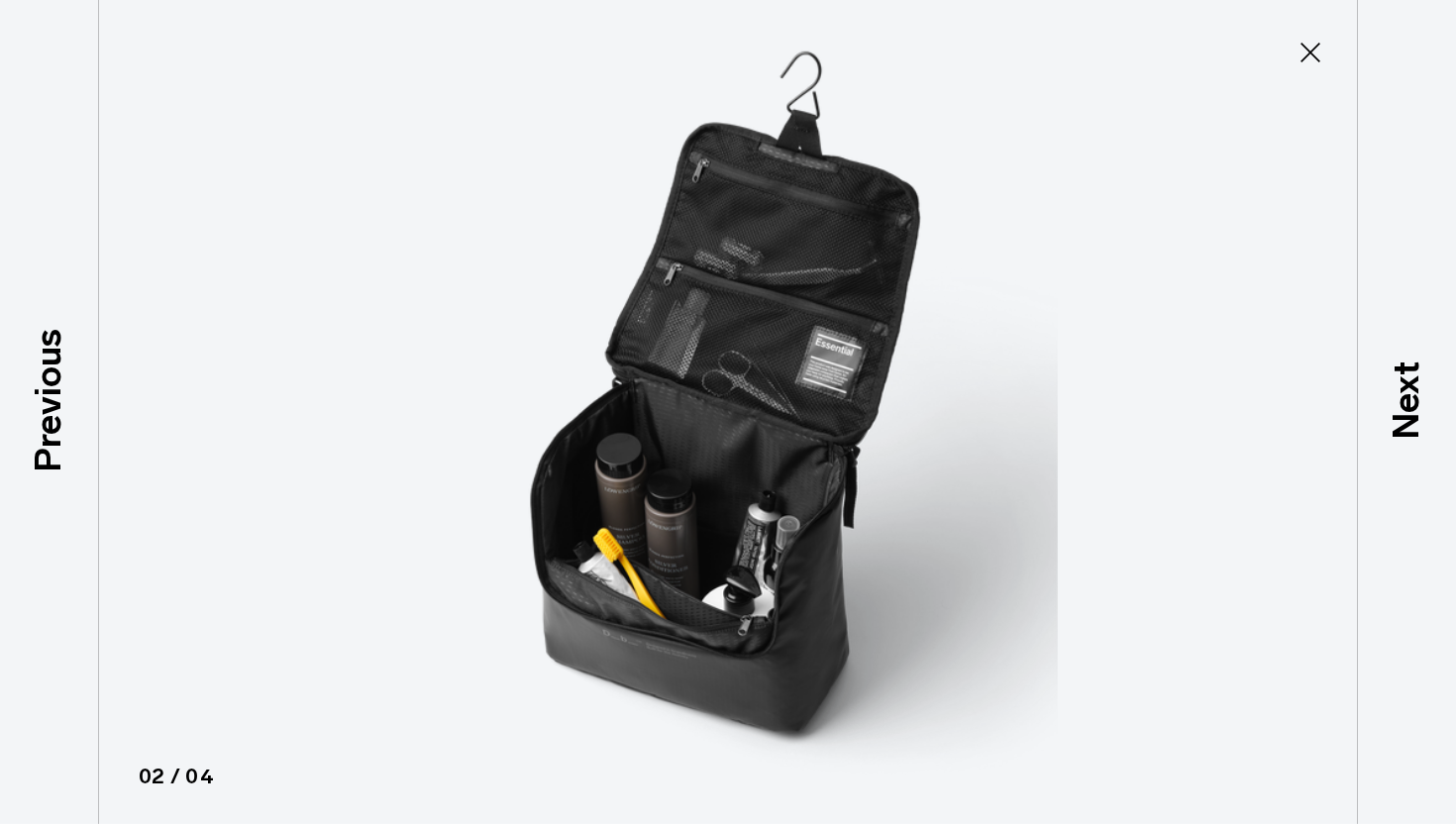 click 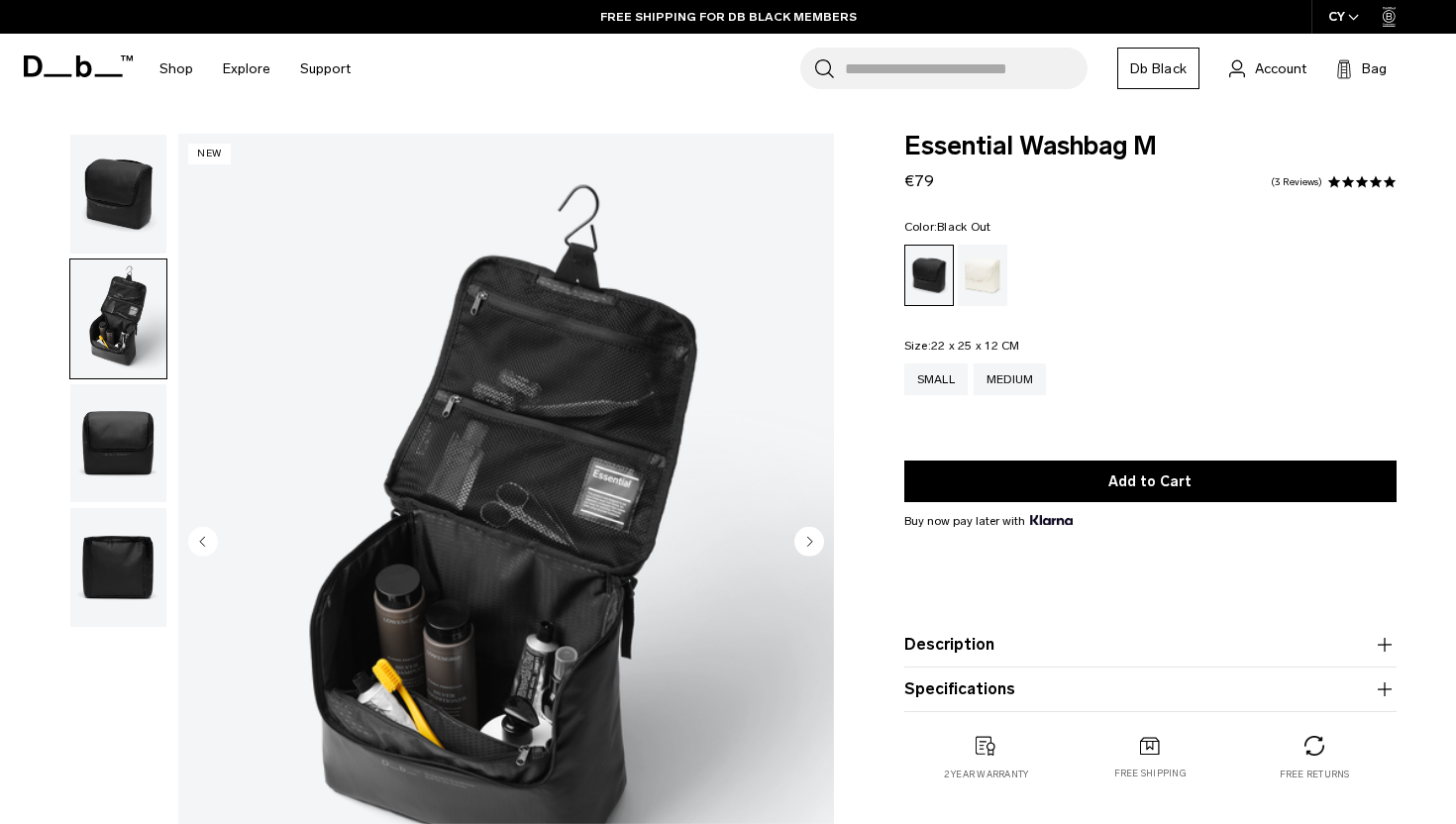 click at bounding box center [118, 194] 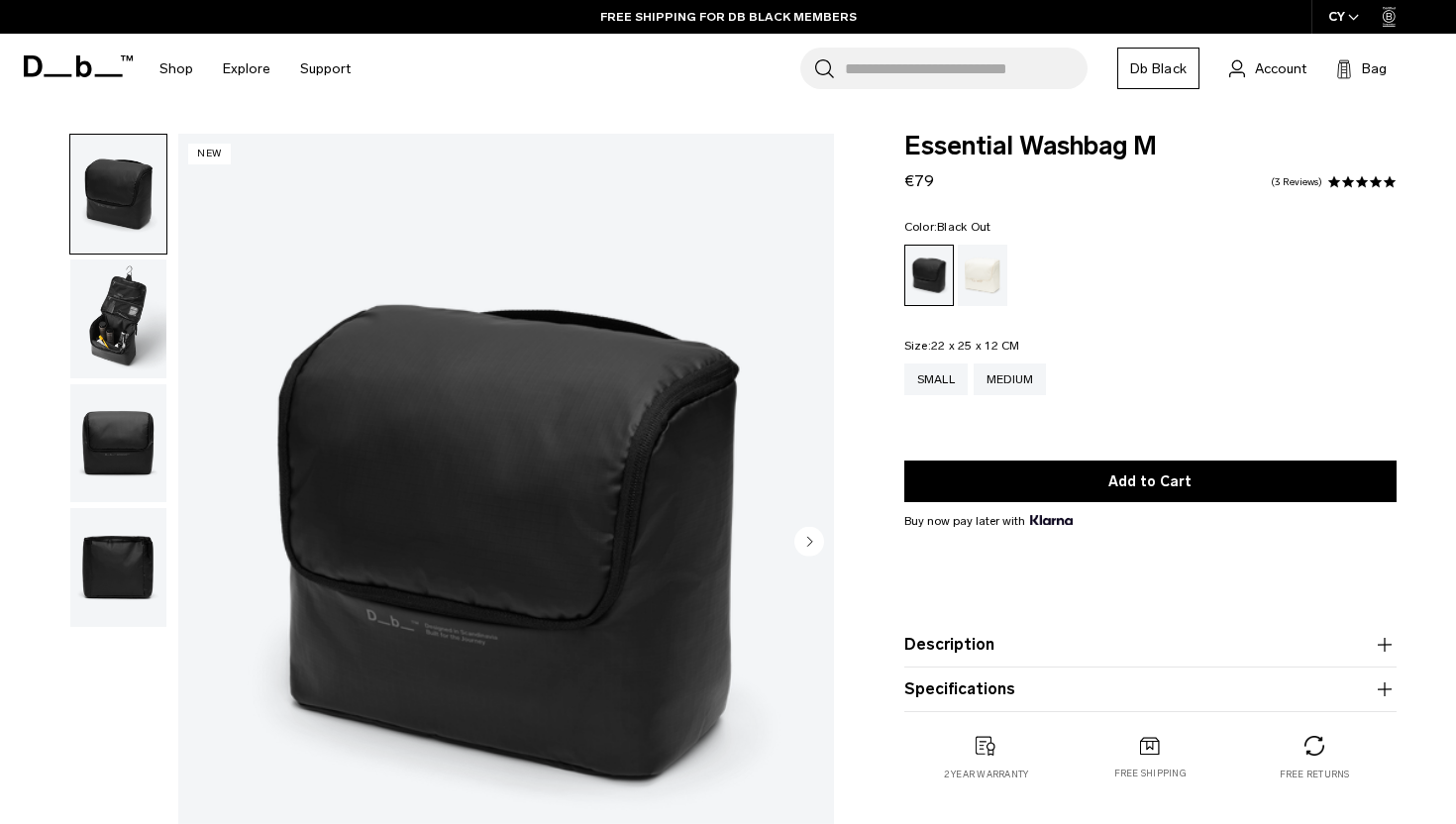 click at bounding box center [506, 543] 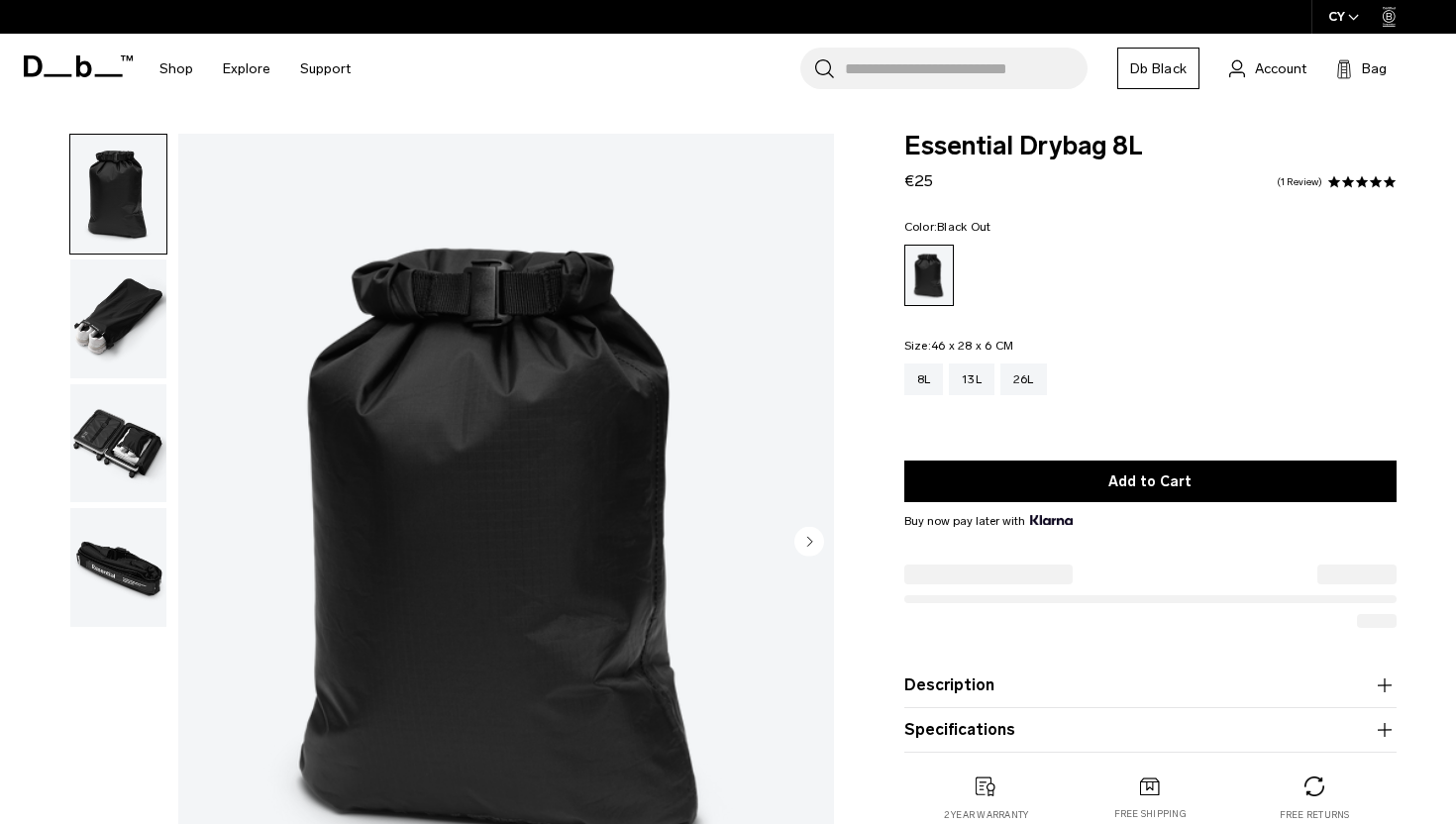 scroll, scrollTop: 0, scrollLeft: 0, axis: both 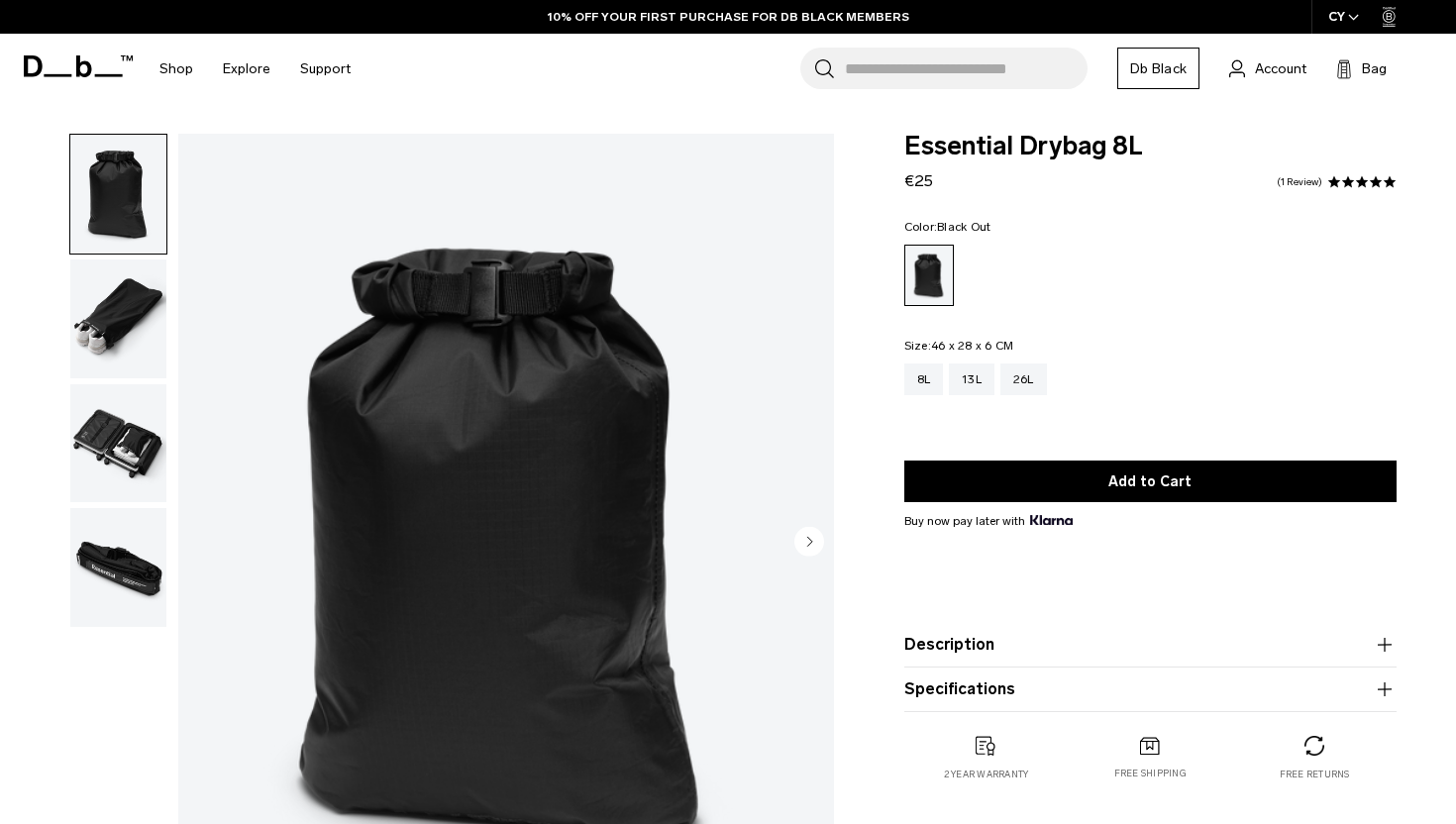 click at bounding box center [118, 319] 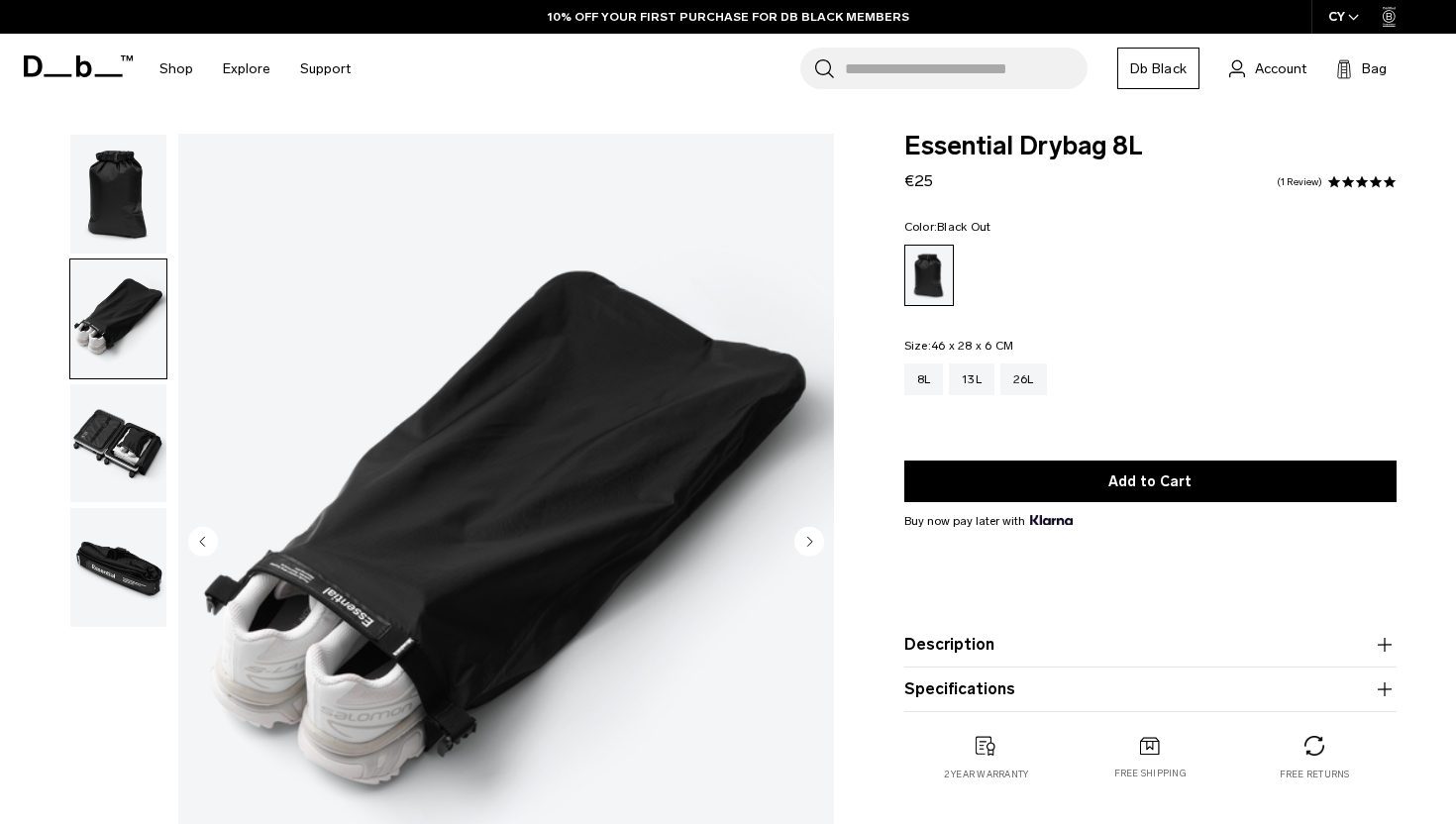 click at bounding box center [118, 444] 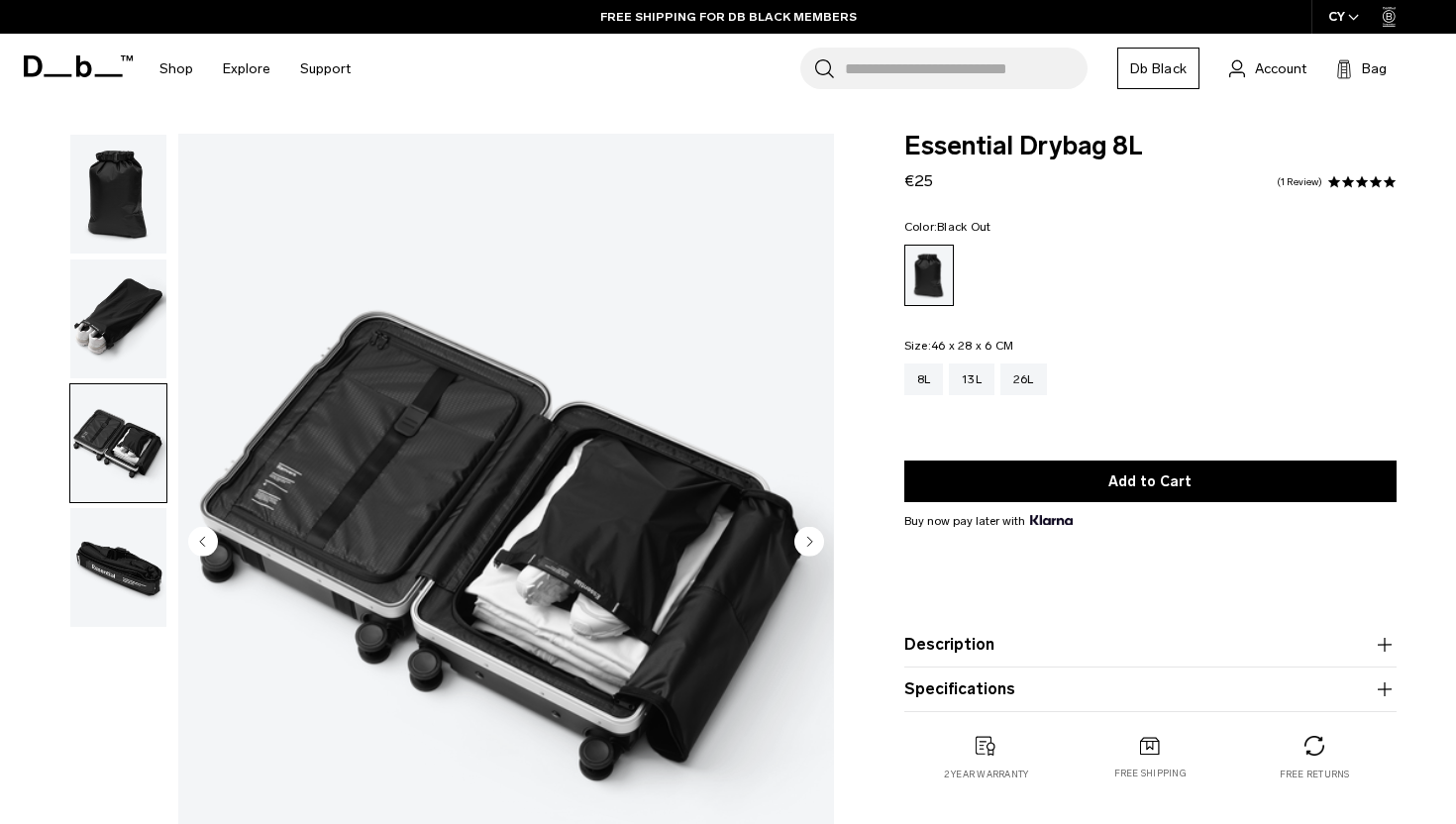 click at bounding box center (118, 319) 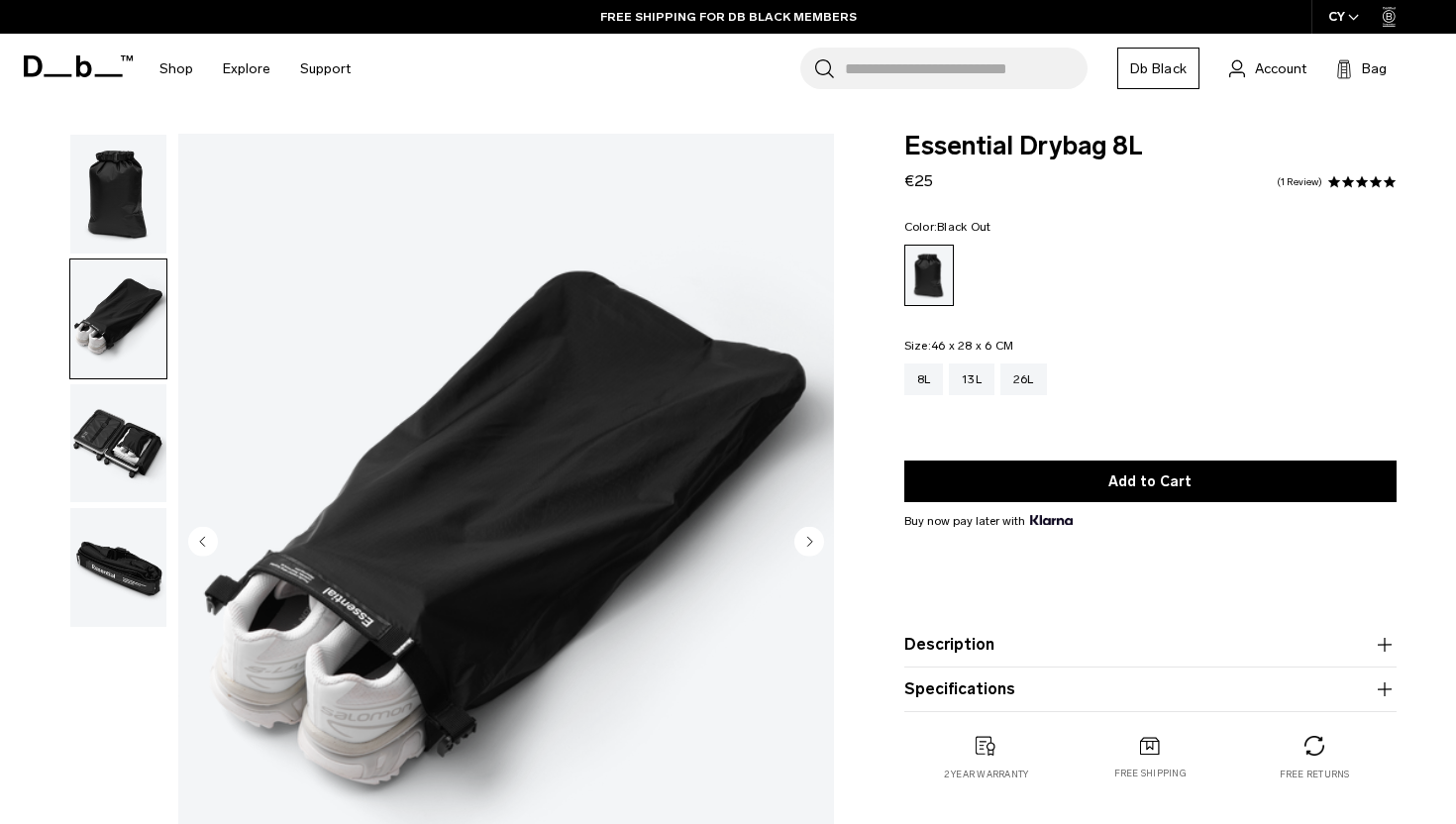 click at bounding box center [118, 567] 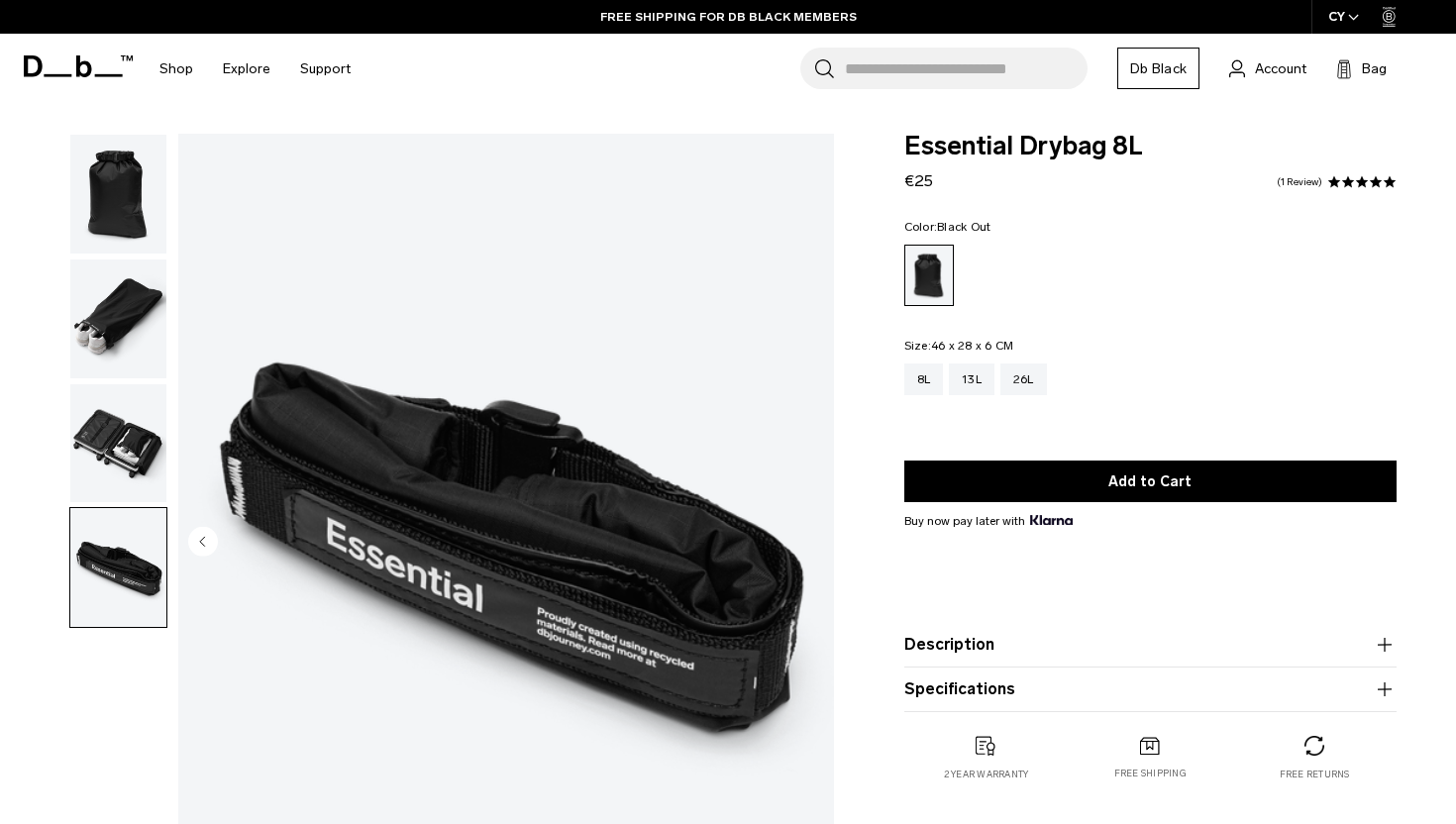 click at bounding box center [118, 319] 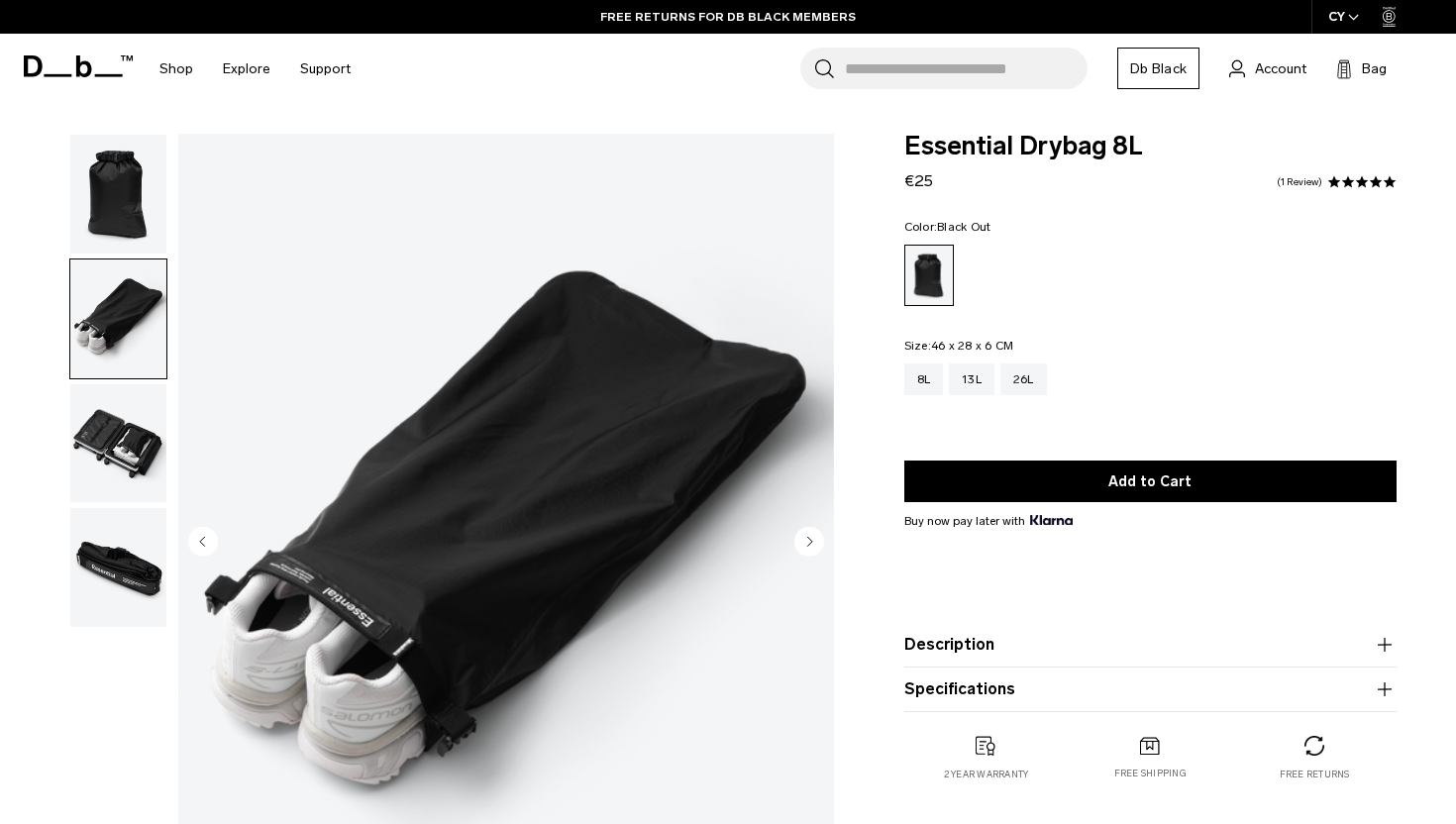 click at bounding box center [506, 543] 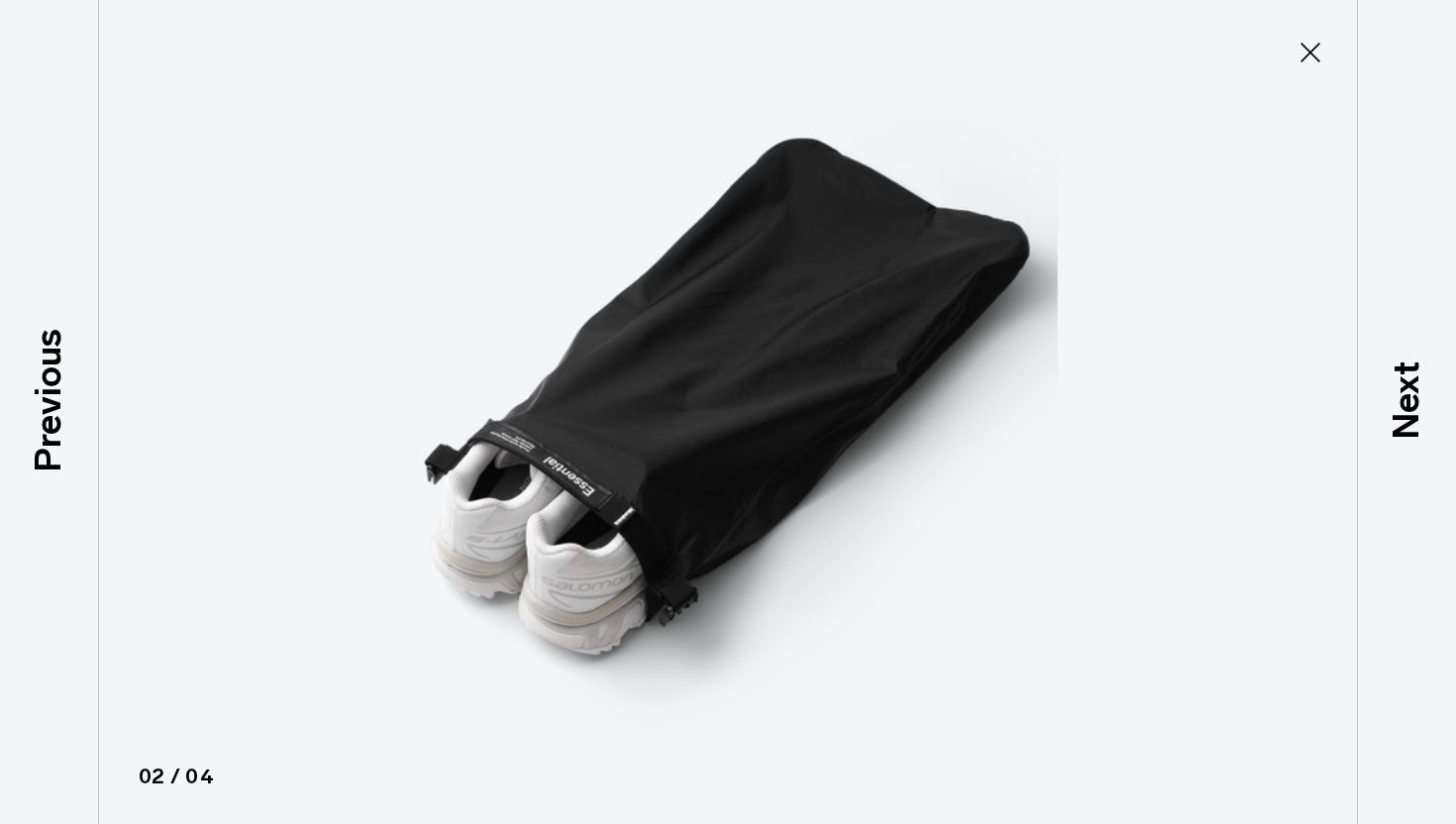 click 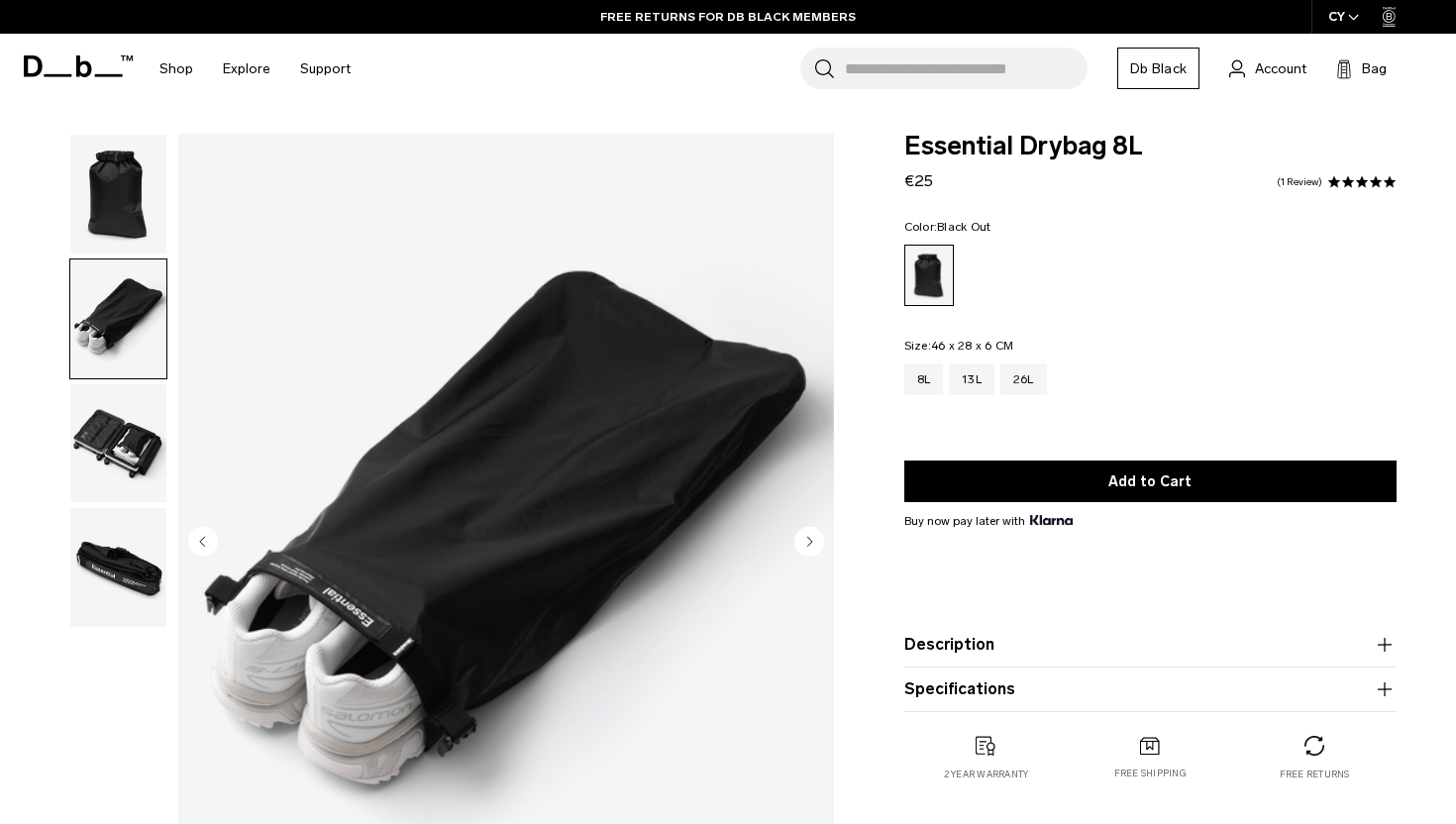 click at bounding box center (118, 194) 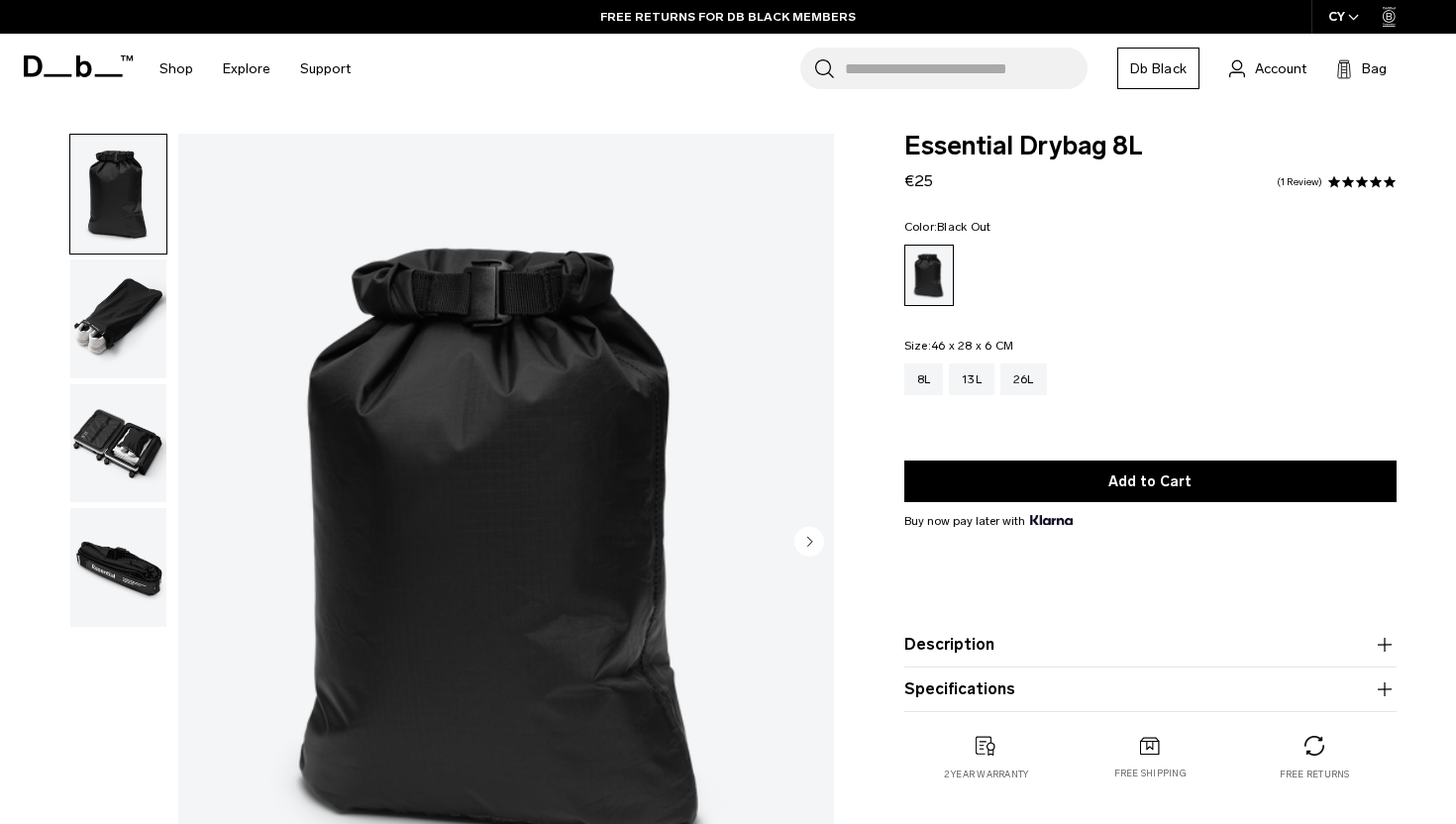 click at bounding box center (506, 543) 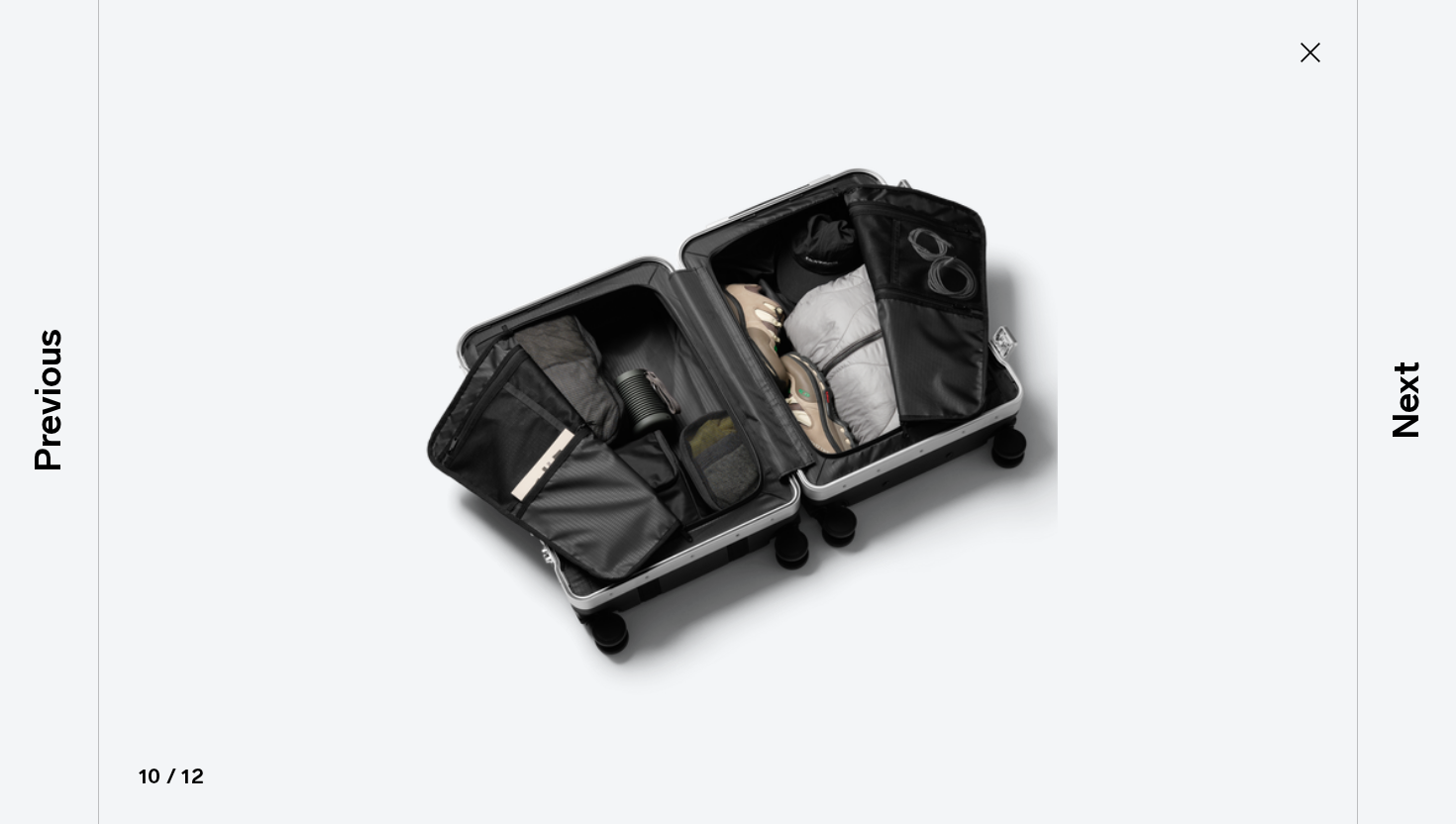 scroll, scrollTop: 0, scrollLeft: 0, axis: both 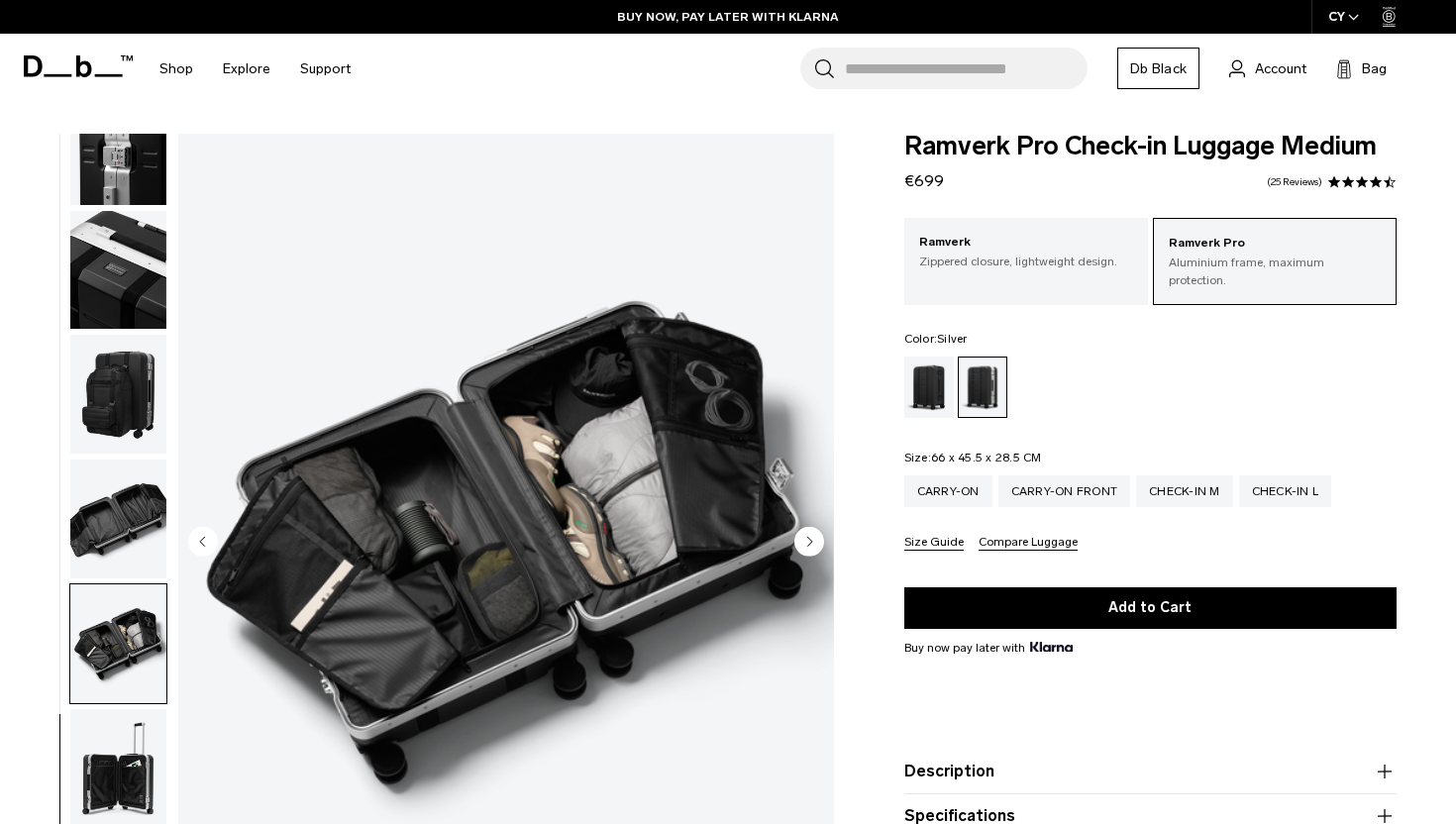 click at bounding box center (506, 543) 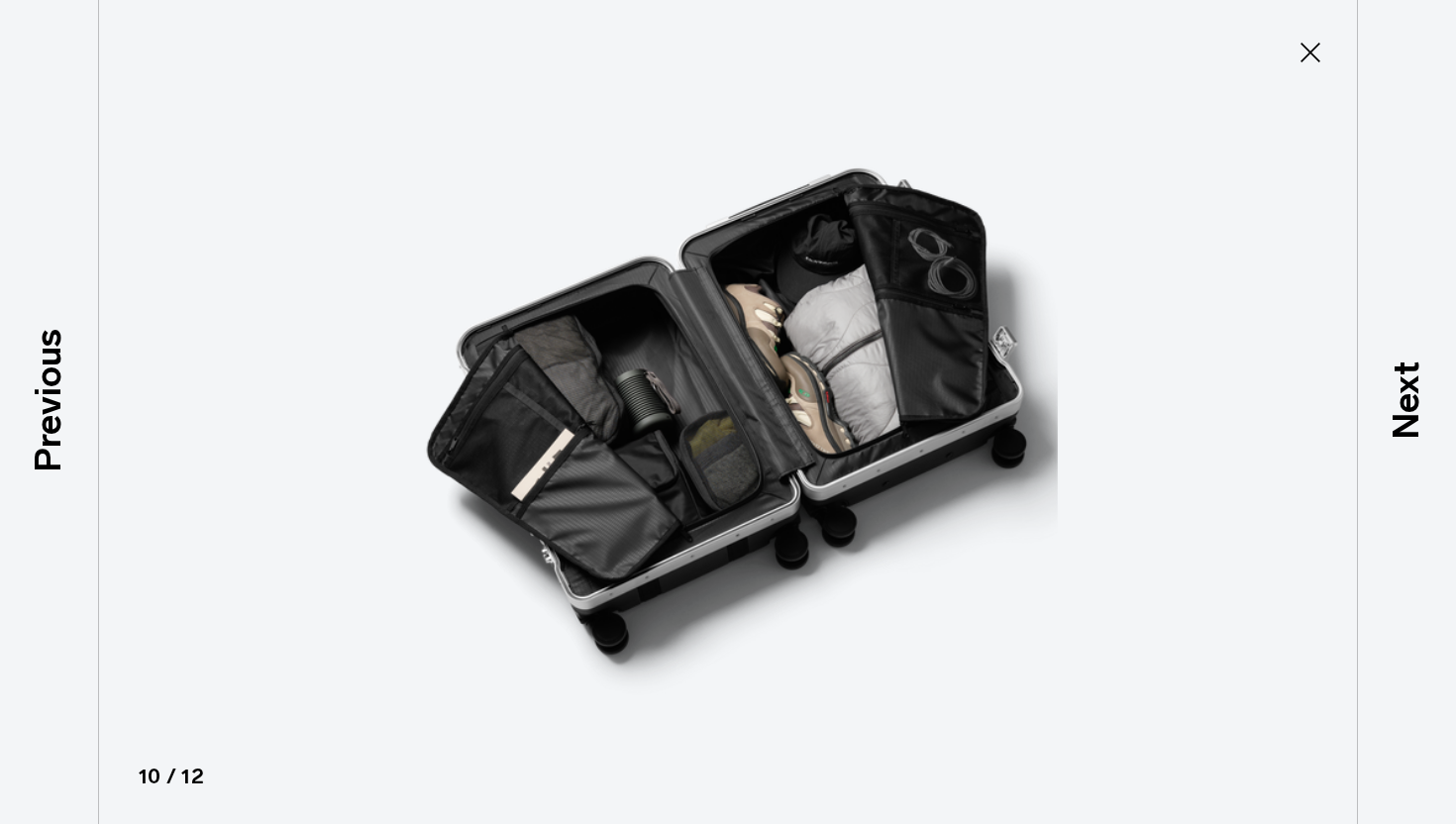 click 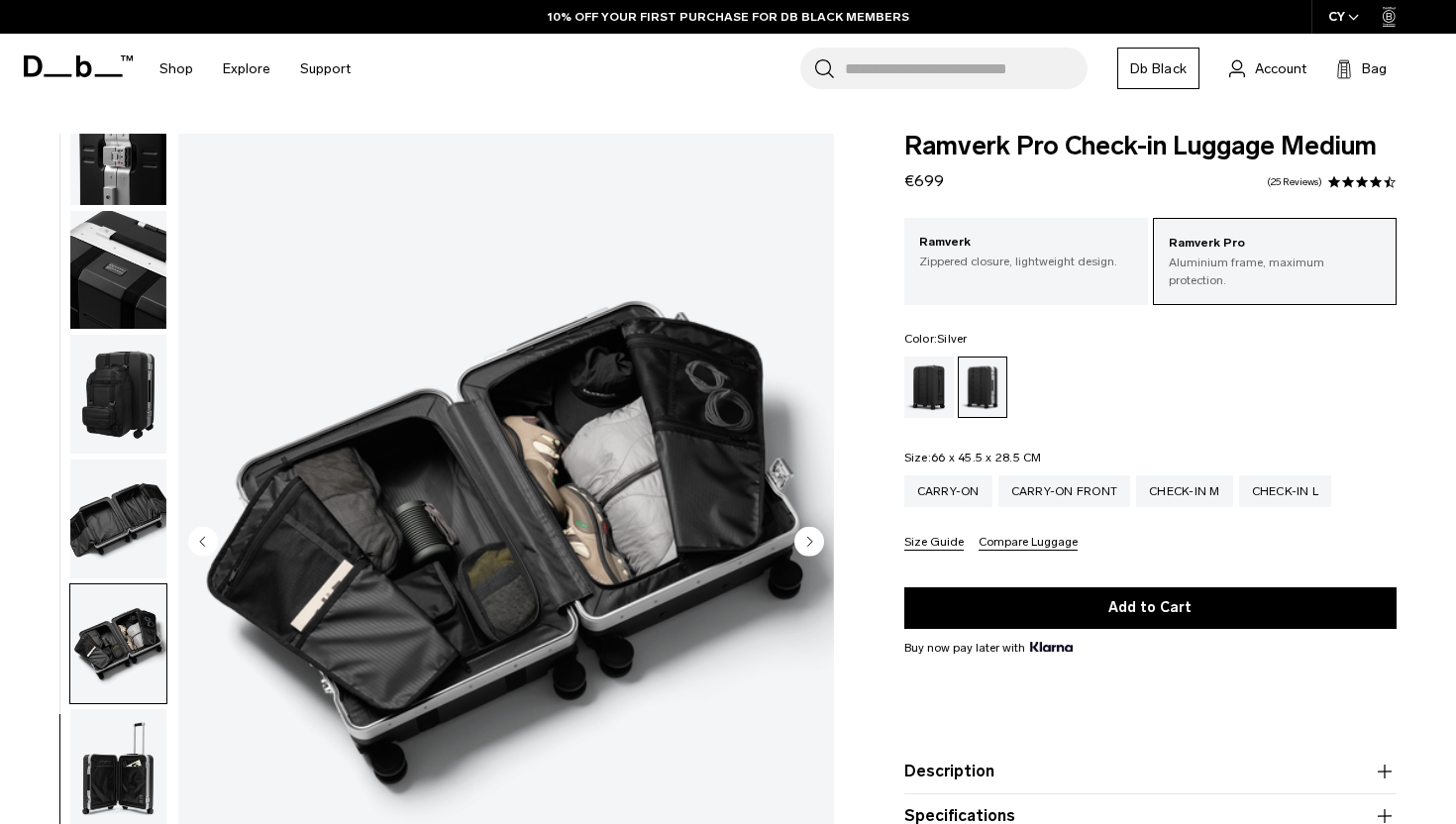 scroll, scrollTop: 0, scrollLeft: 0, axis: both 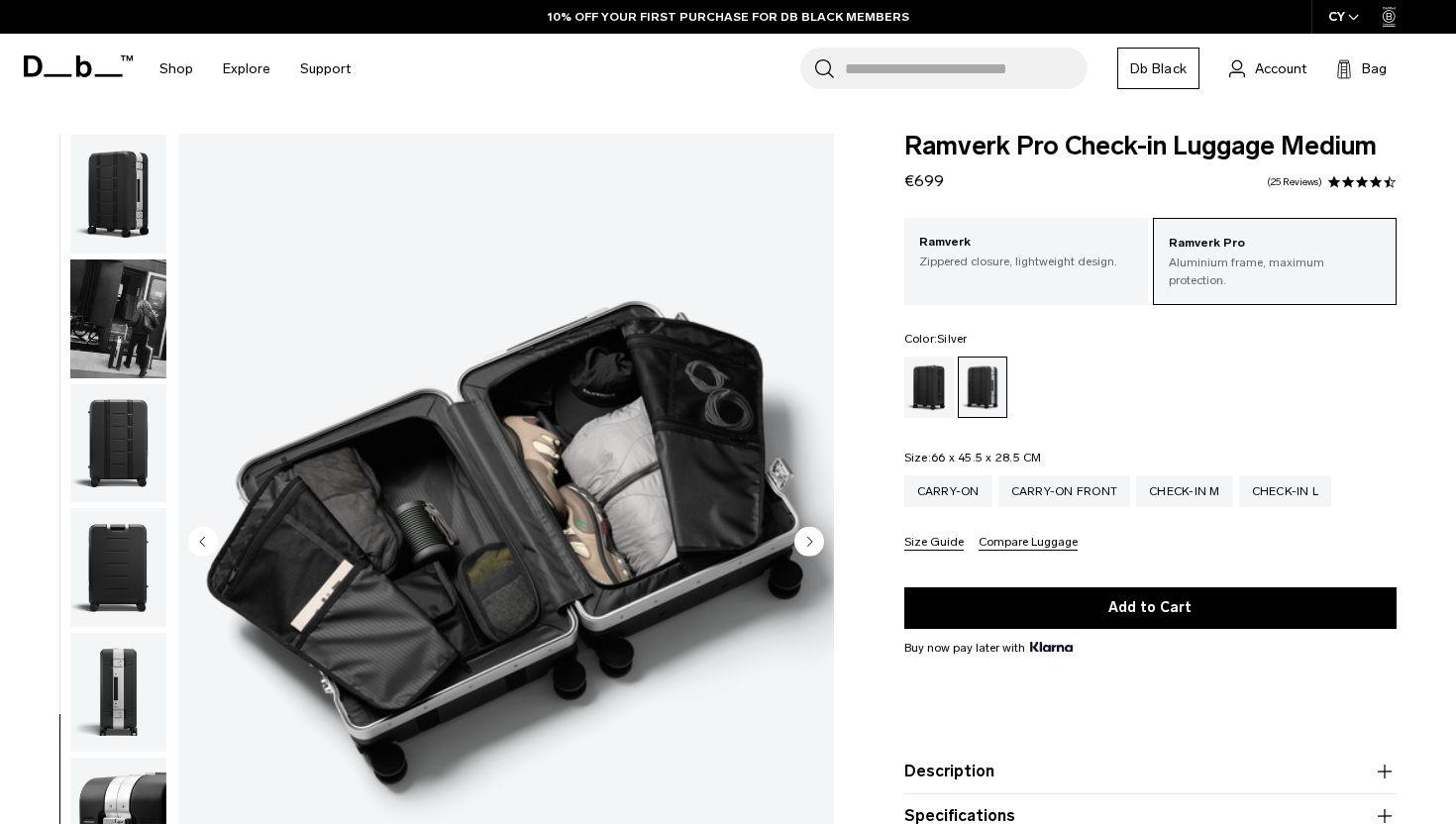 click at bounding box center [118, 194] 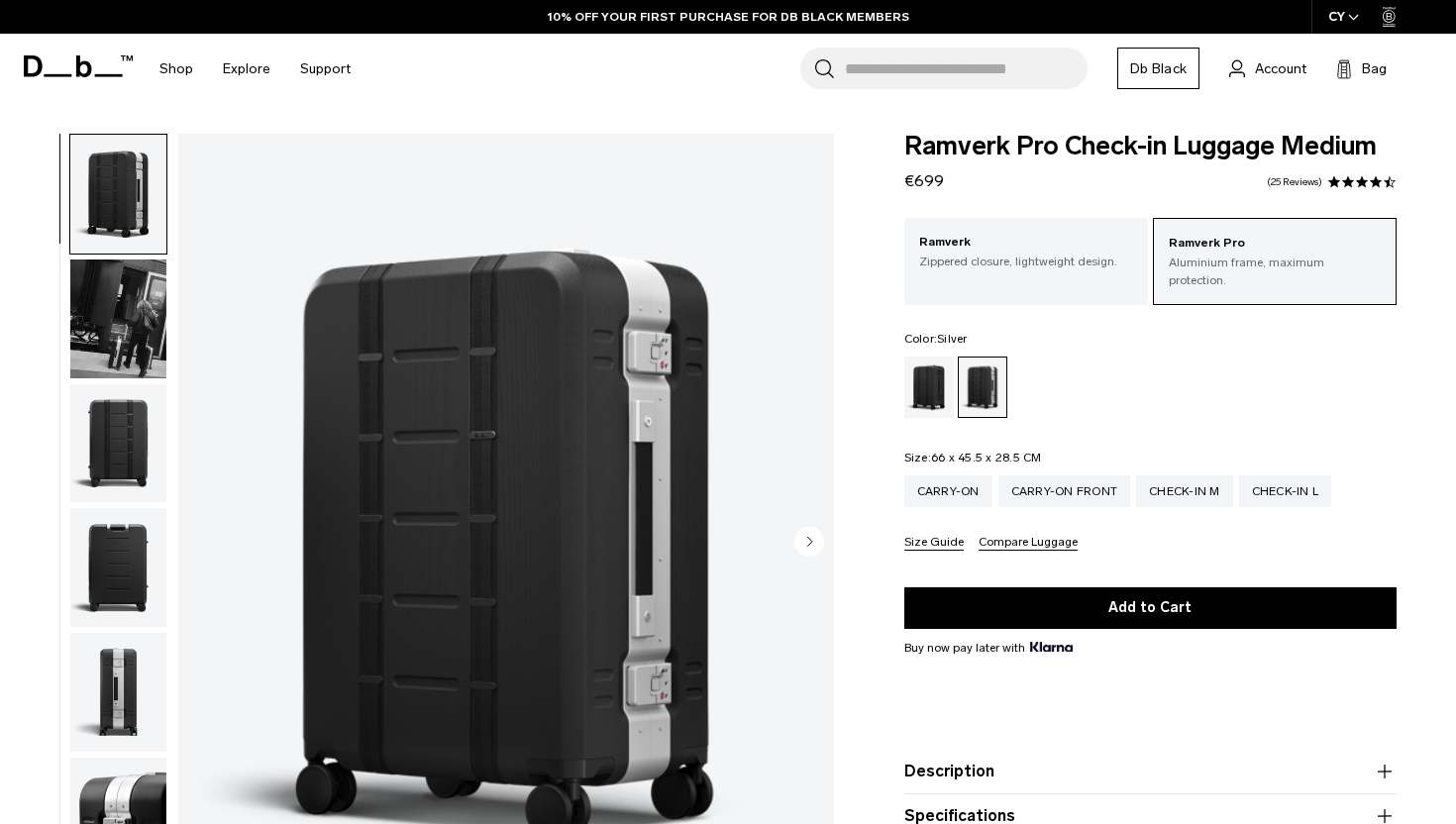 click at bounding box center (506, 543) 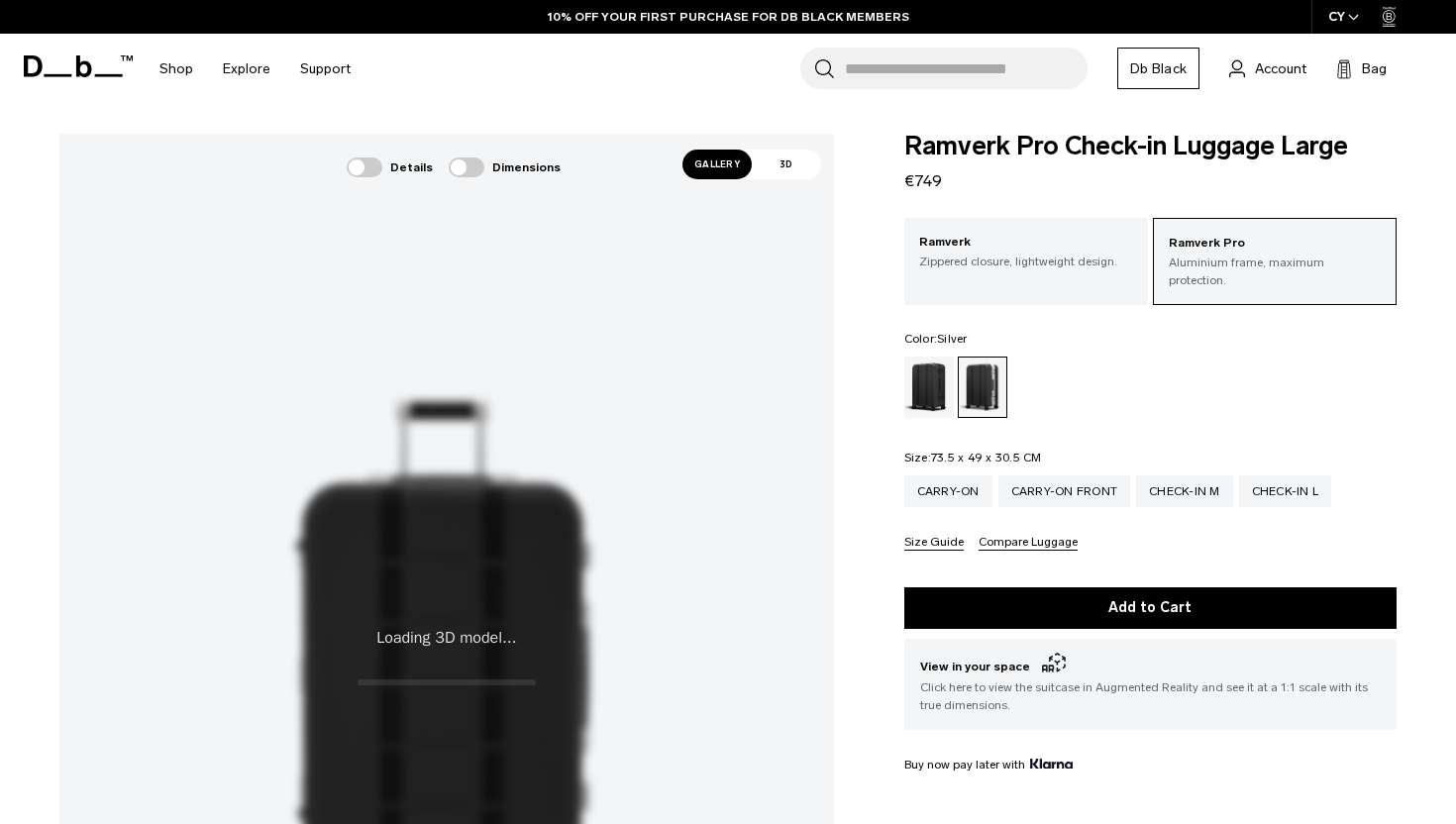 scroll, scrollTop: 0, scrollLeft: 0, axis: both 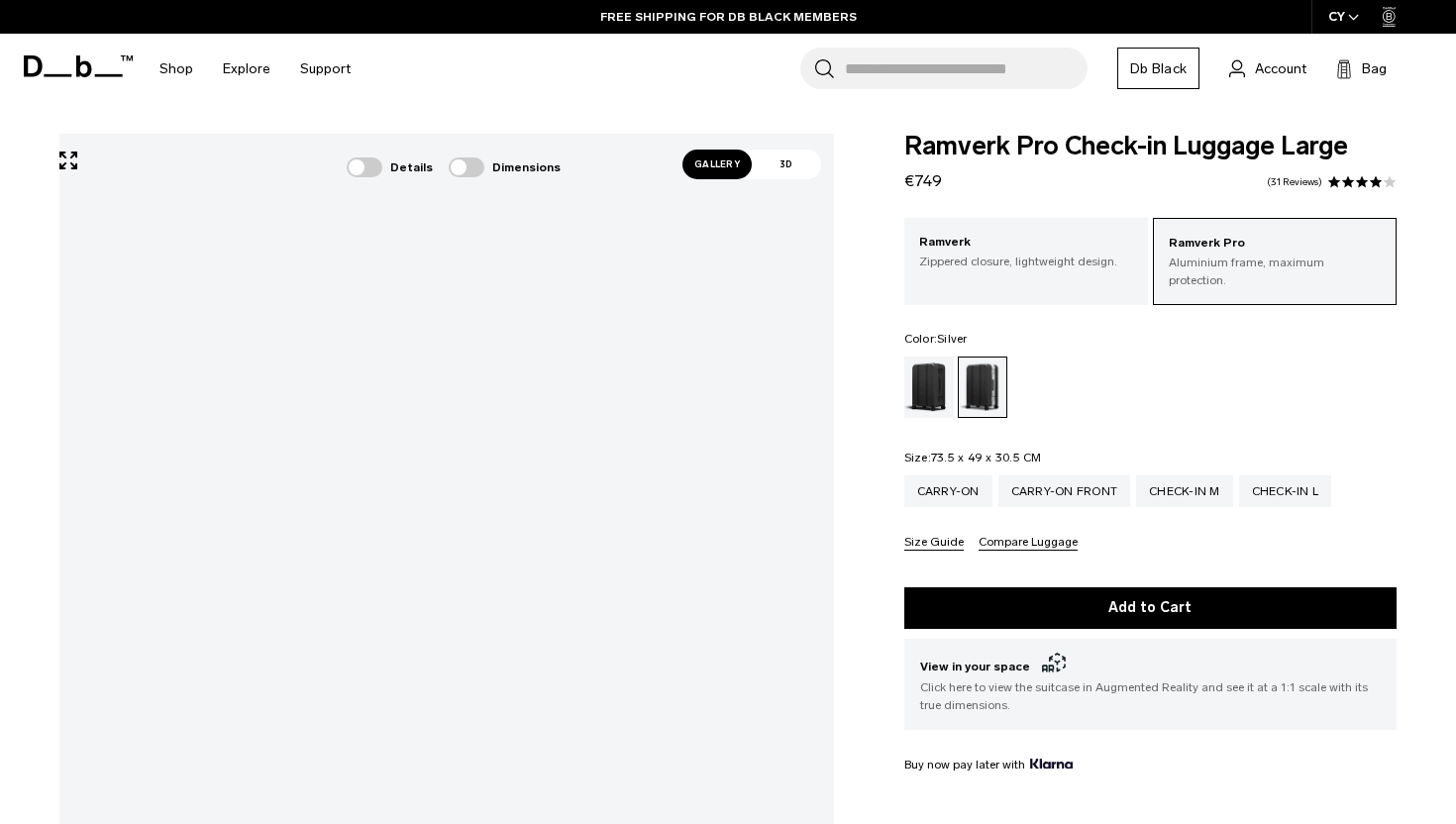 click on "Gallery" at bounding box center [717, 164] 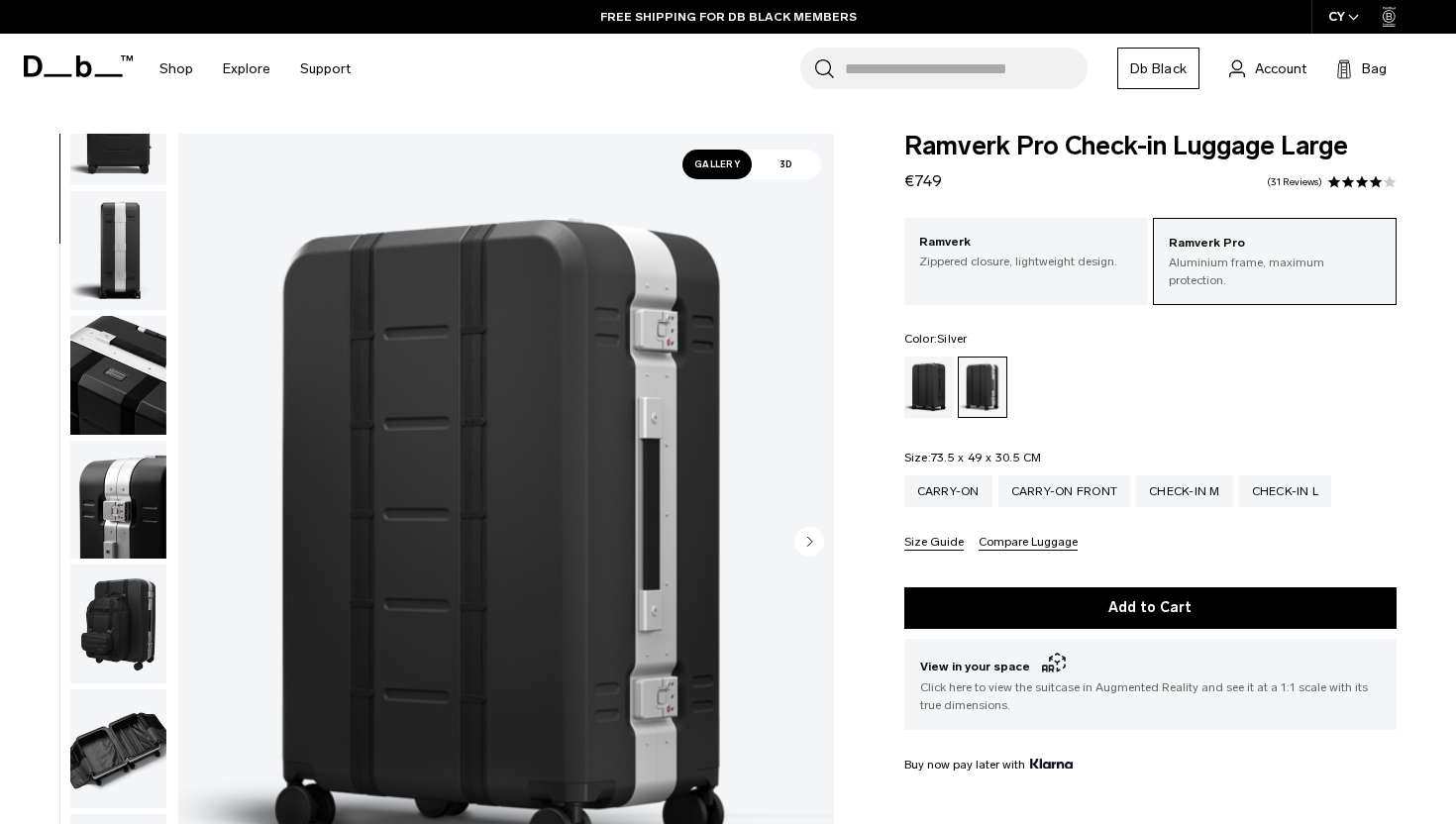 scroll, scrollTop: 671, scrollLeft: 0, axis: vertical 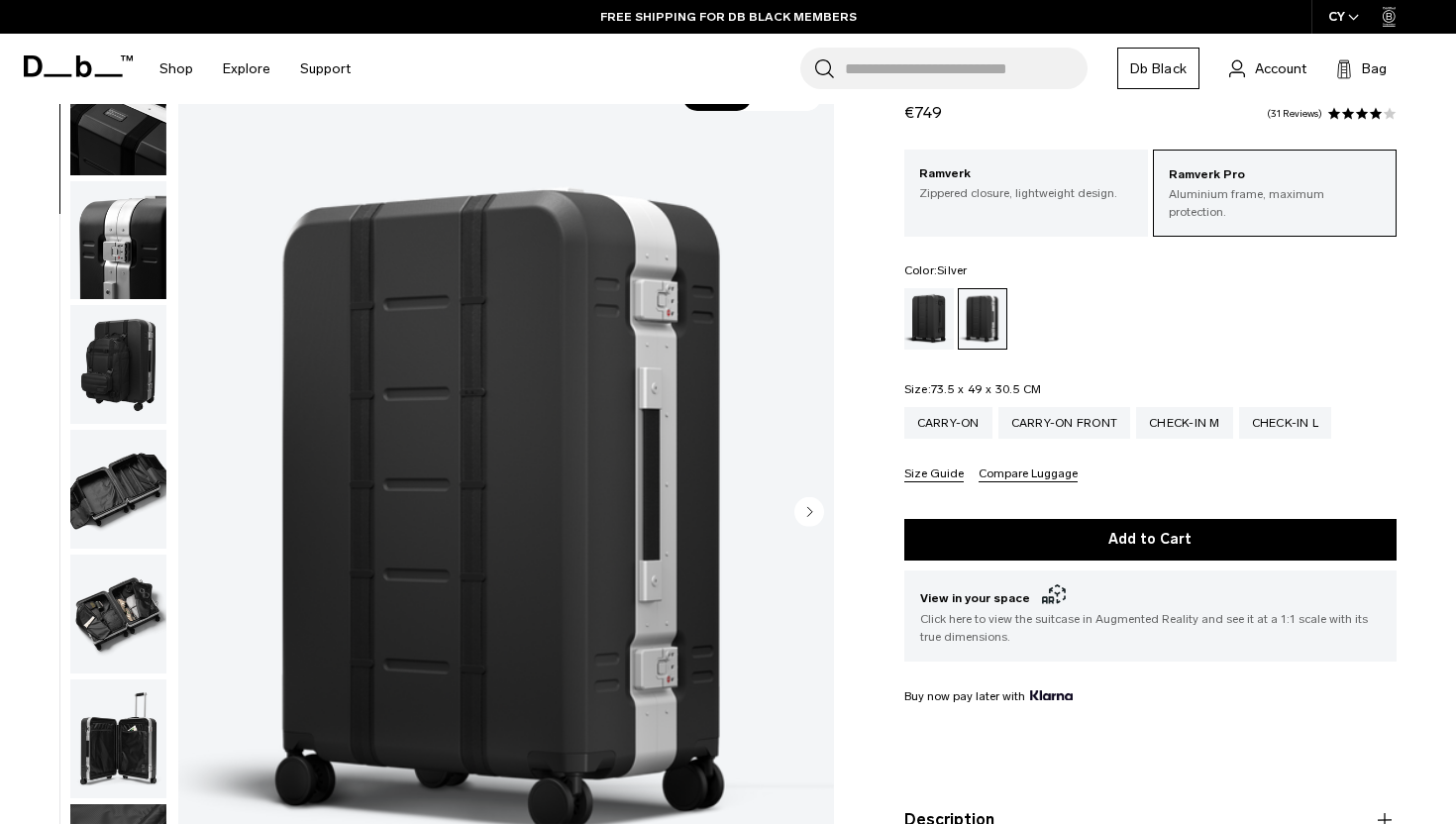 click at bounding box center [118, 614] 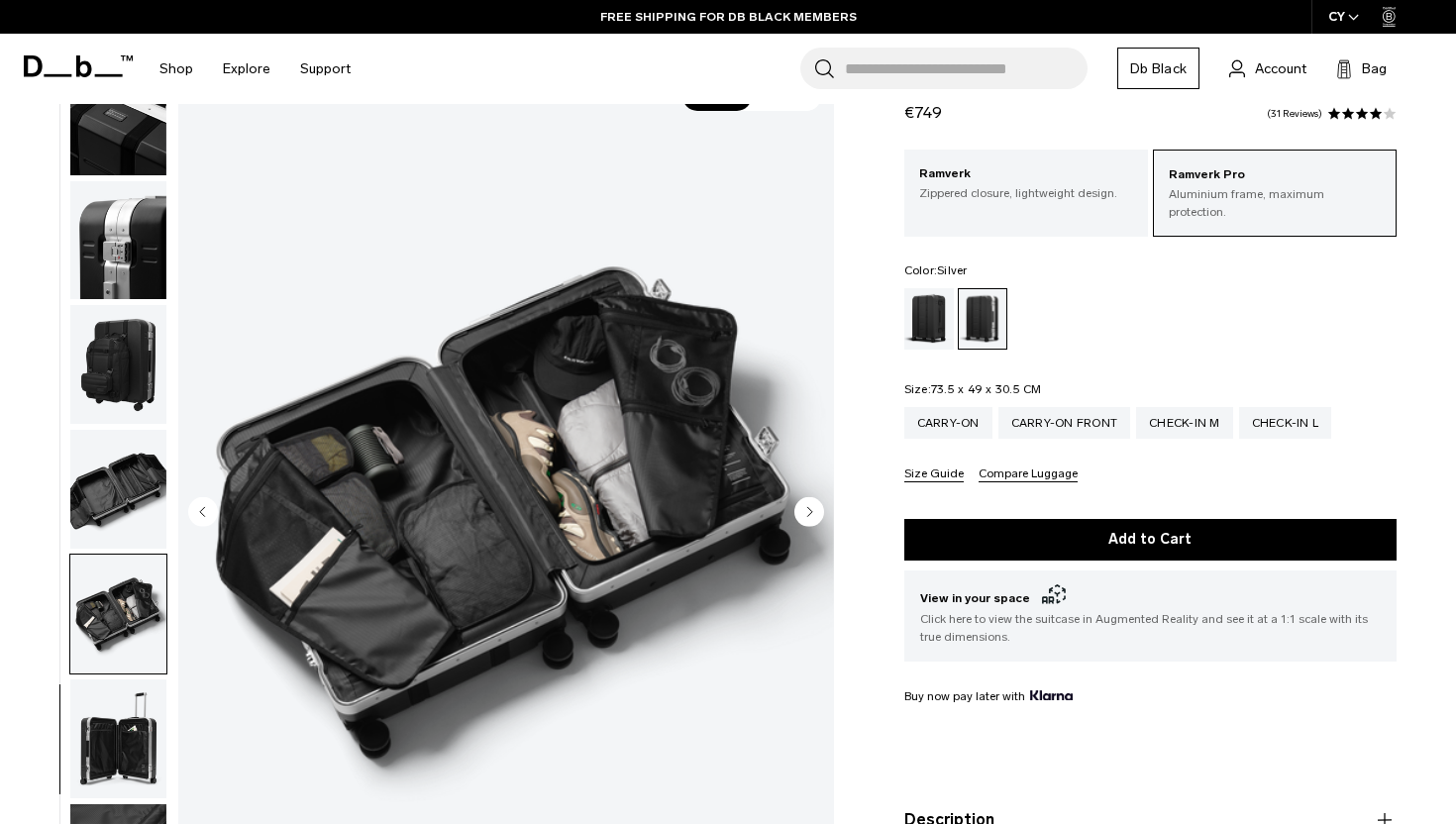 click at bounding box center (506, 513) 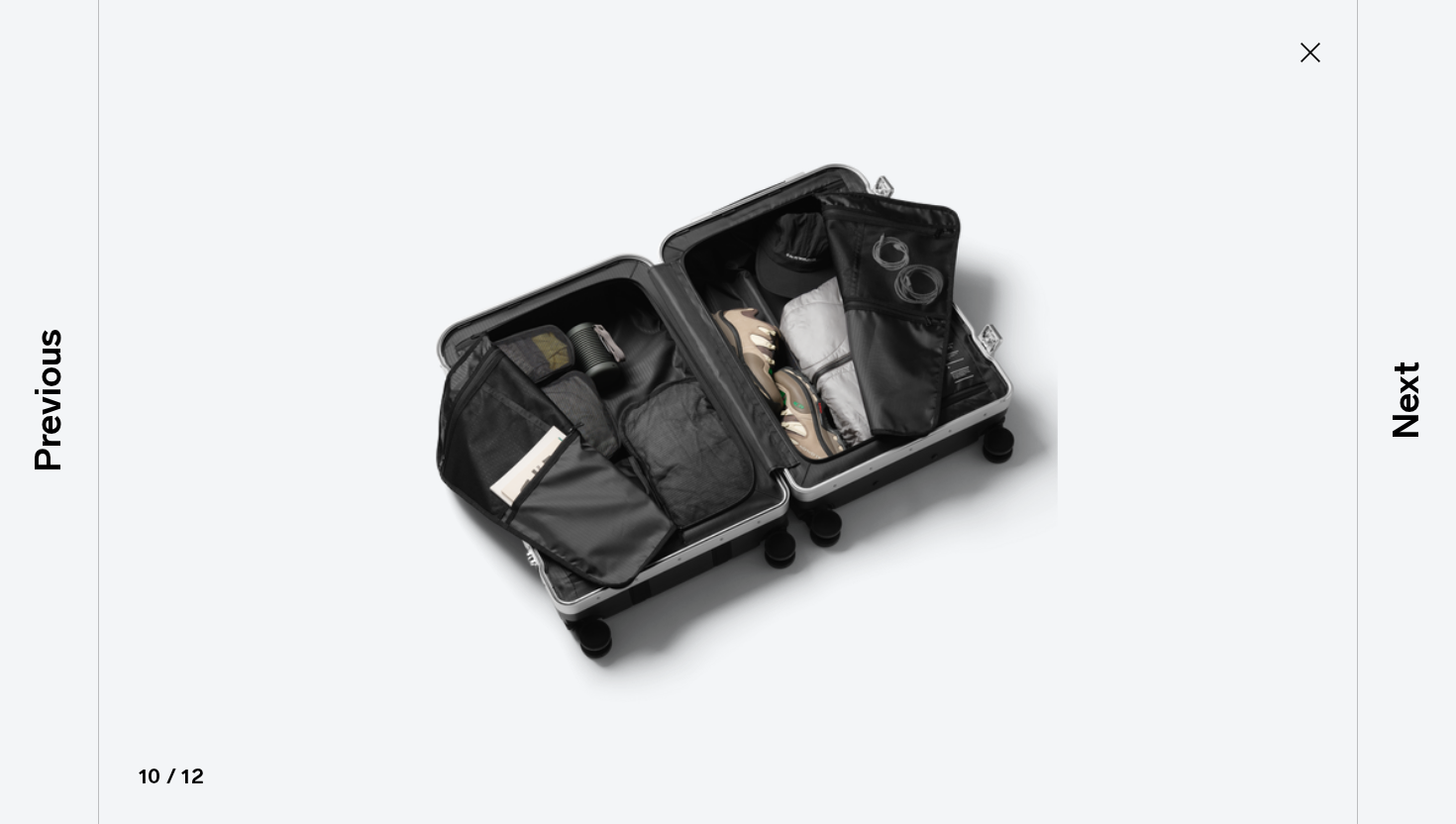 click 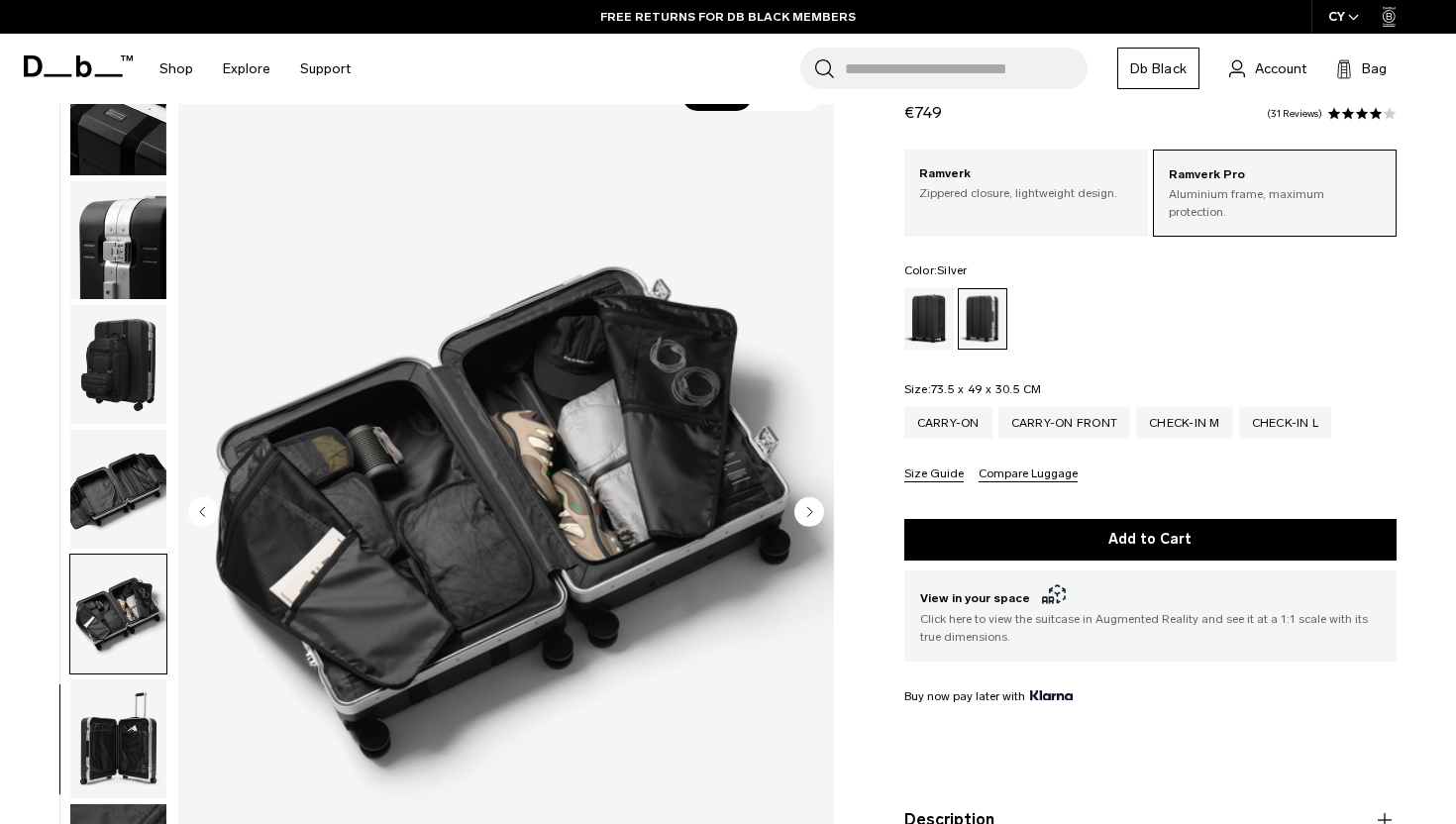 click at bounding box center (118, 489) 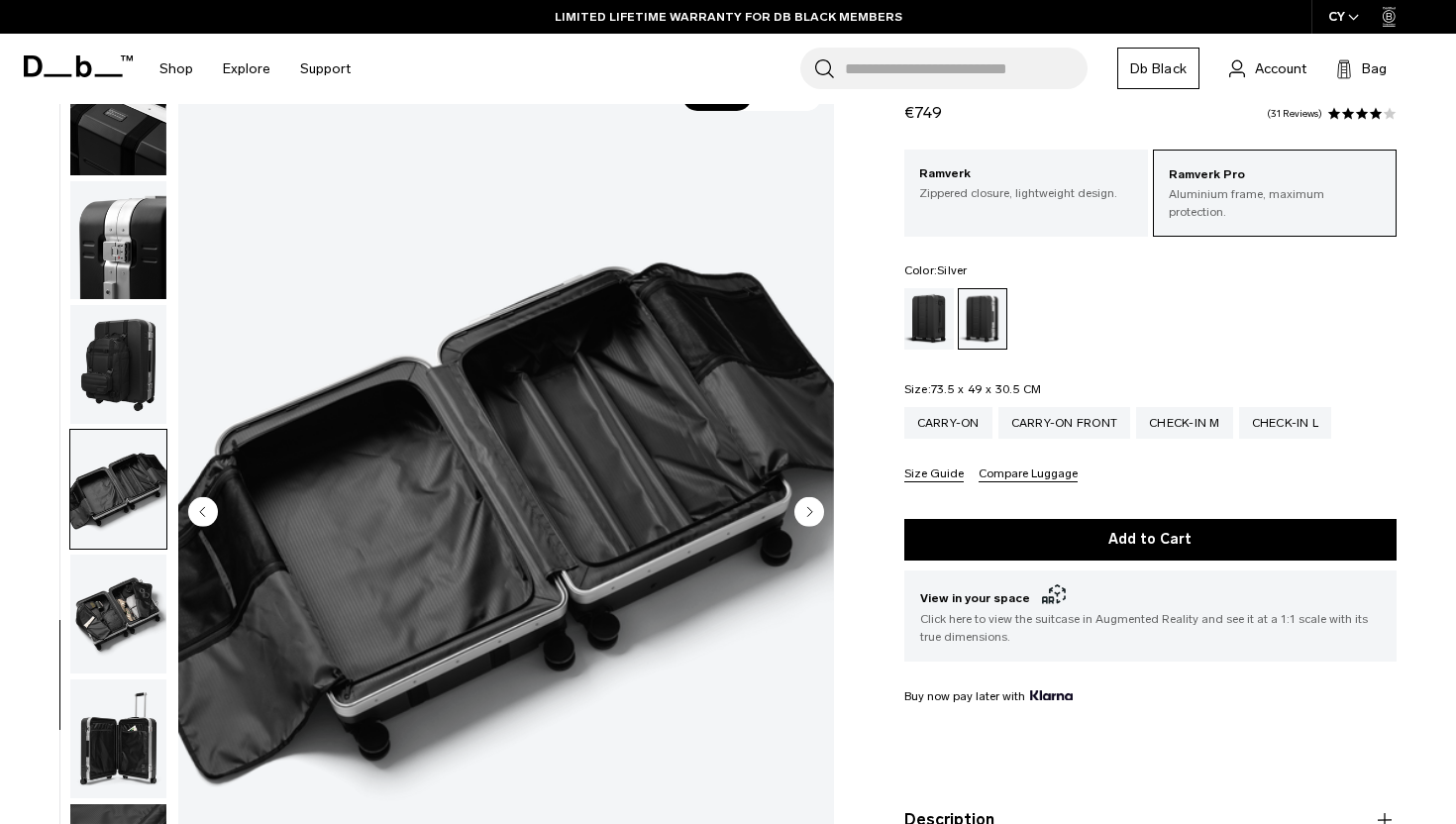 click at bounding box center (118, 739) 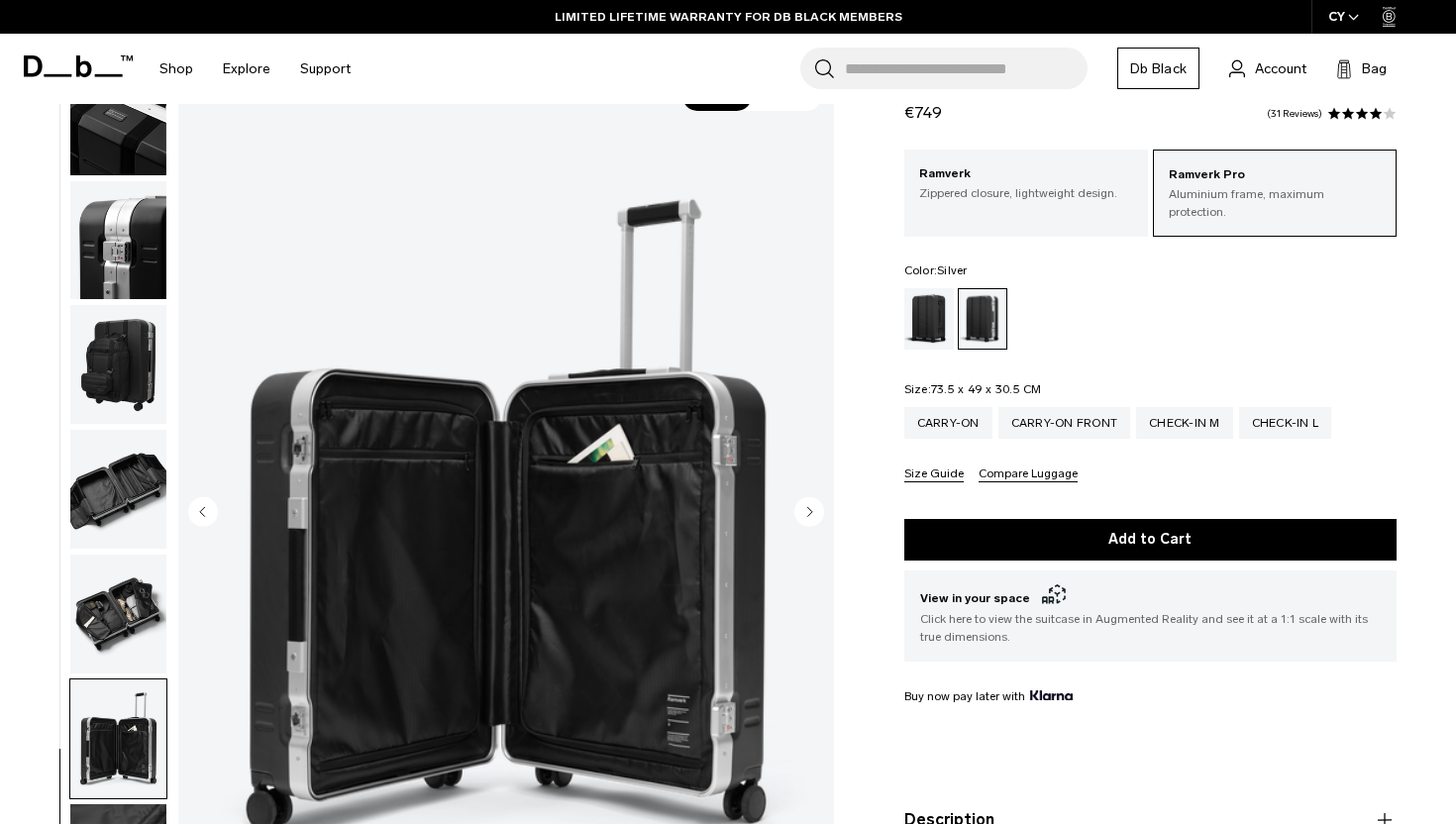 click at bounding box center (118, 614) 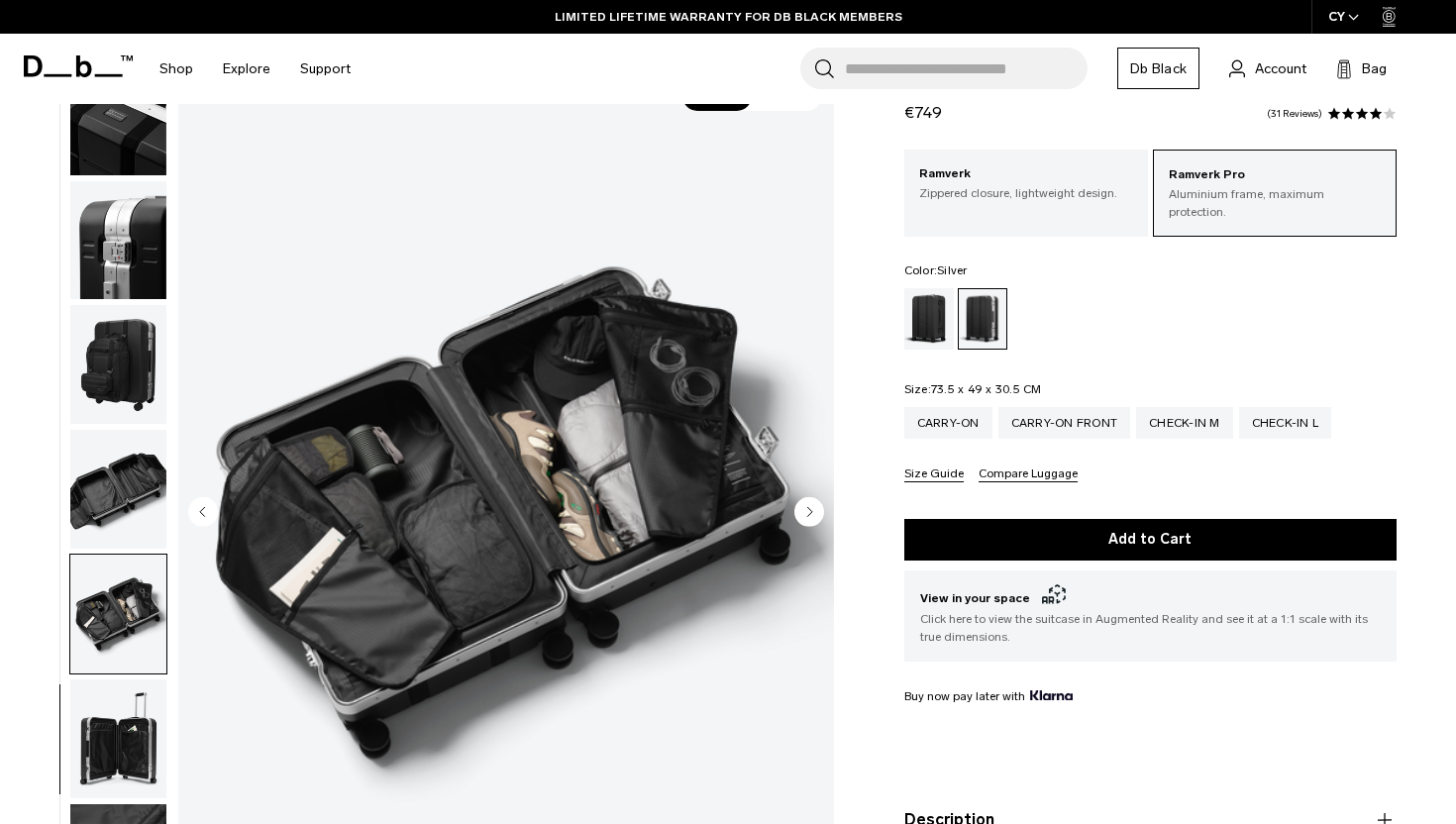 click at bounding box center (506, 513) 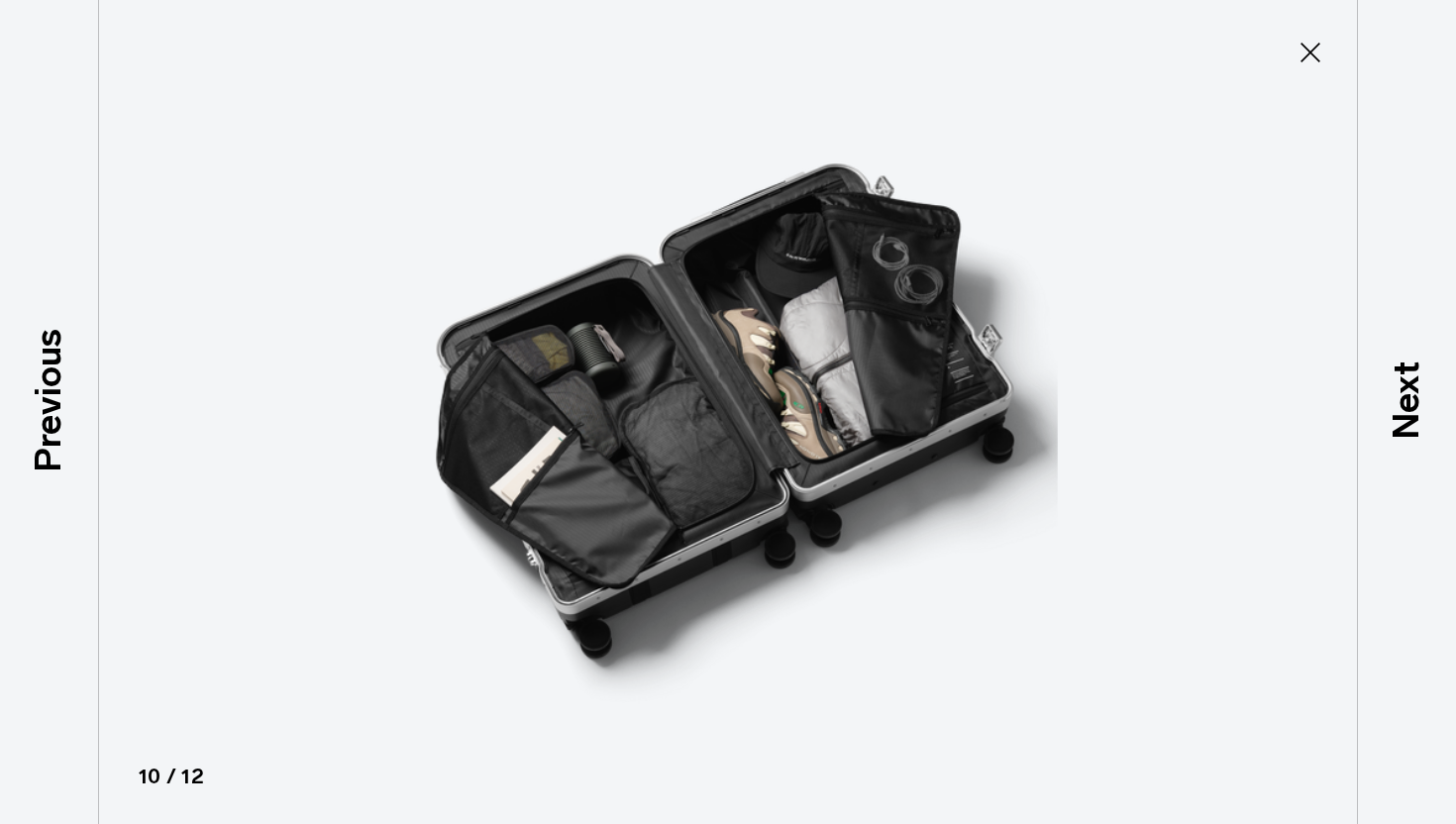 click 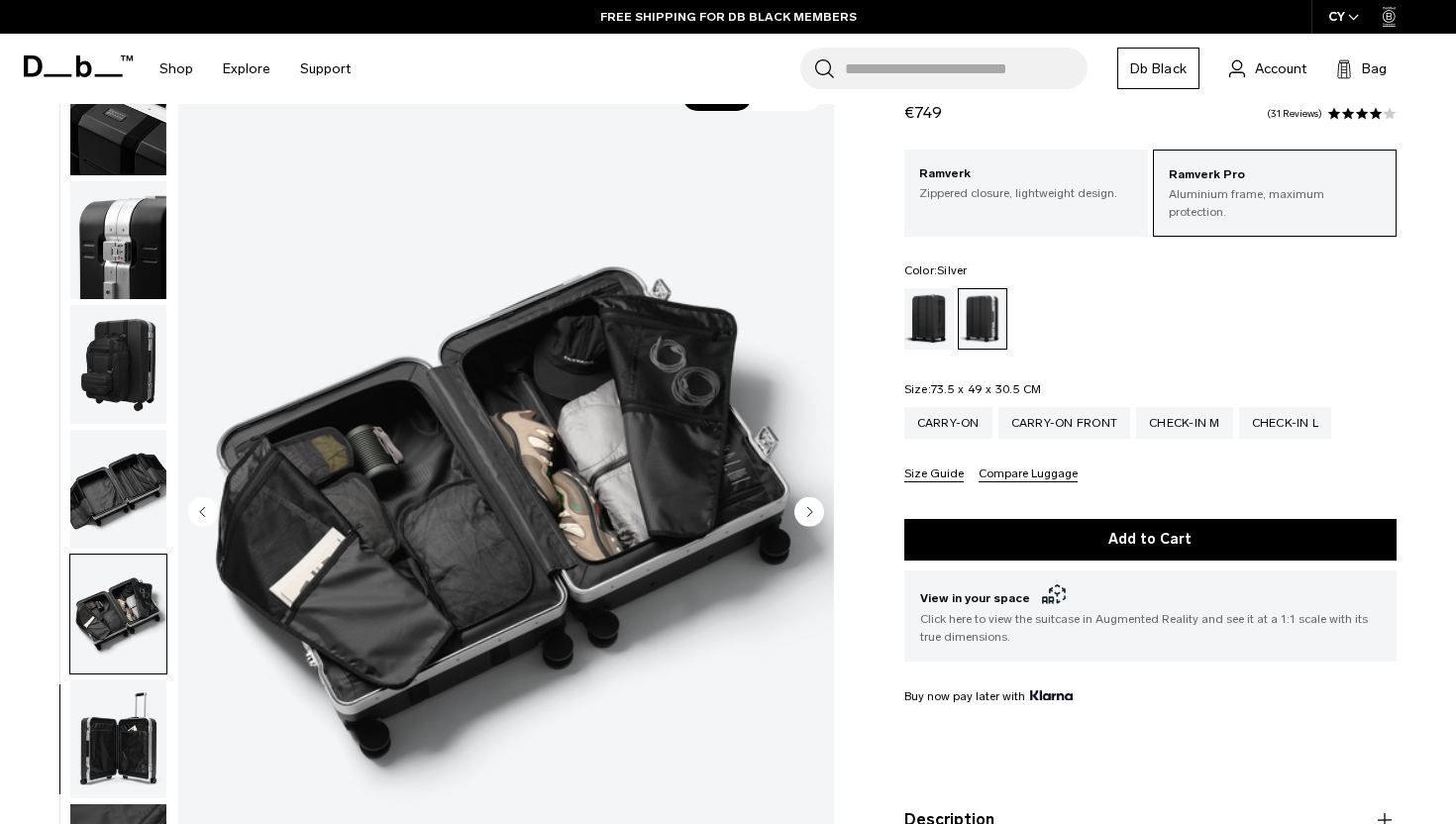 scroll, scrollTop: 0, scrollLeft: 0, axis: both 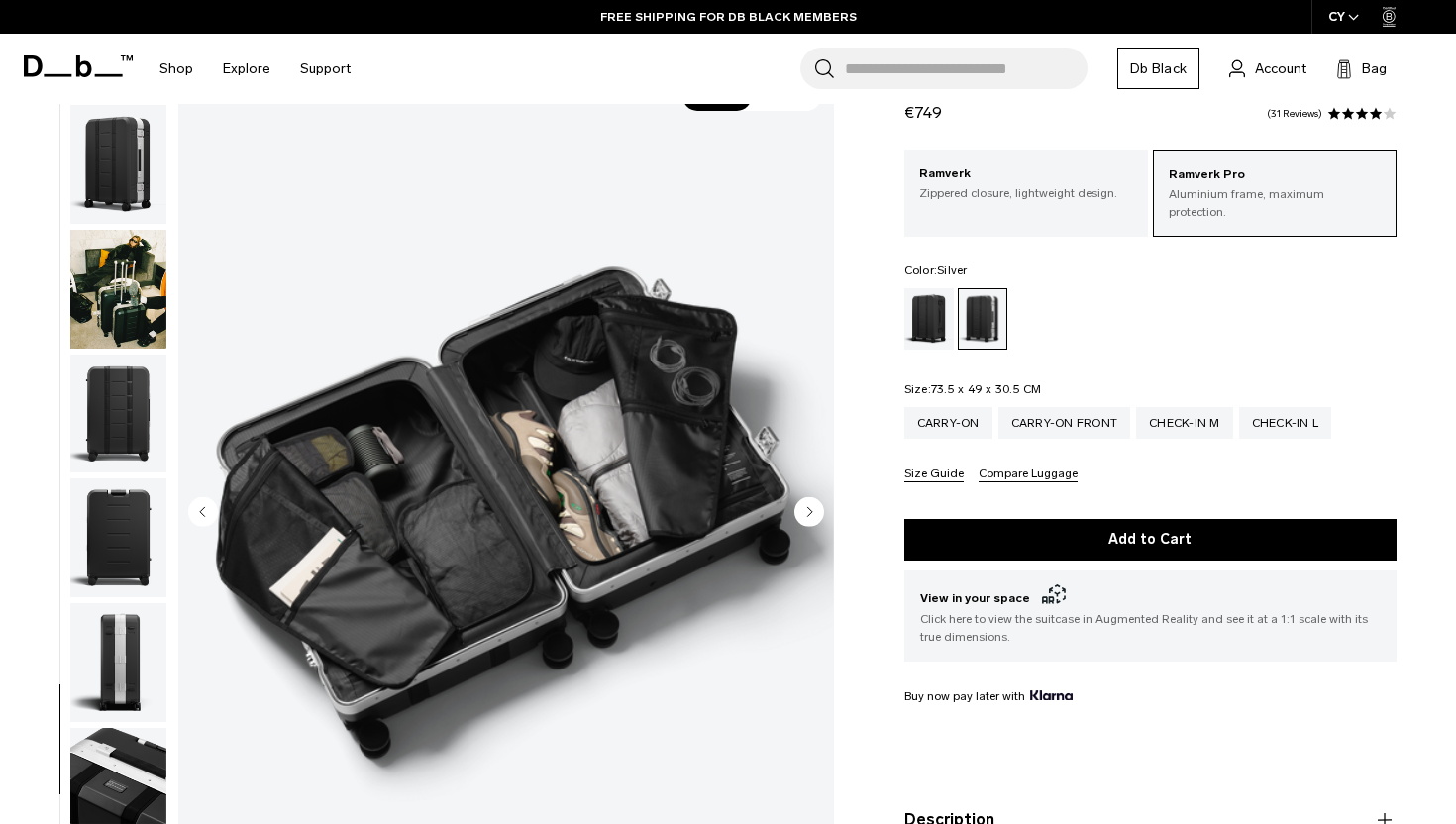 click at bounding box center [118, 164] 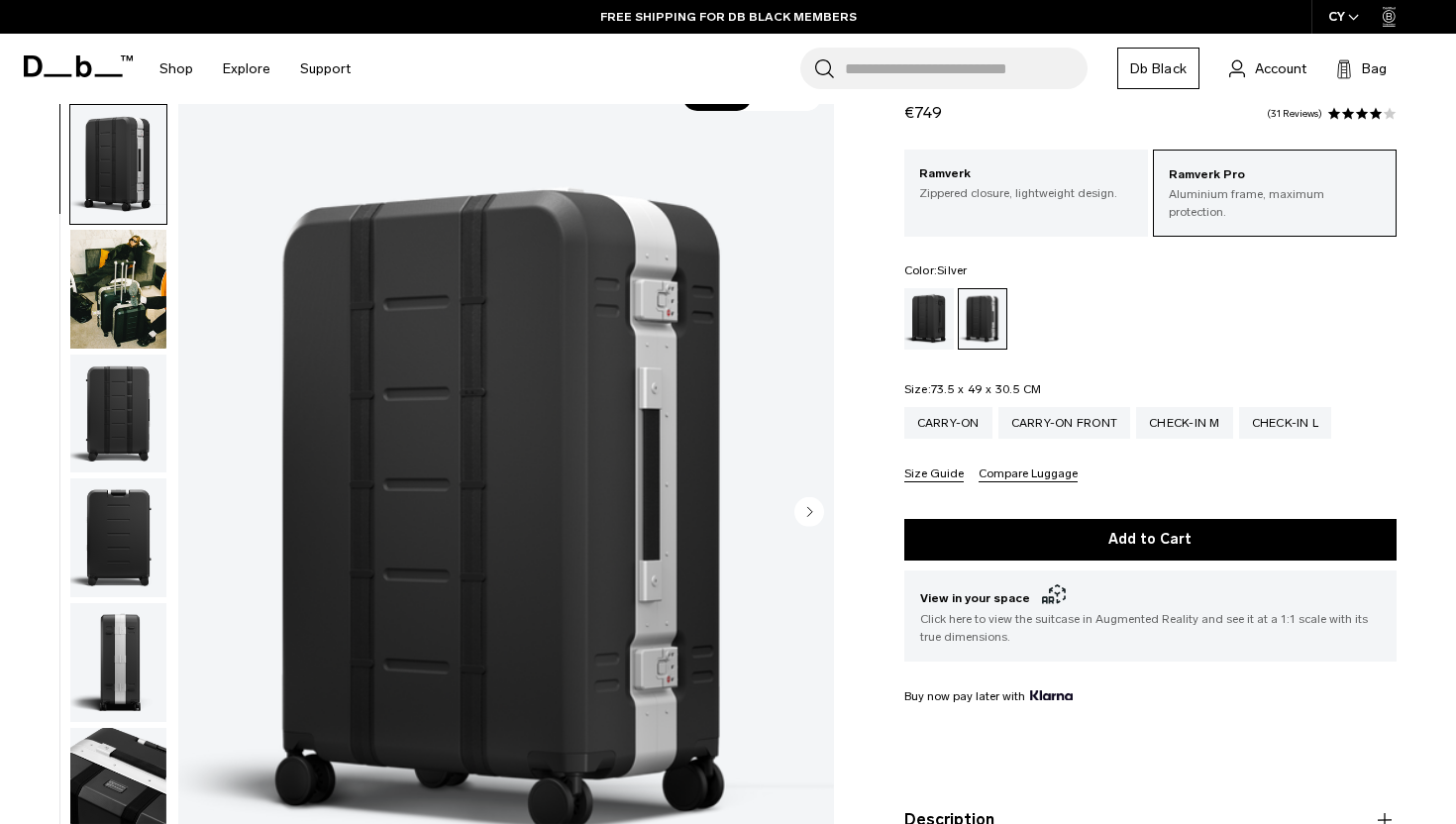 click at bounding box center [506, 513] 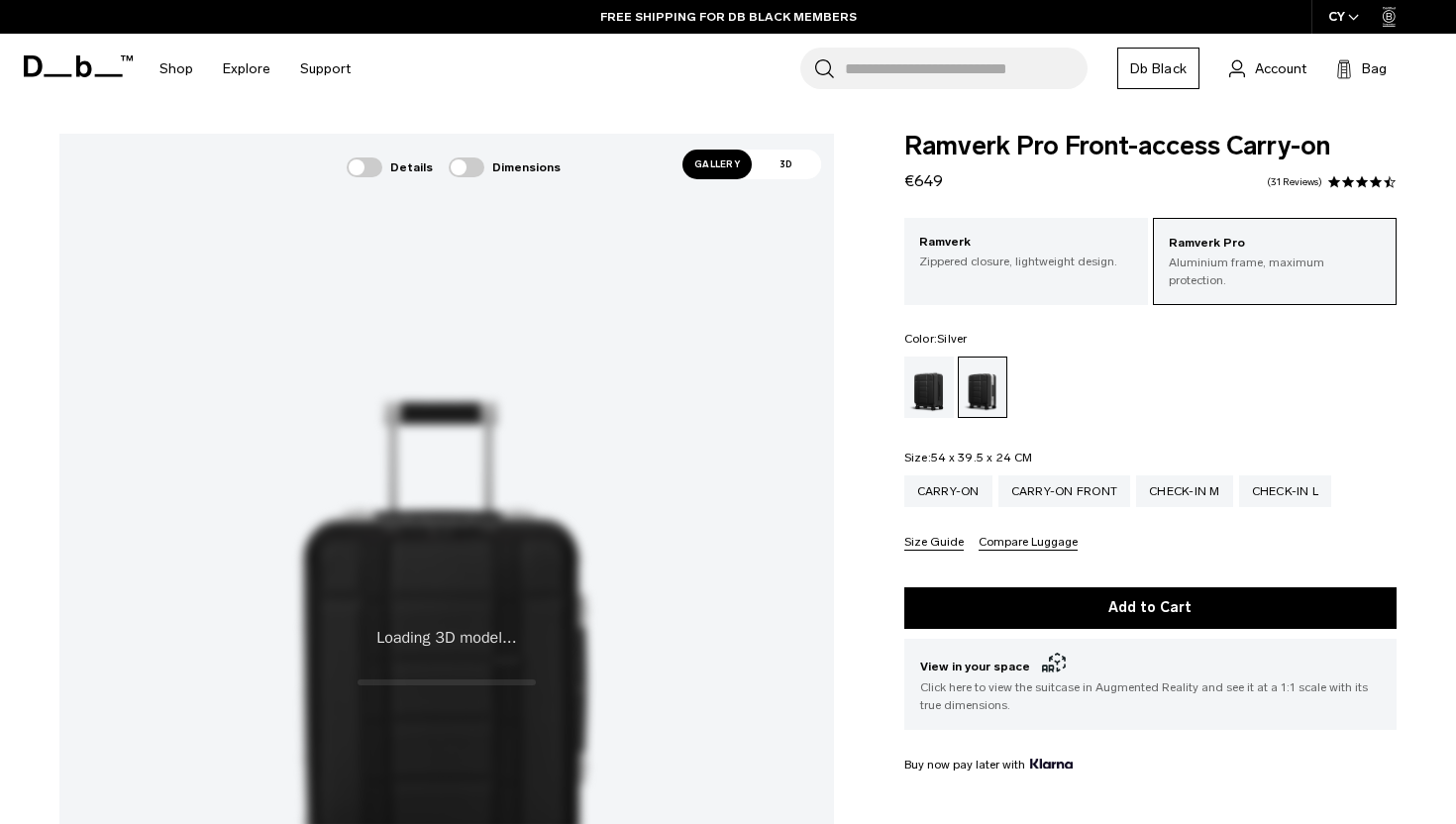 scroll, scrollTop: 0, scrollLeft: 0, axis: both 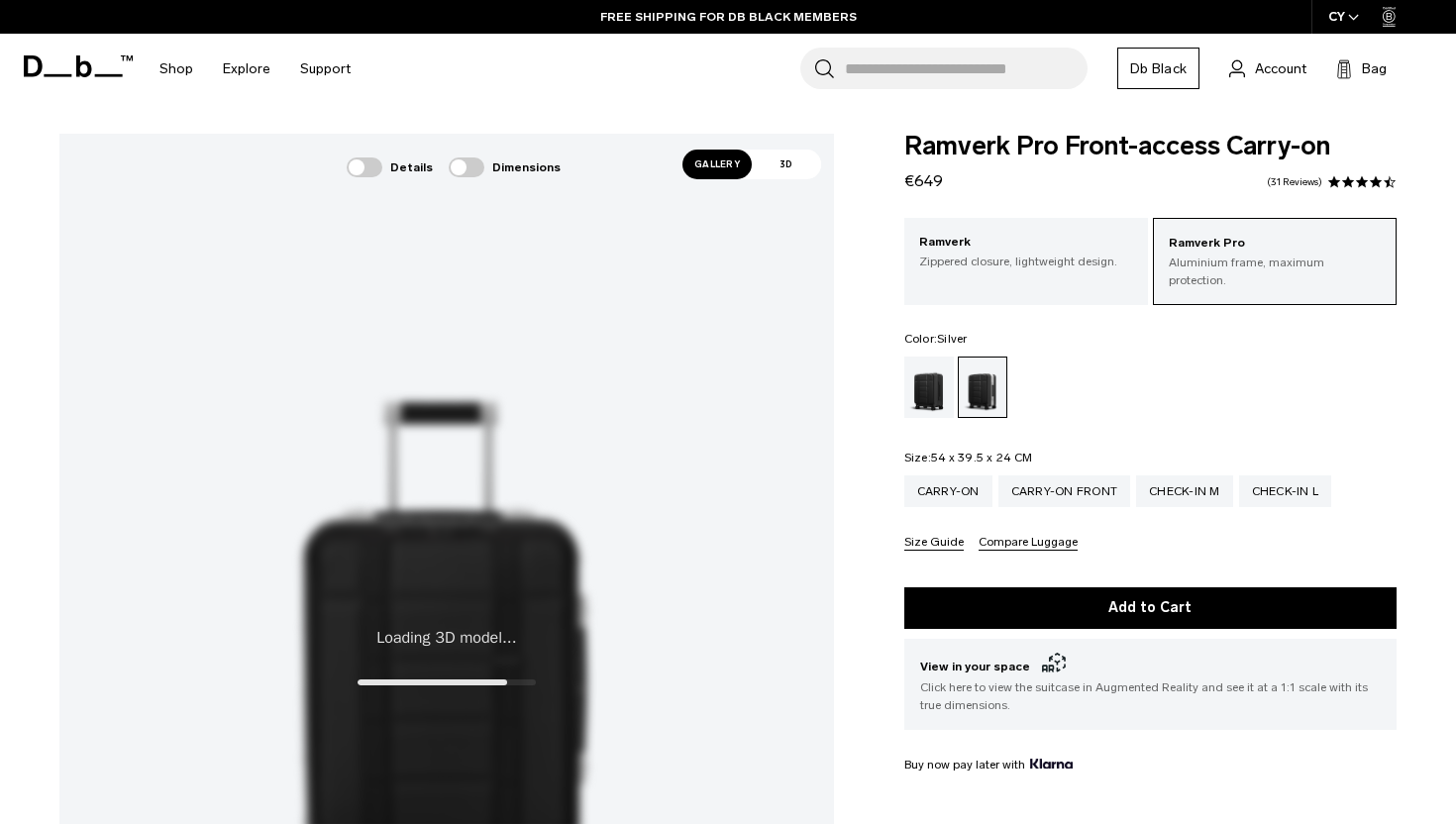click on "Gallery" at bounding box center (717, 164) 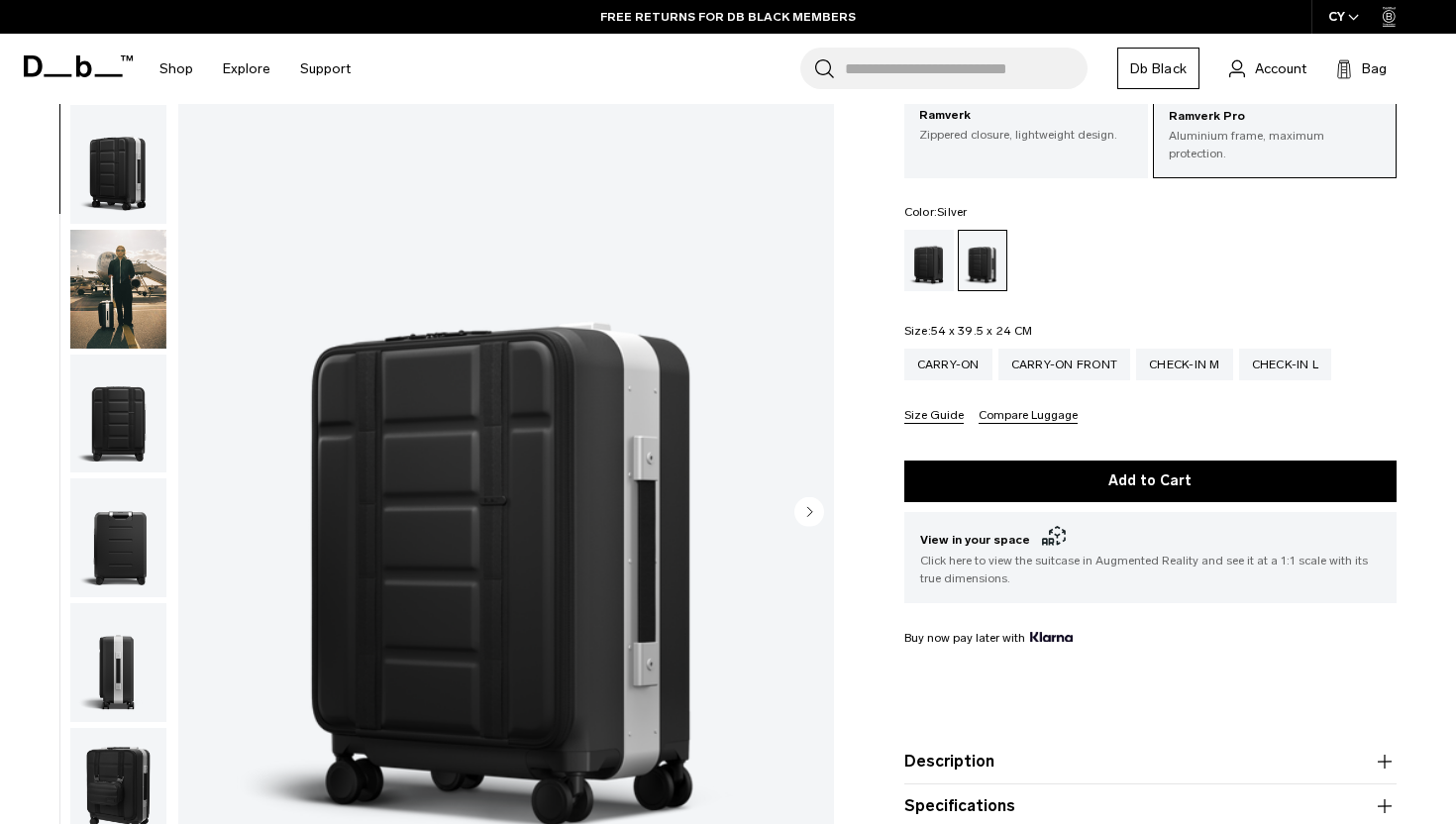 scroll, scrollTop: 178, scrollLeft: 0, axis: vertical 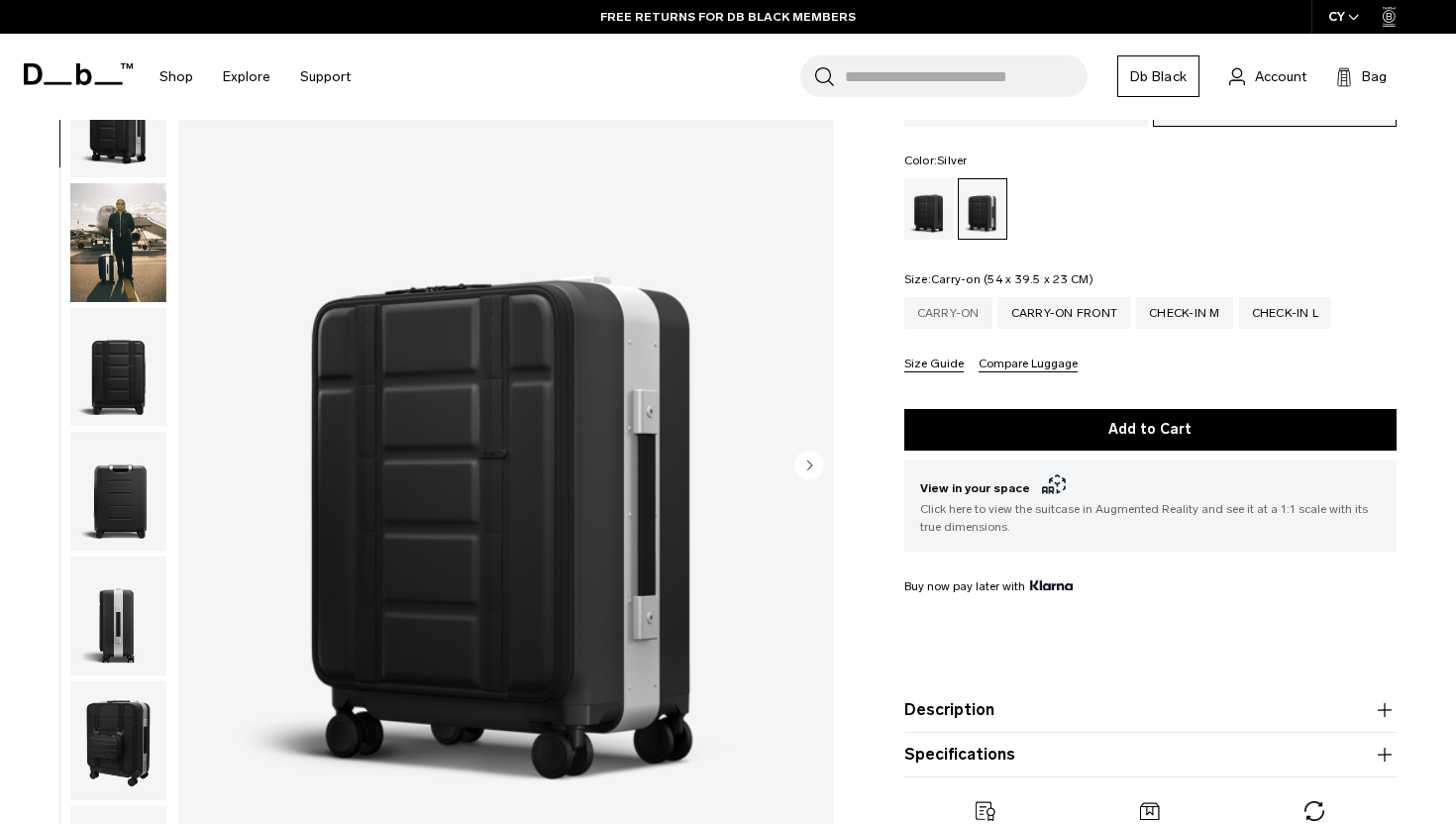 click on "Carry-on" at bounding box center [948, 313] 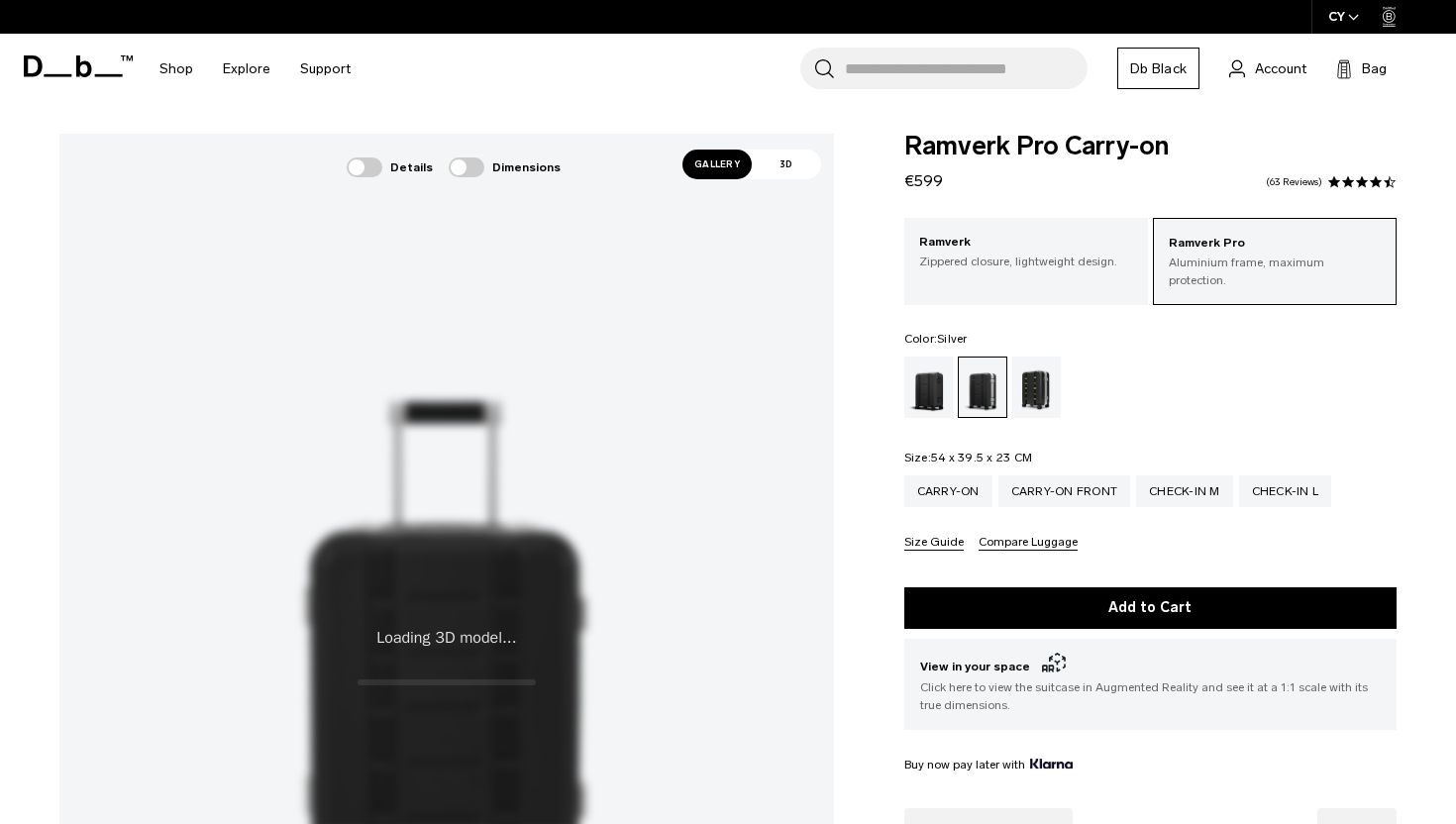 scroll, scrollTop: 0, scrollLeft: 0, axis: both 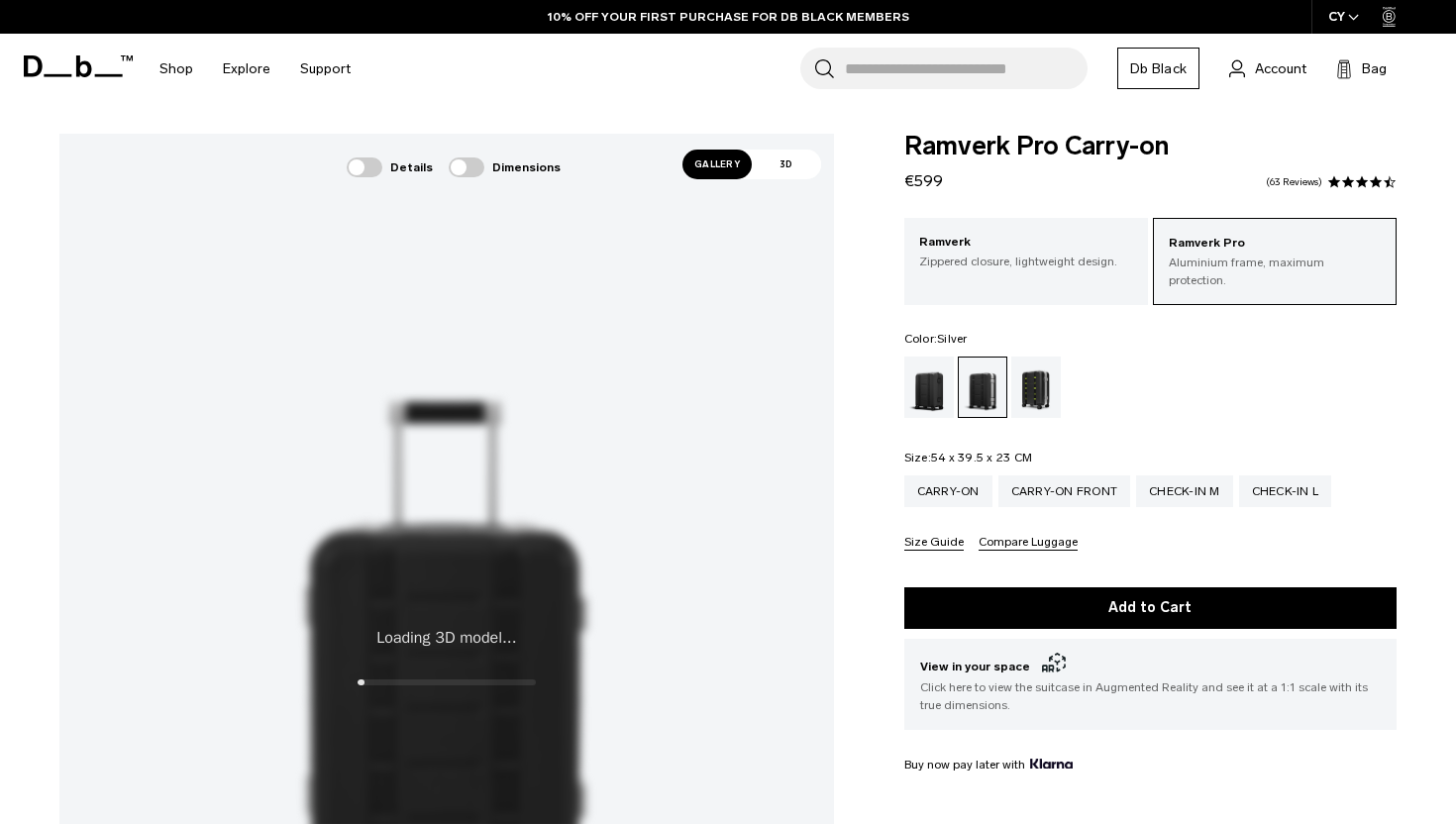 click on "Gallery" at bounding box center (717, 164) 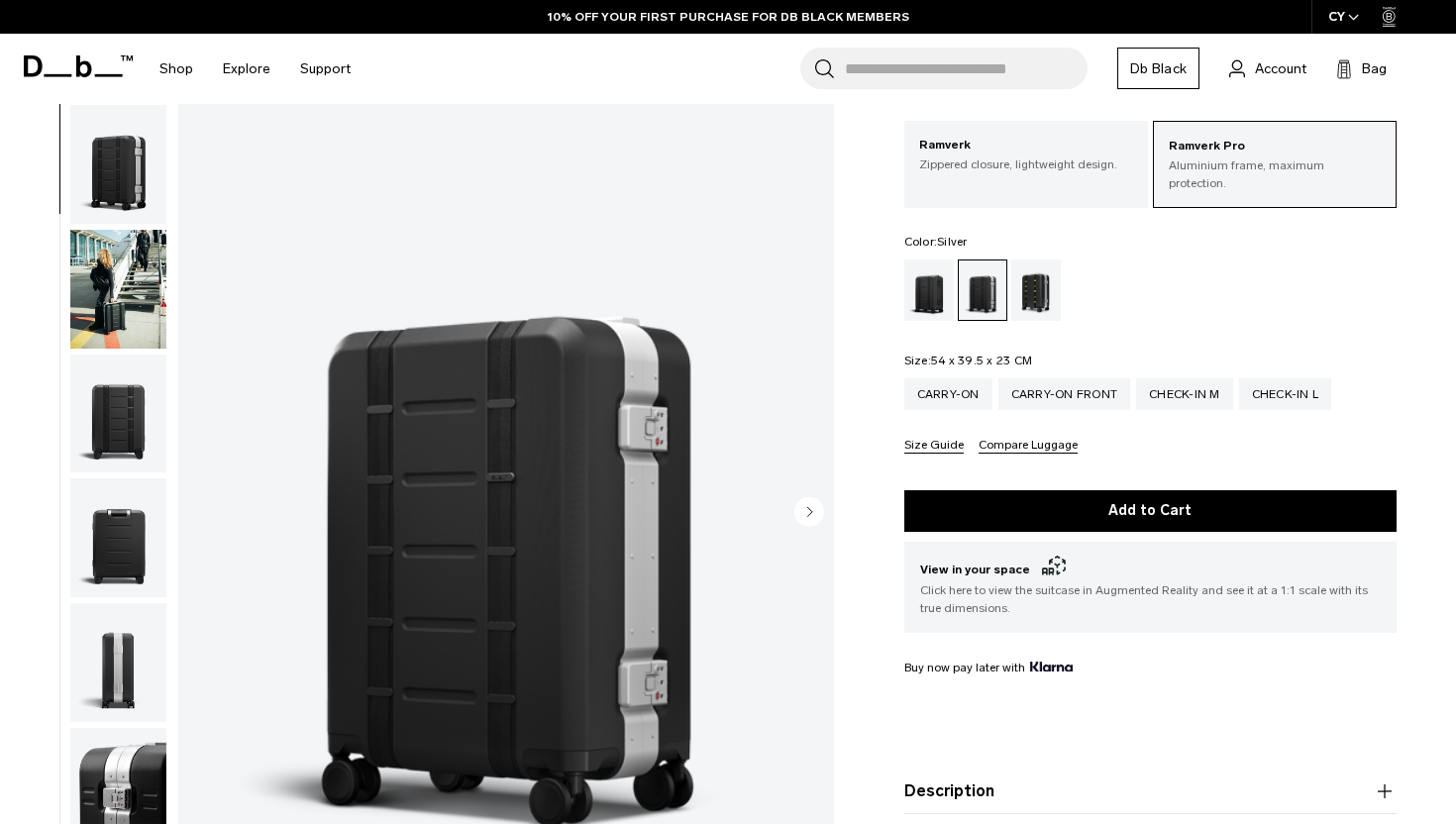 scroll, scrollTop: 126, scrollLeft: 0, axis: vertical 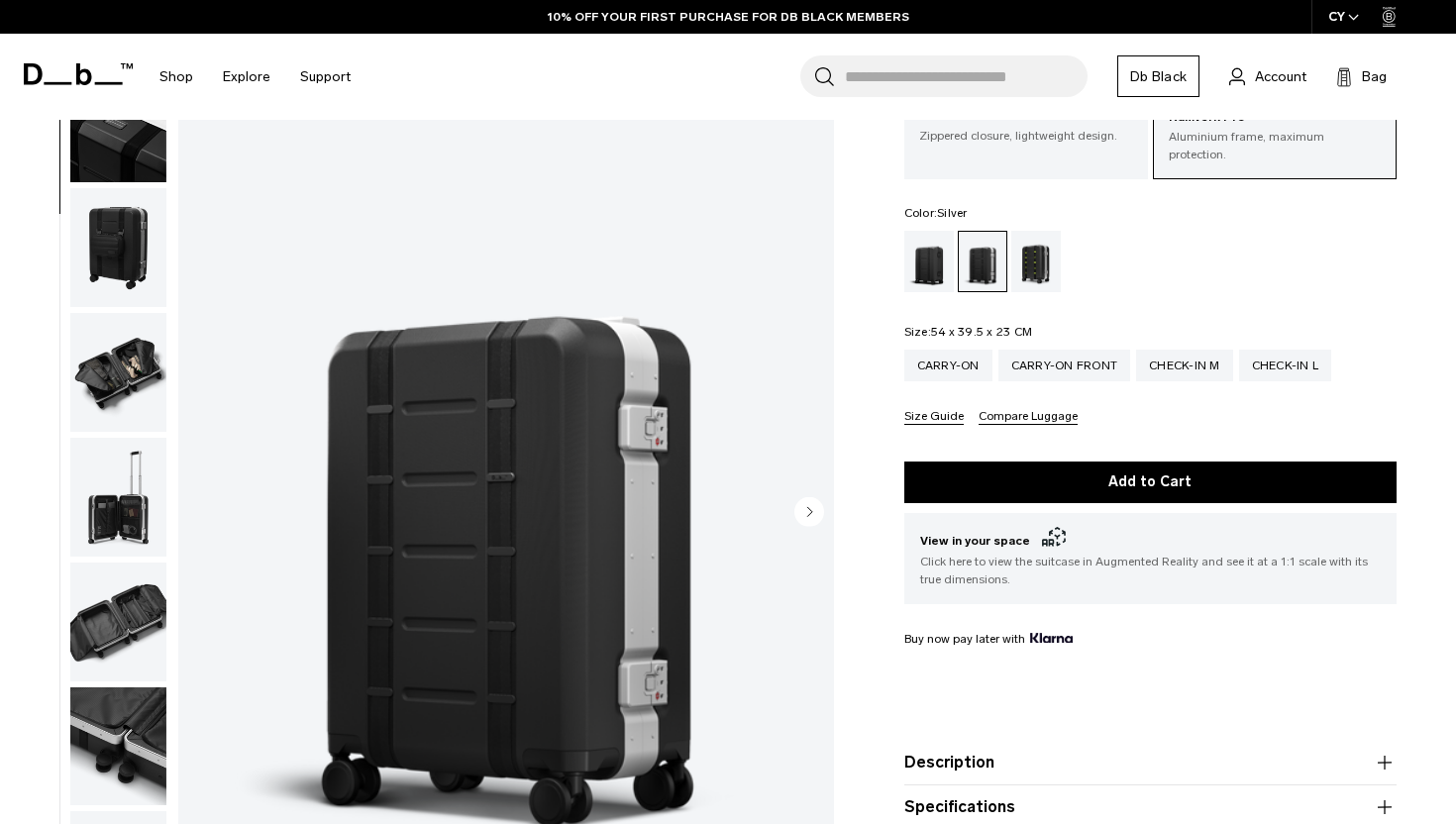 click at bounding box center (118, 372) 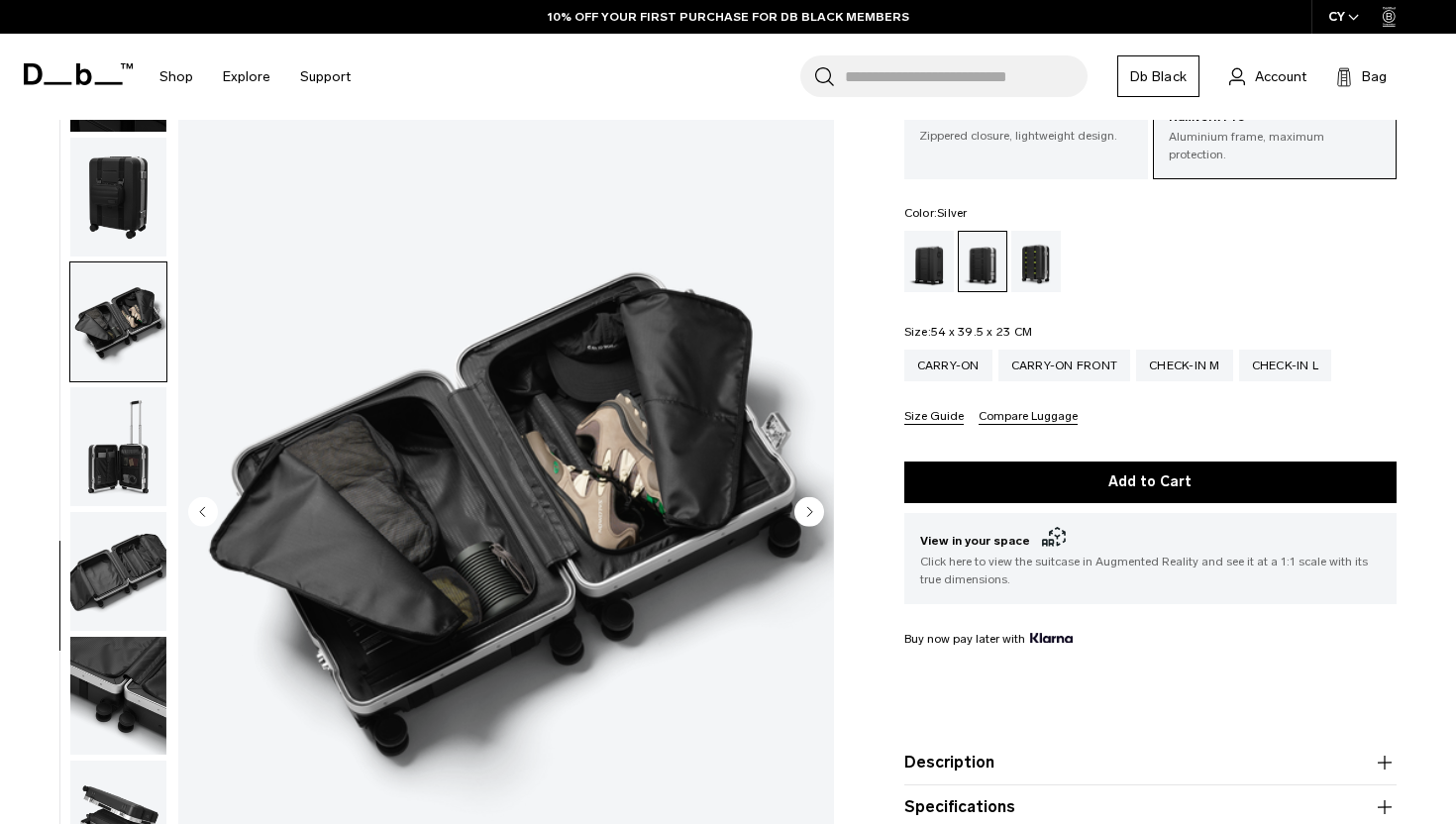 scroll, scrollTop: 921, scrollLeft: 0, axis: vertical 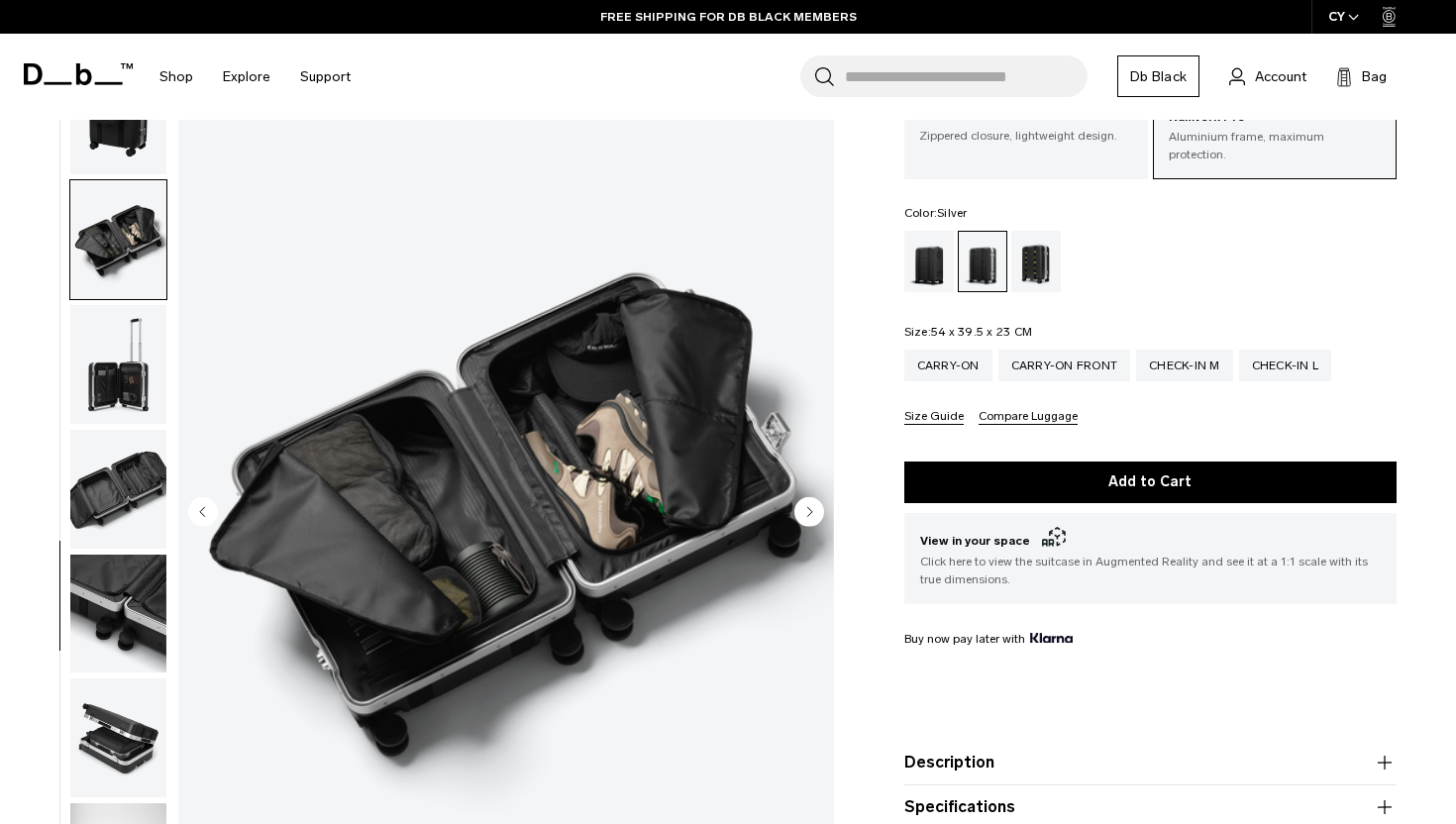 click at bounding box center [506, 513] 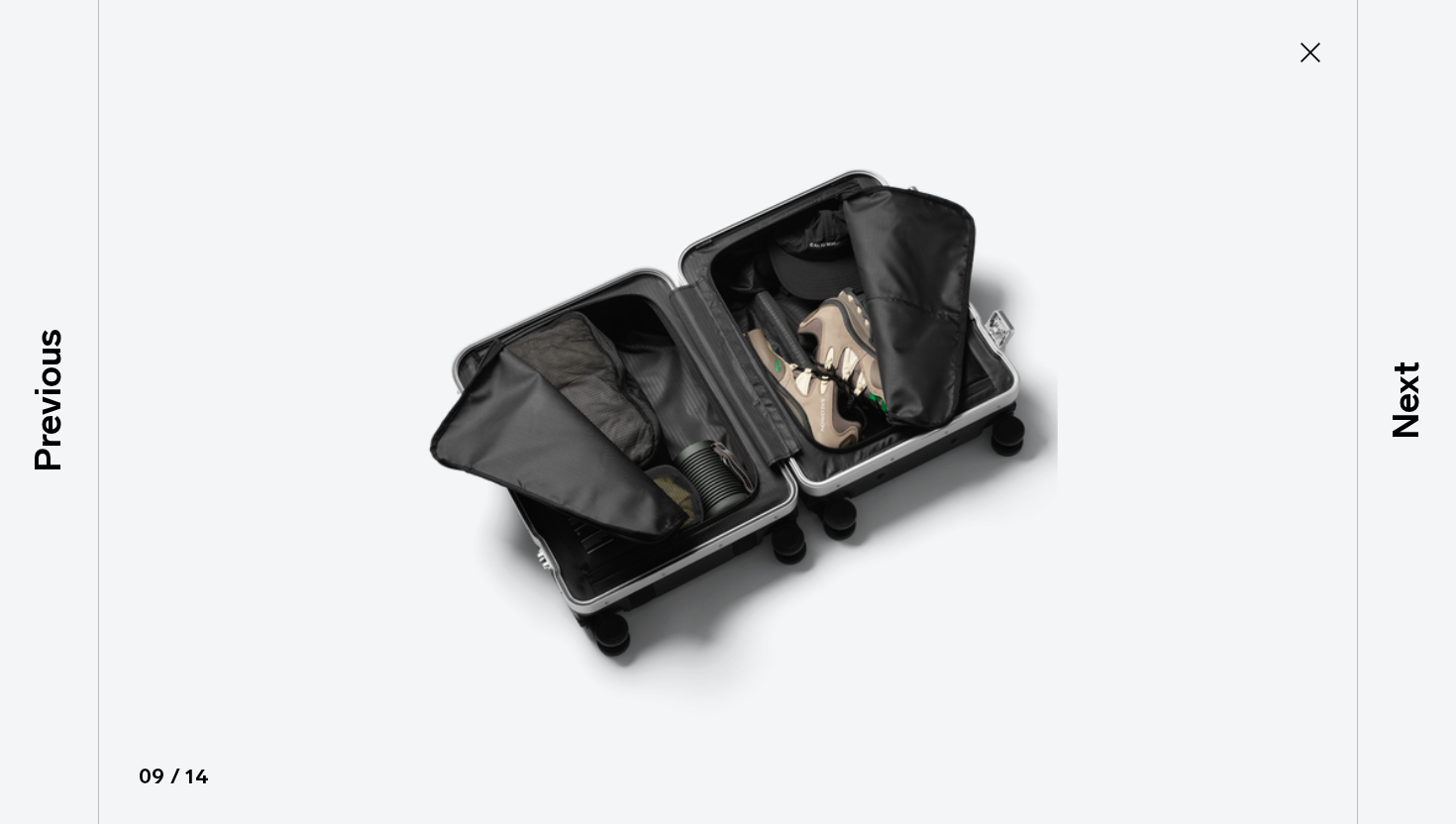 click 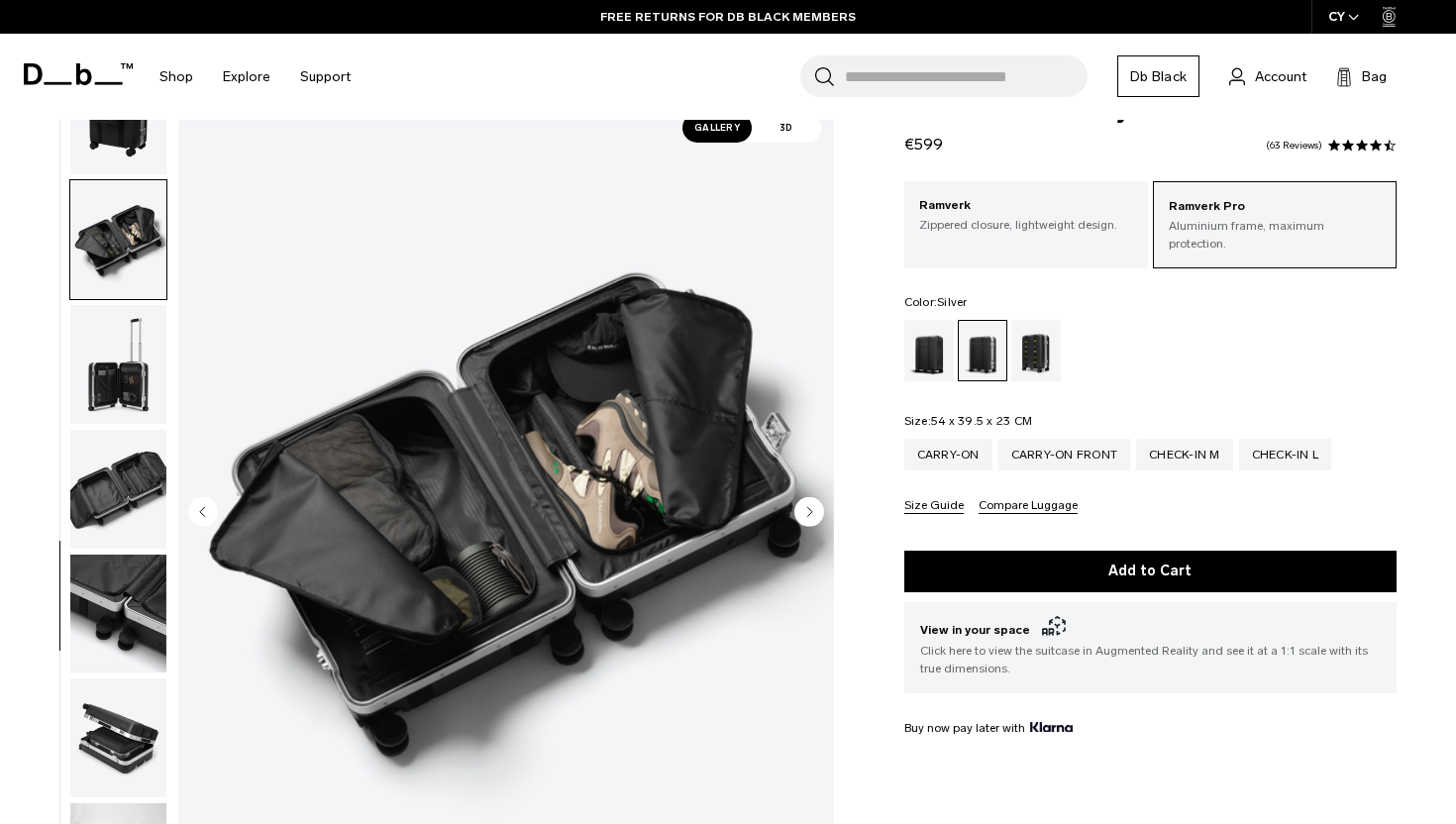 scroll, scrollTop: 0, scrollLeft: 0, axis: both 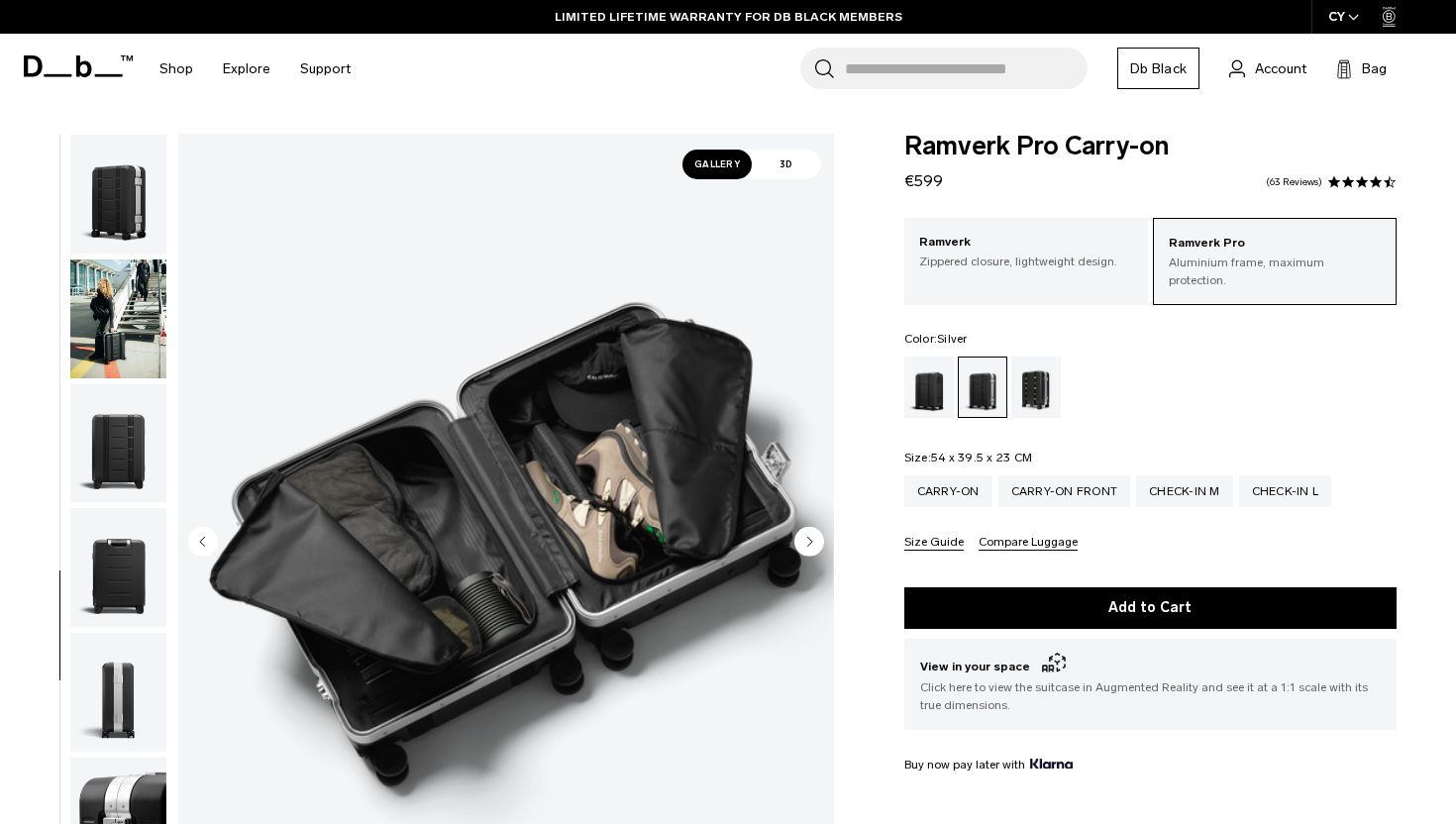 click 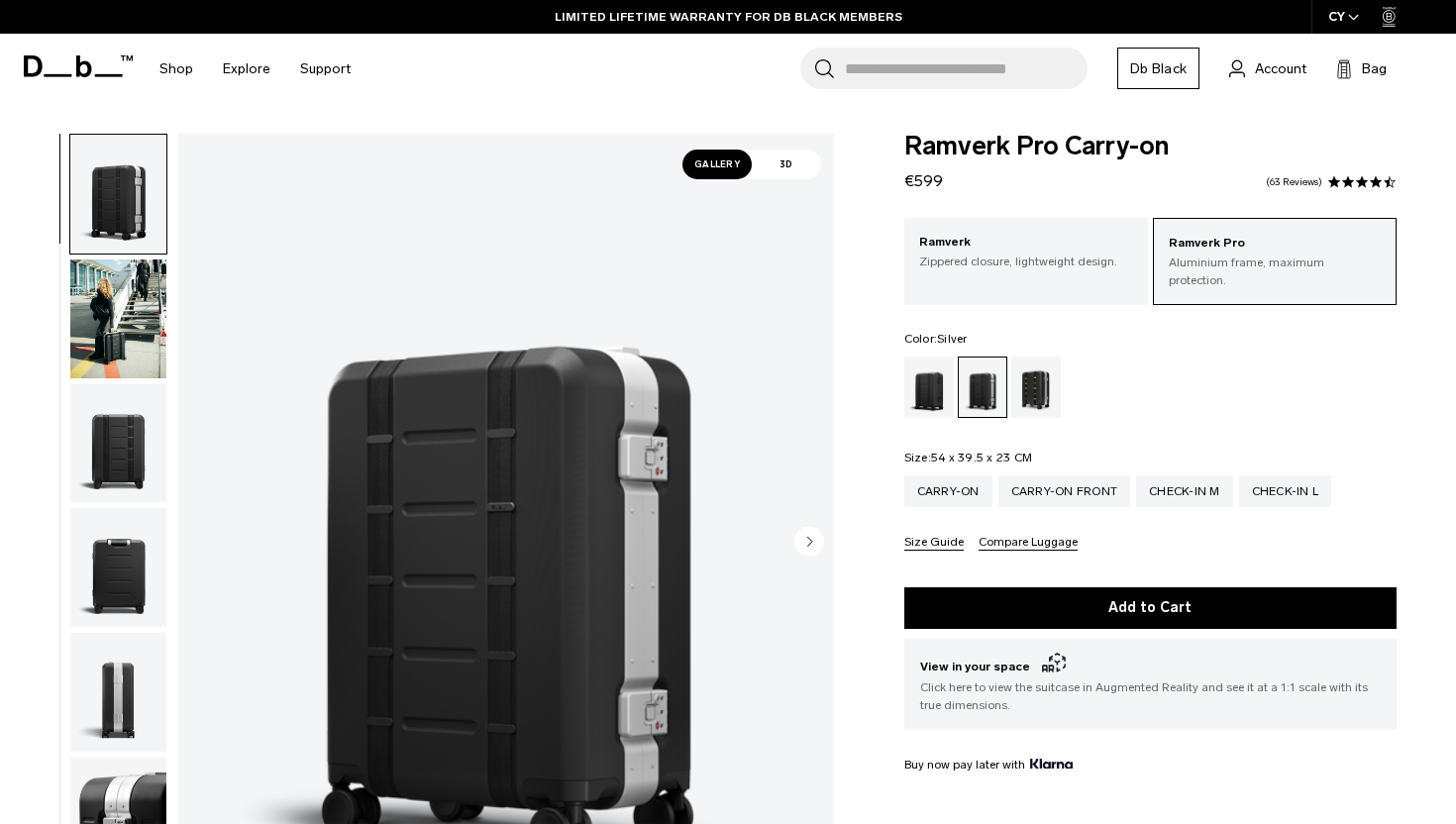 click 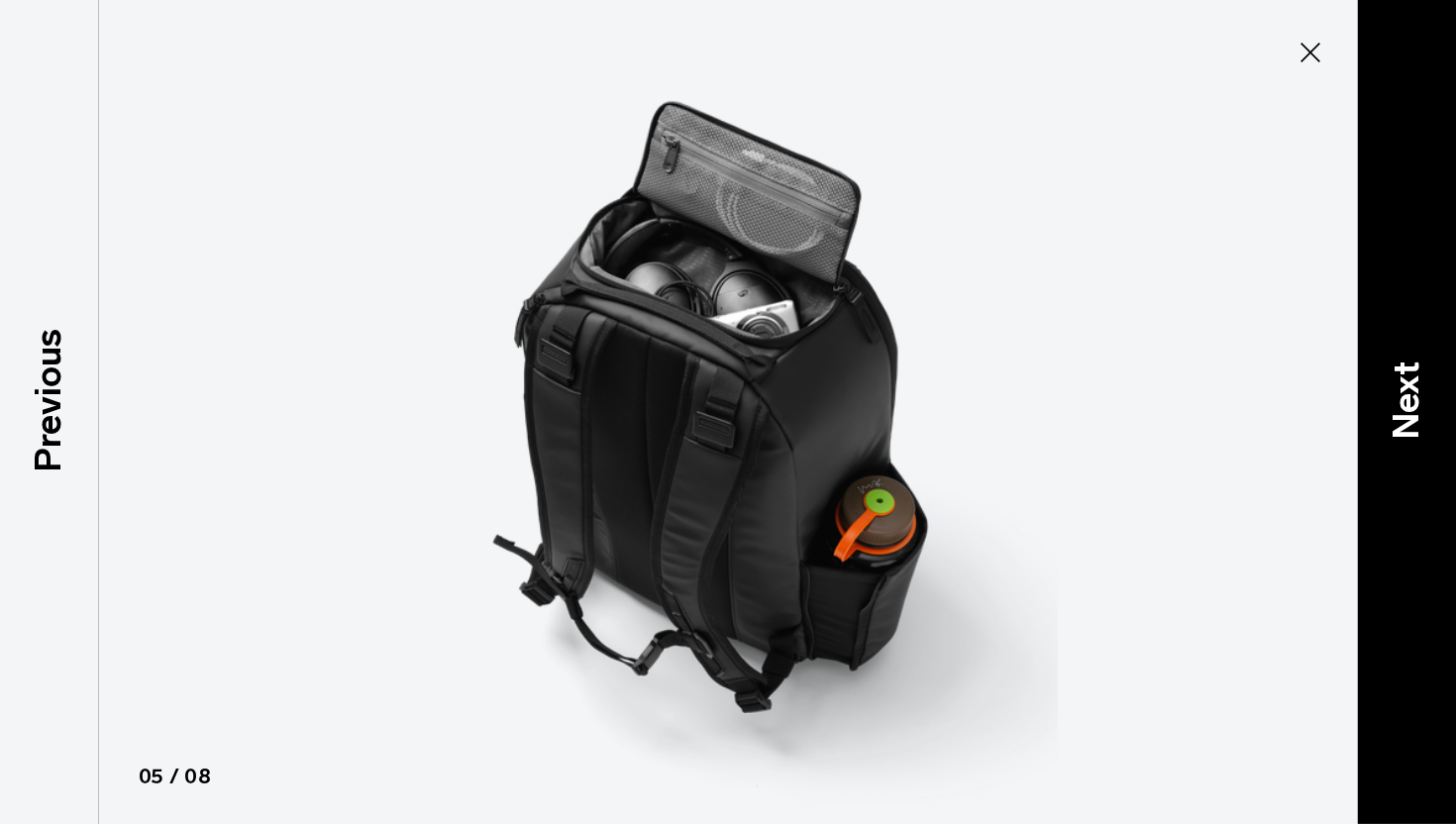 scroll, scrollTop: 84, scrollLeft: 0, axis: vertical 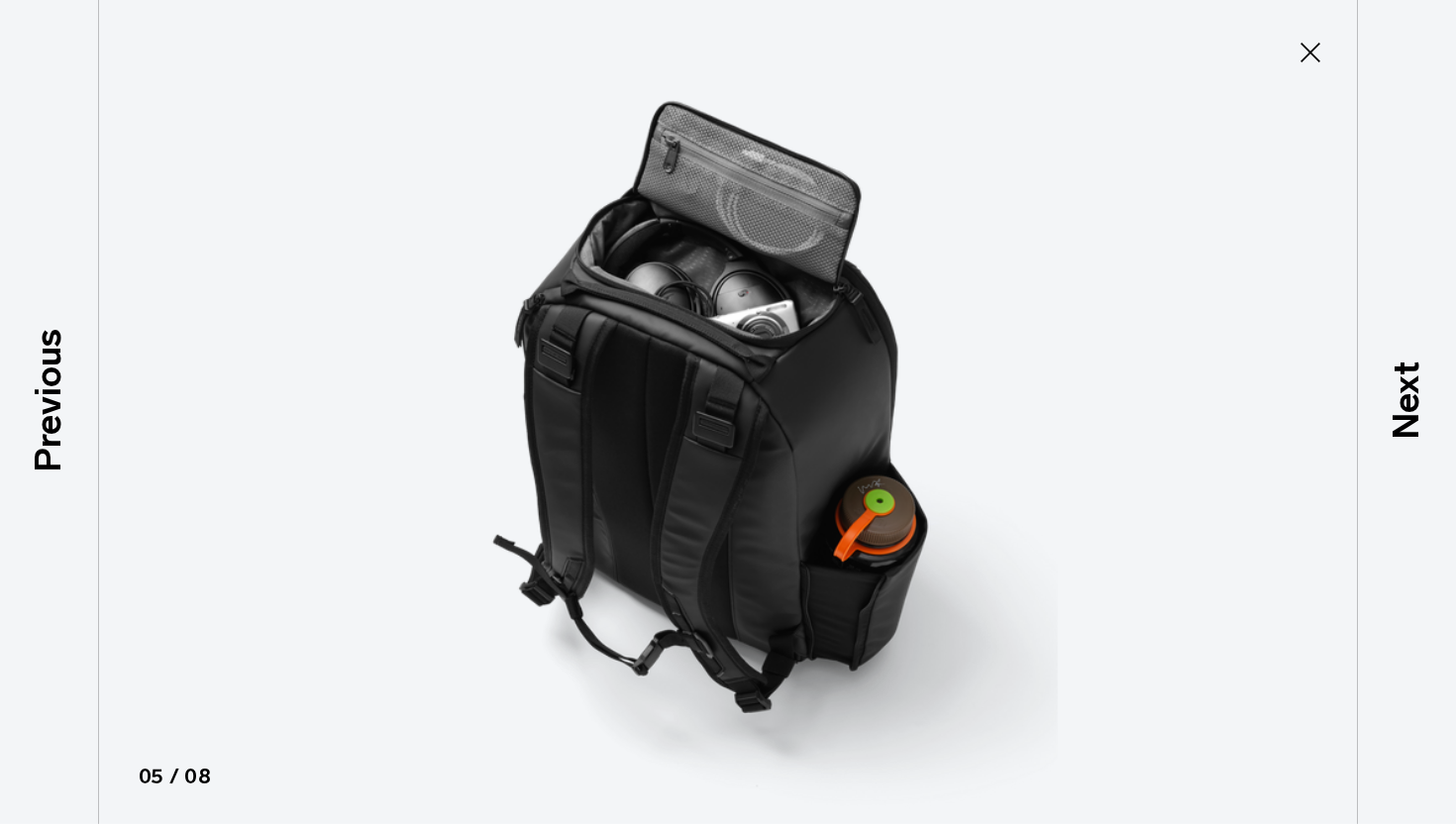 click 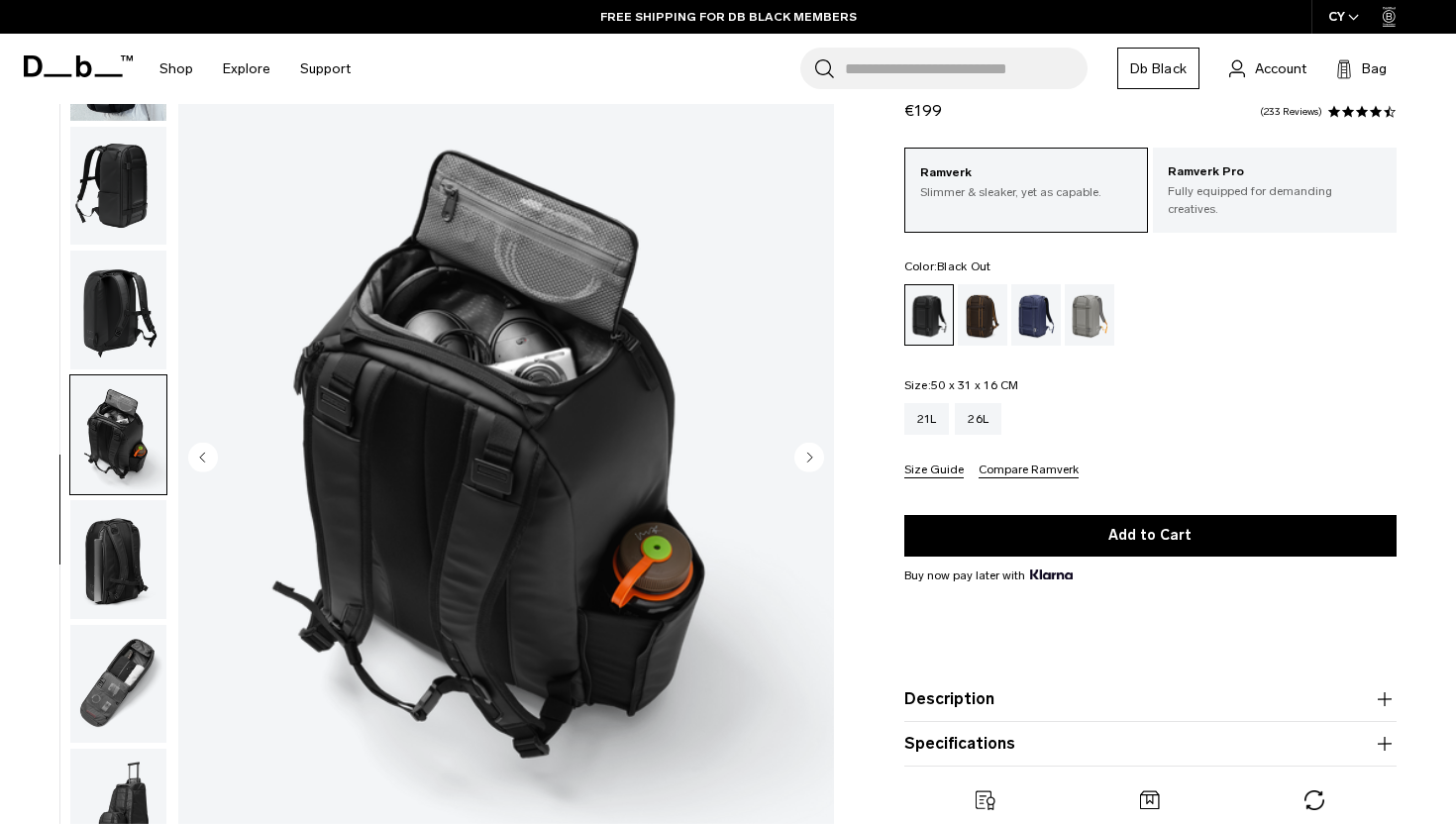 click at bounding box center [506, 459] 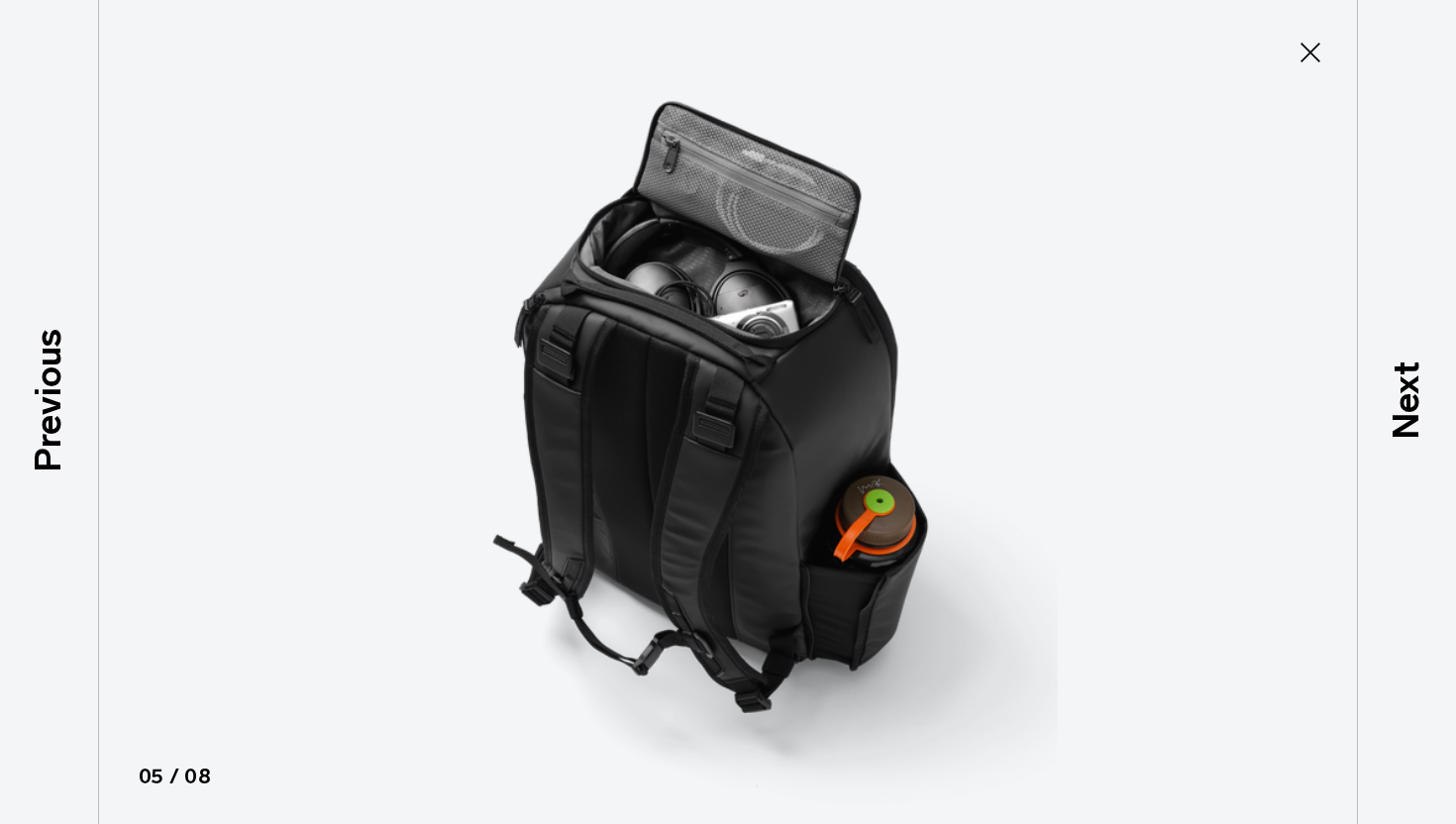 click 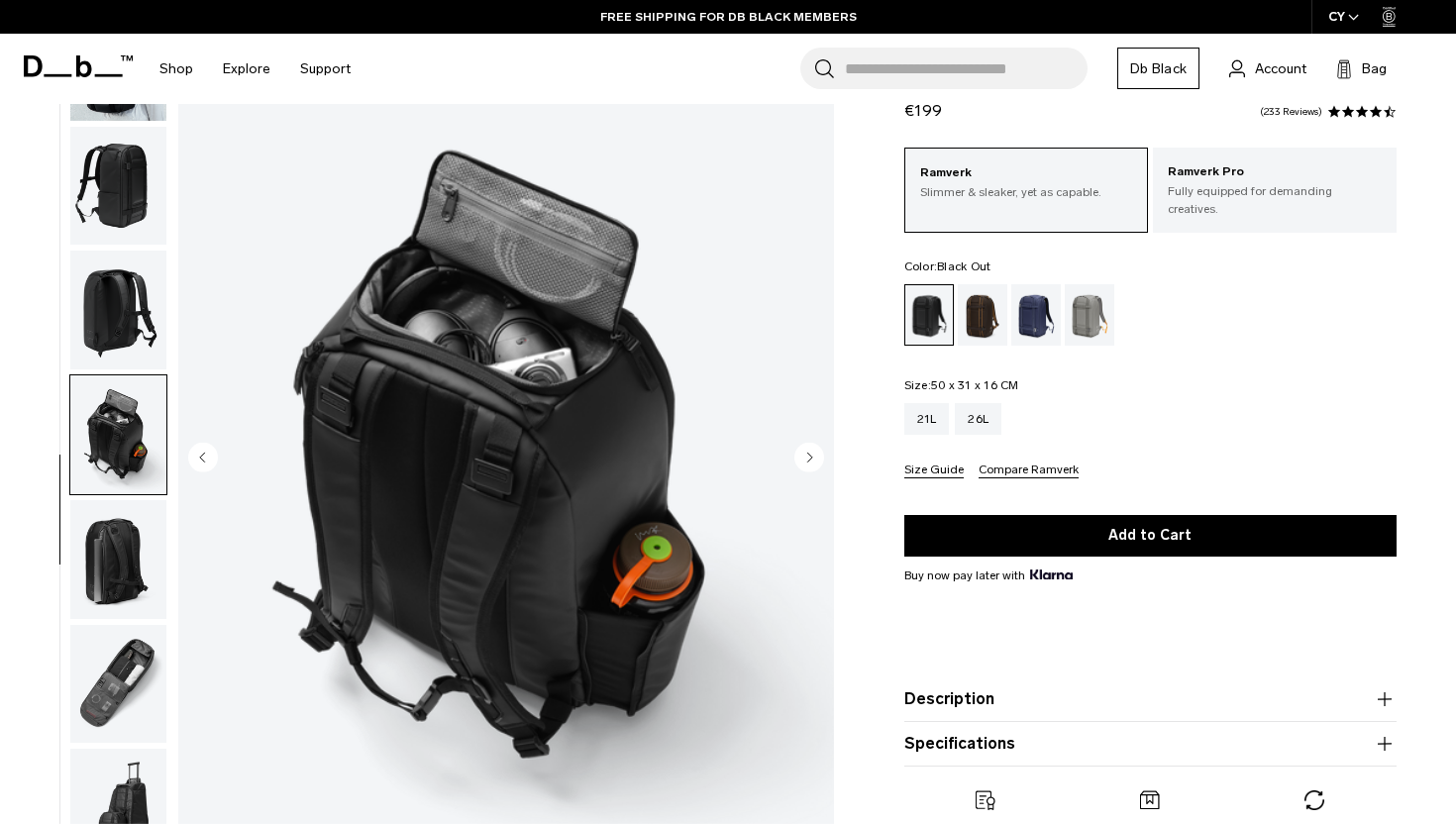 scroll, scrollTop: 0, scrollLeft: 0, axis: both 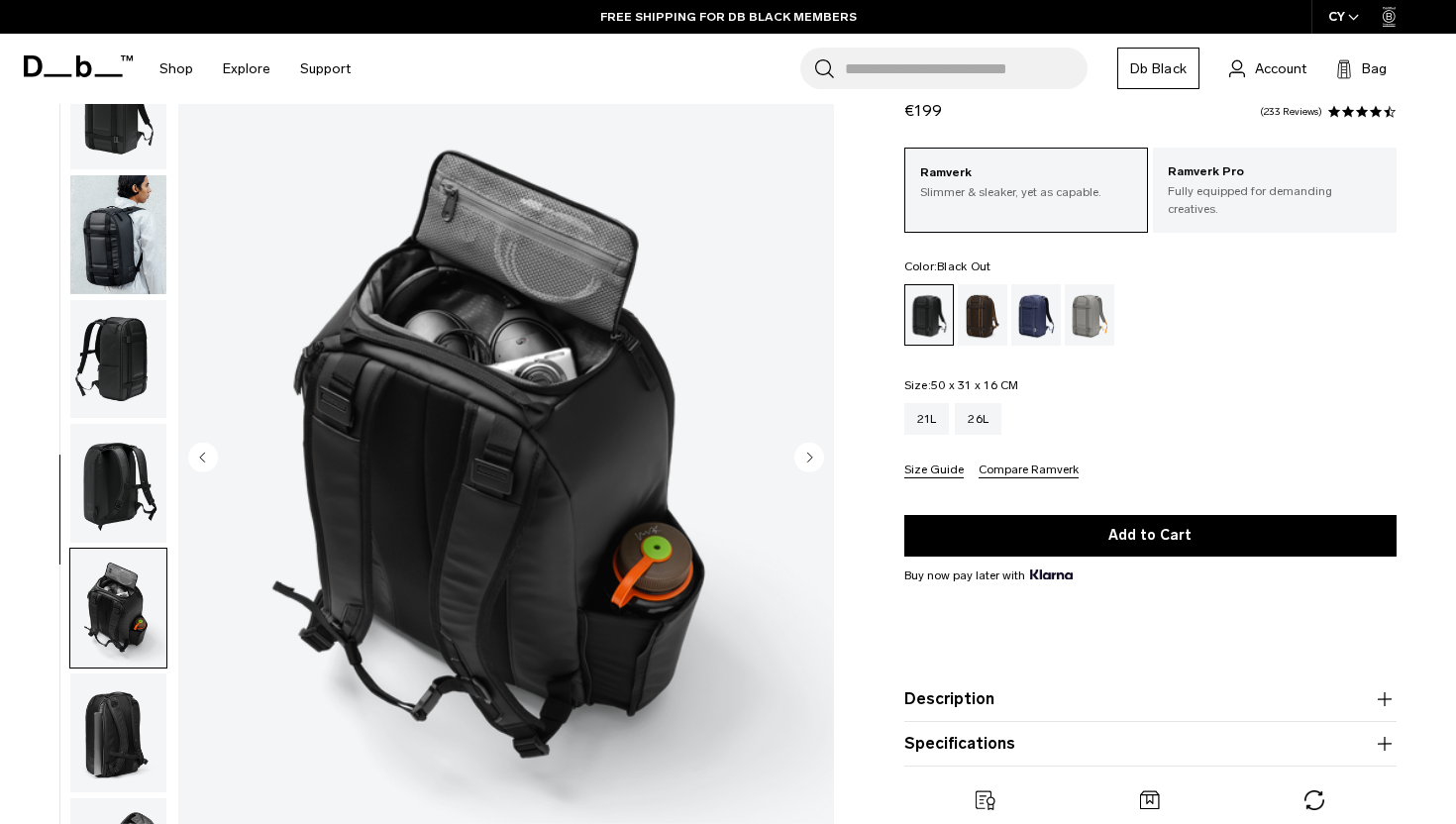 click at bounding box center (118, 110) 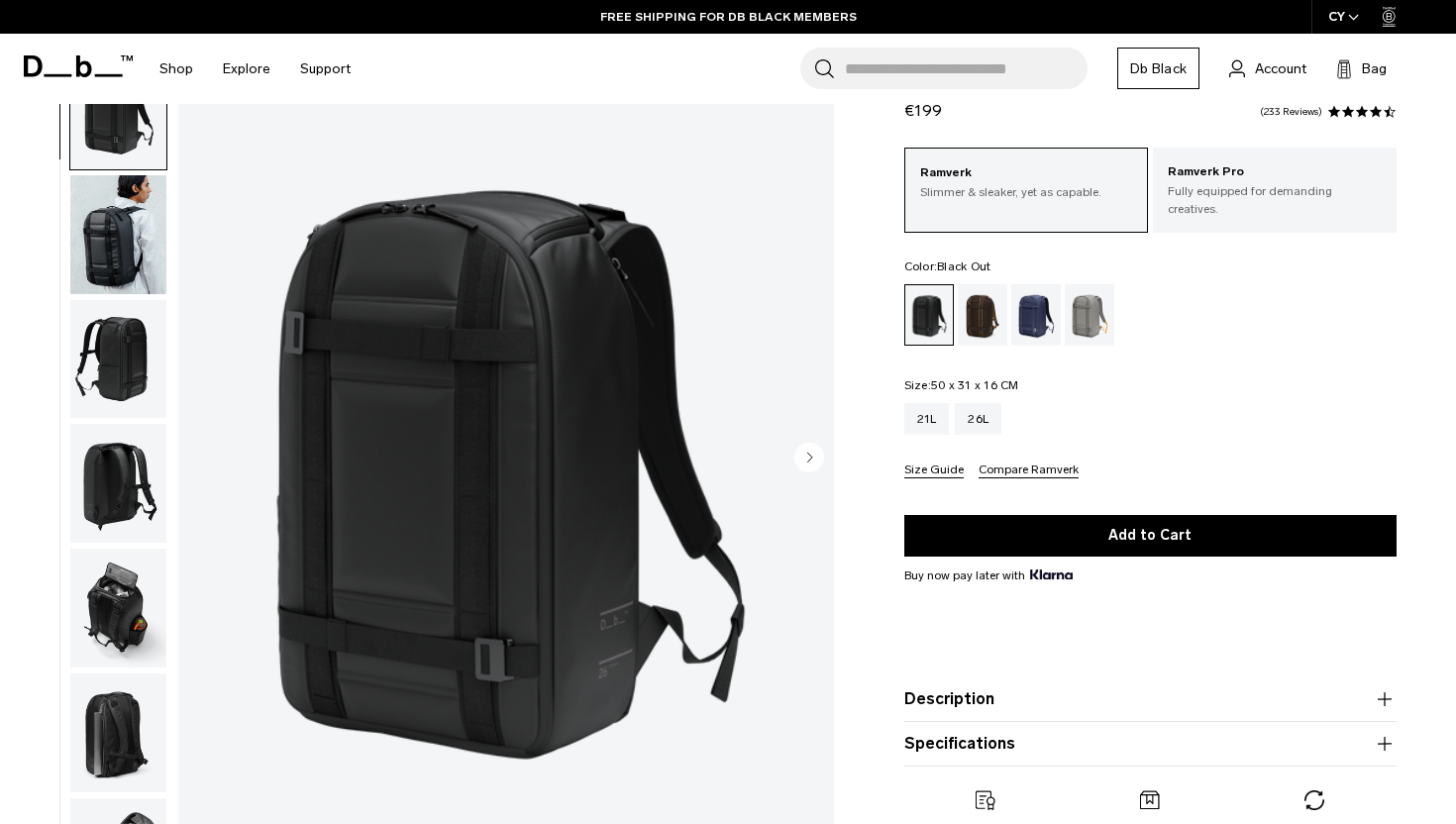 click at bounding box center [506, 459] 